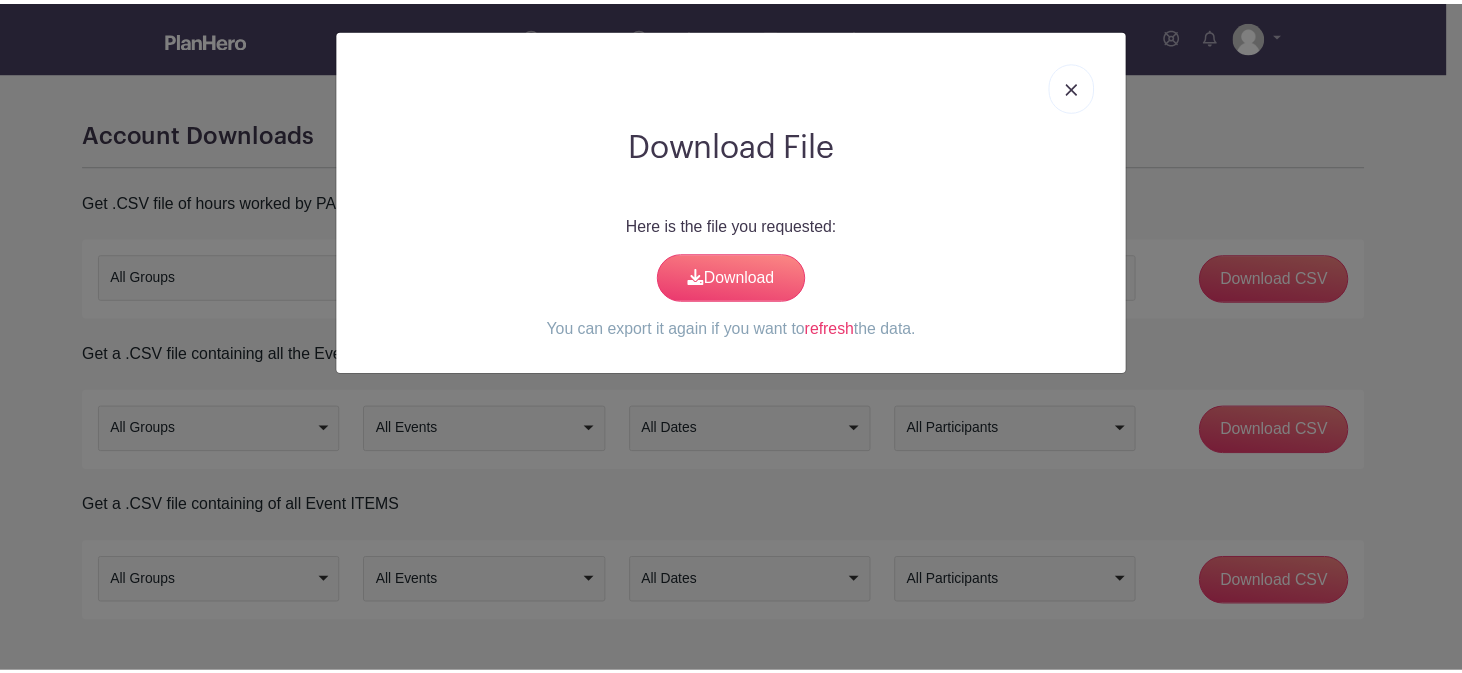 scroll, scrollTop: 0, scrollLeft: 0, axis: both 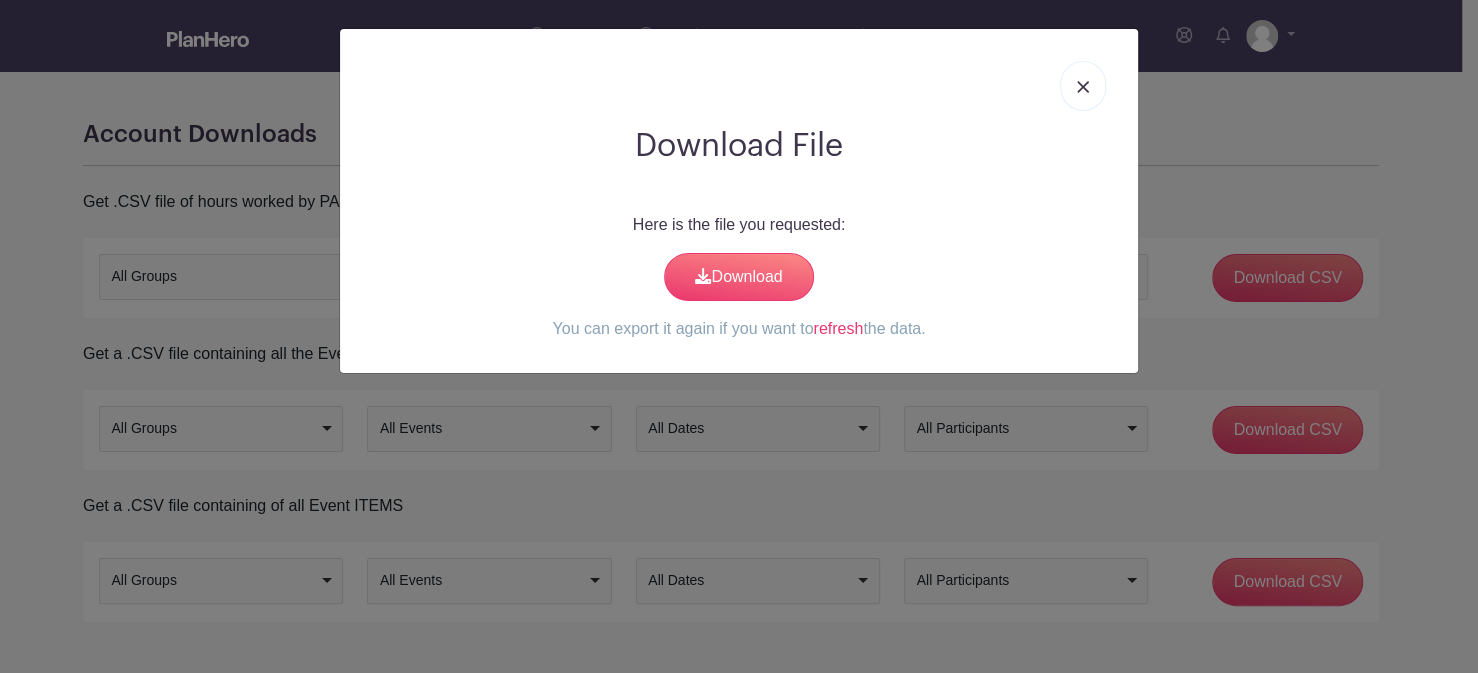 click at bounding box center [1083, 86] 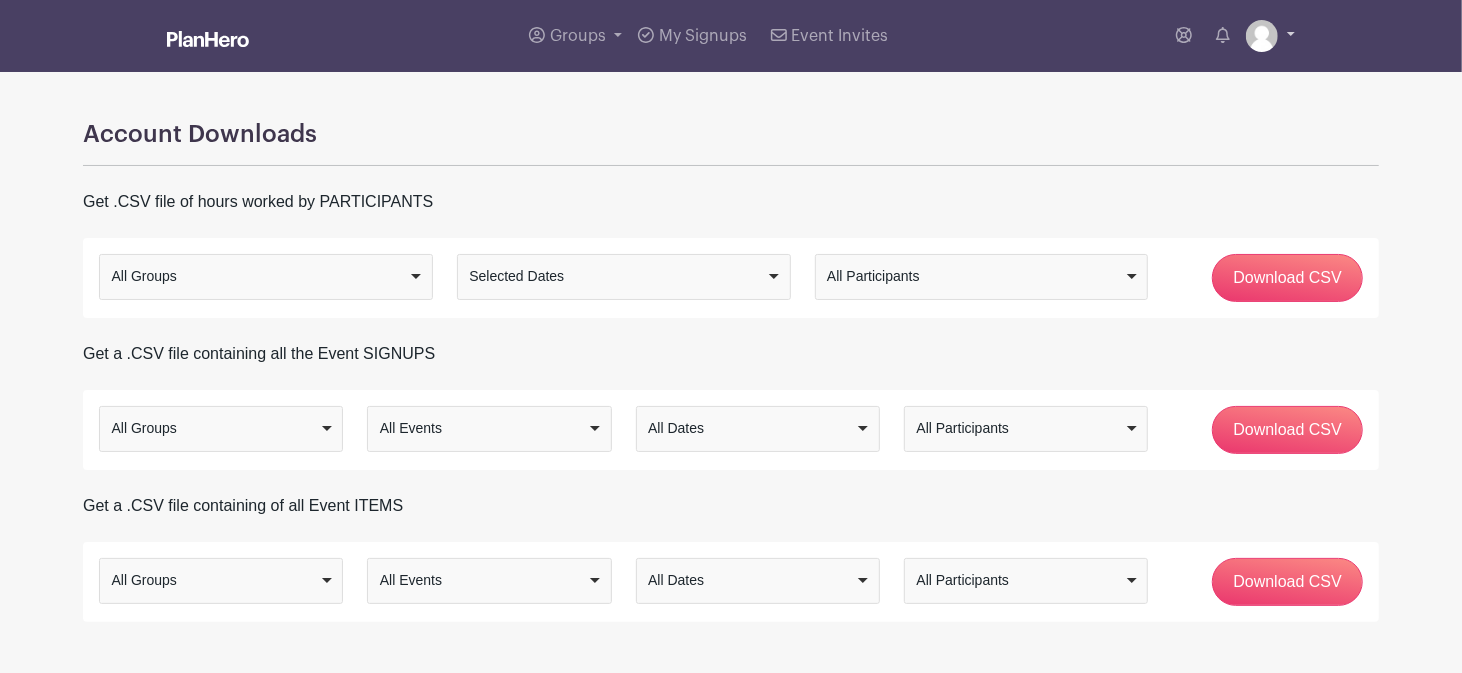click at bounding box center [1262, 36] 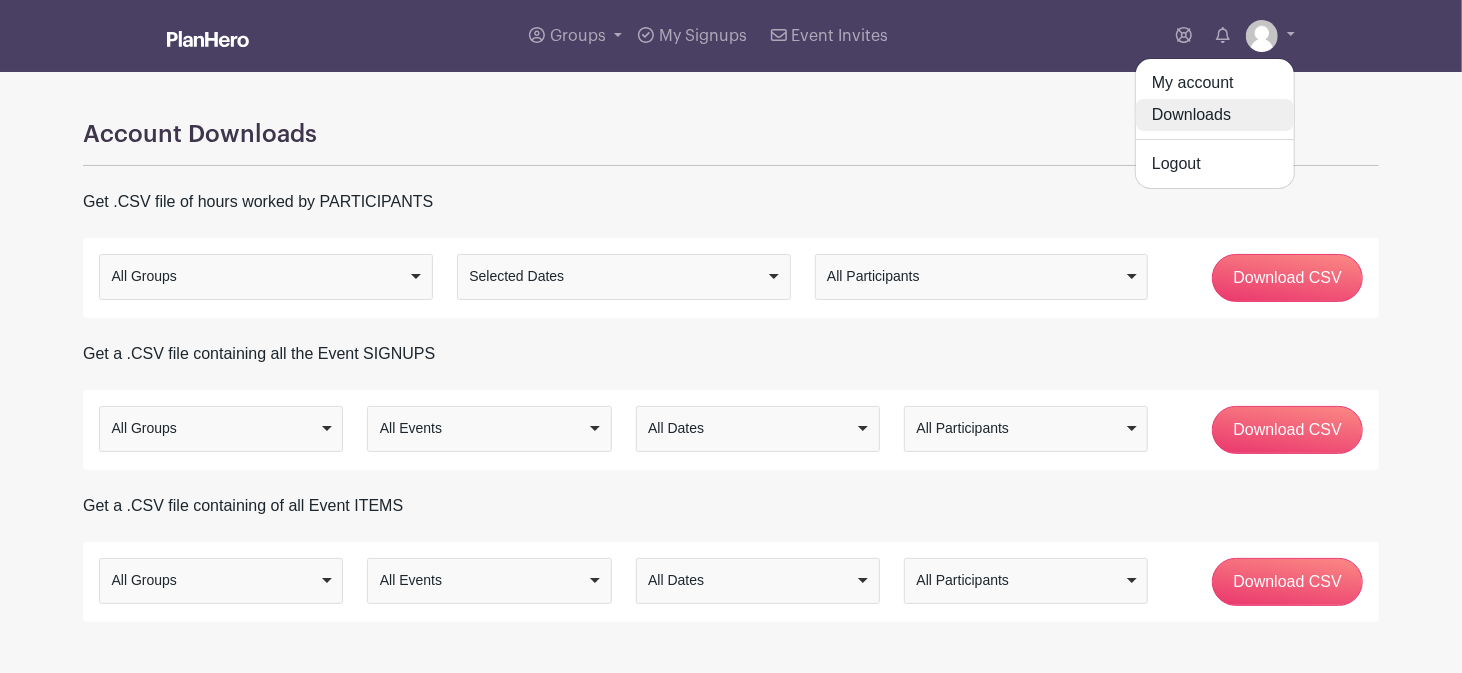 click on "Downloads" at bounding box center (1215, 115) 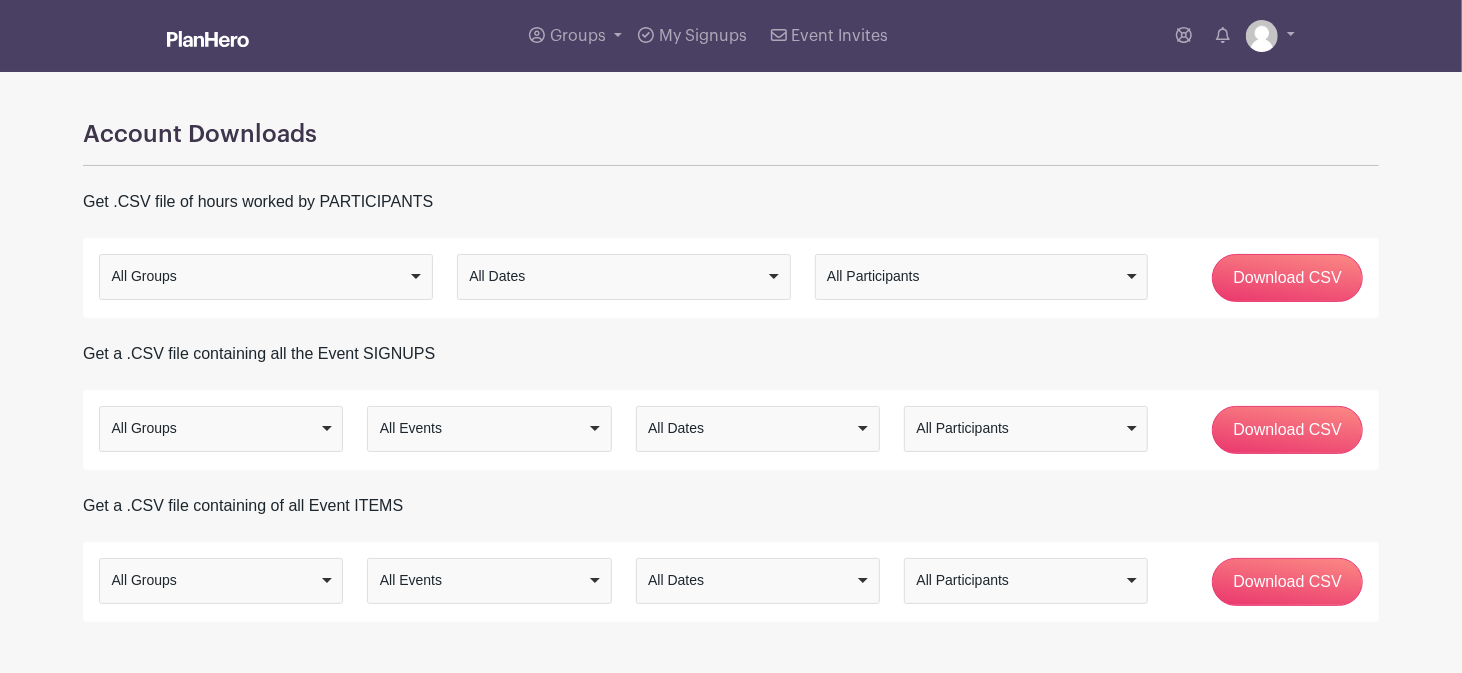 click on "All Dates" at bounding box center (617, 276) 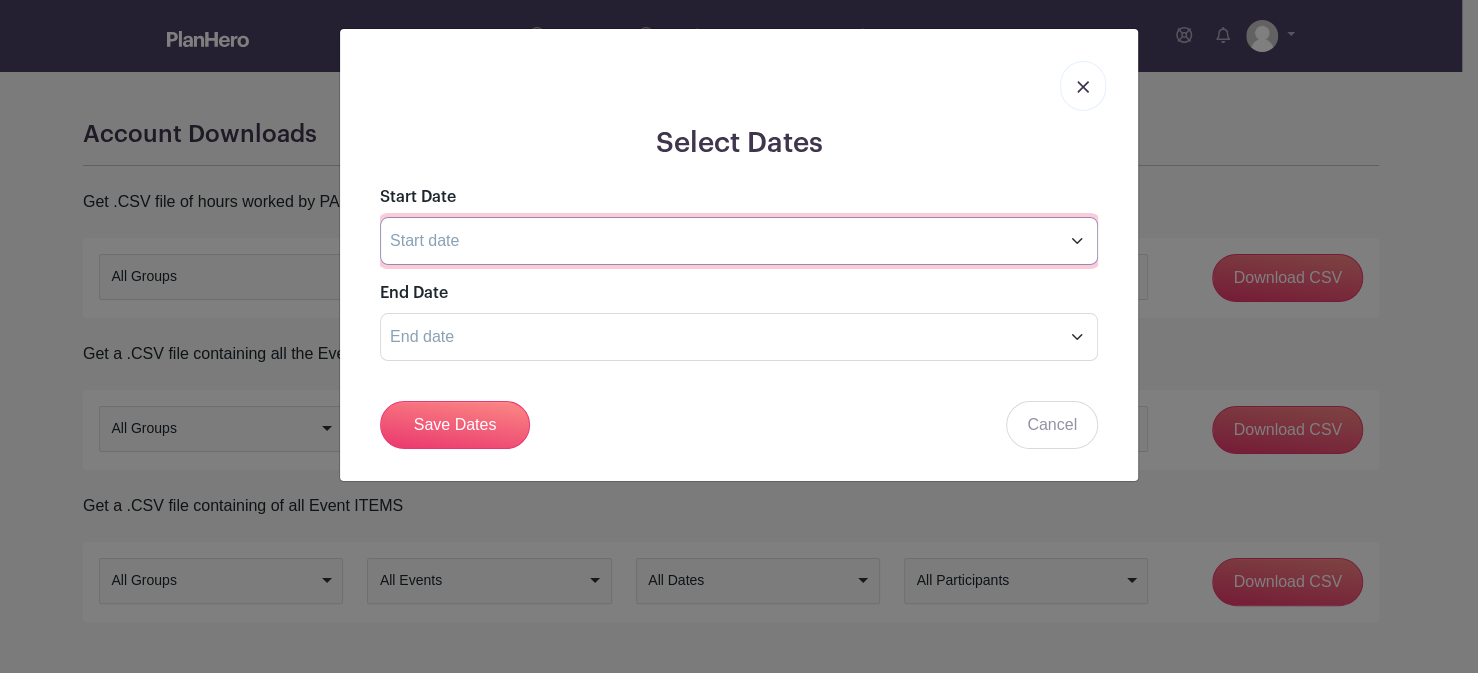 click at bounding box center [739, 241] 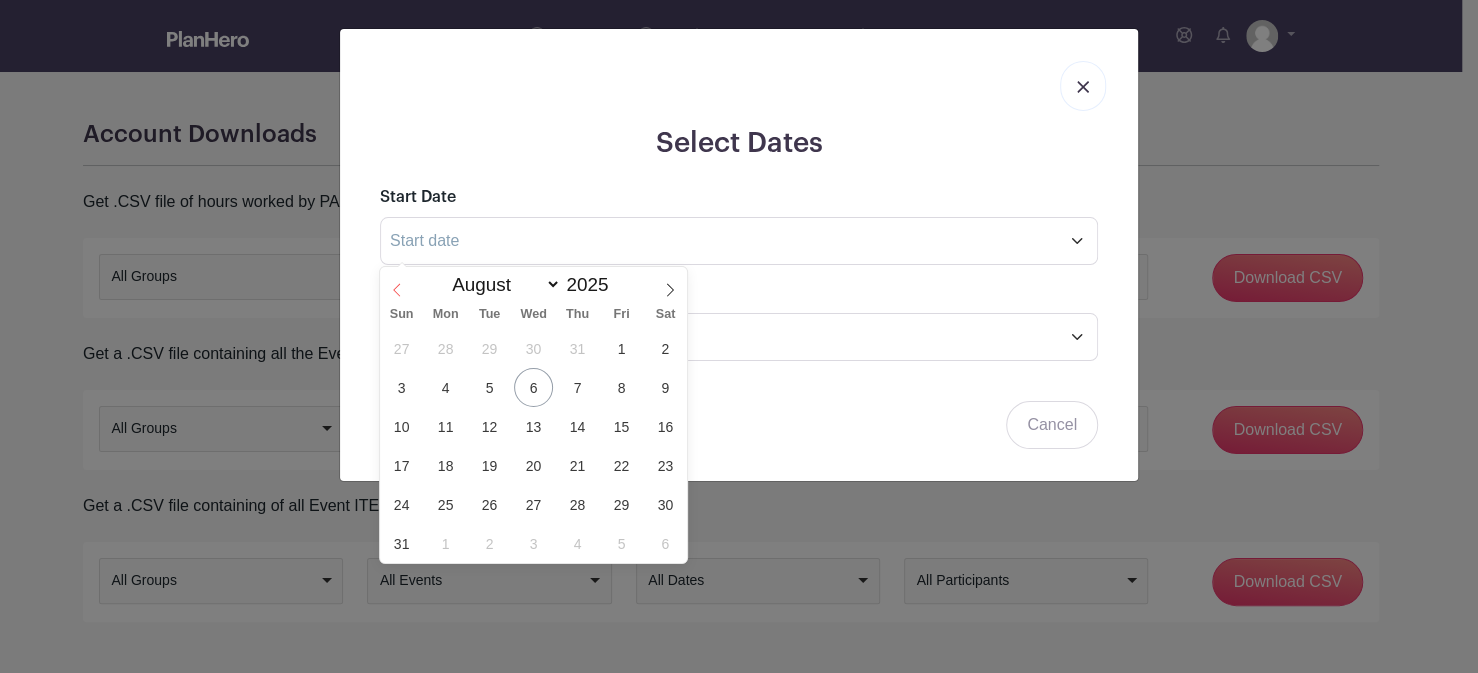 click 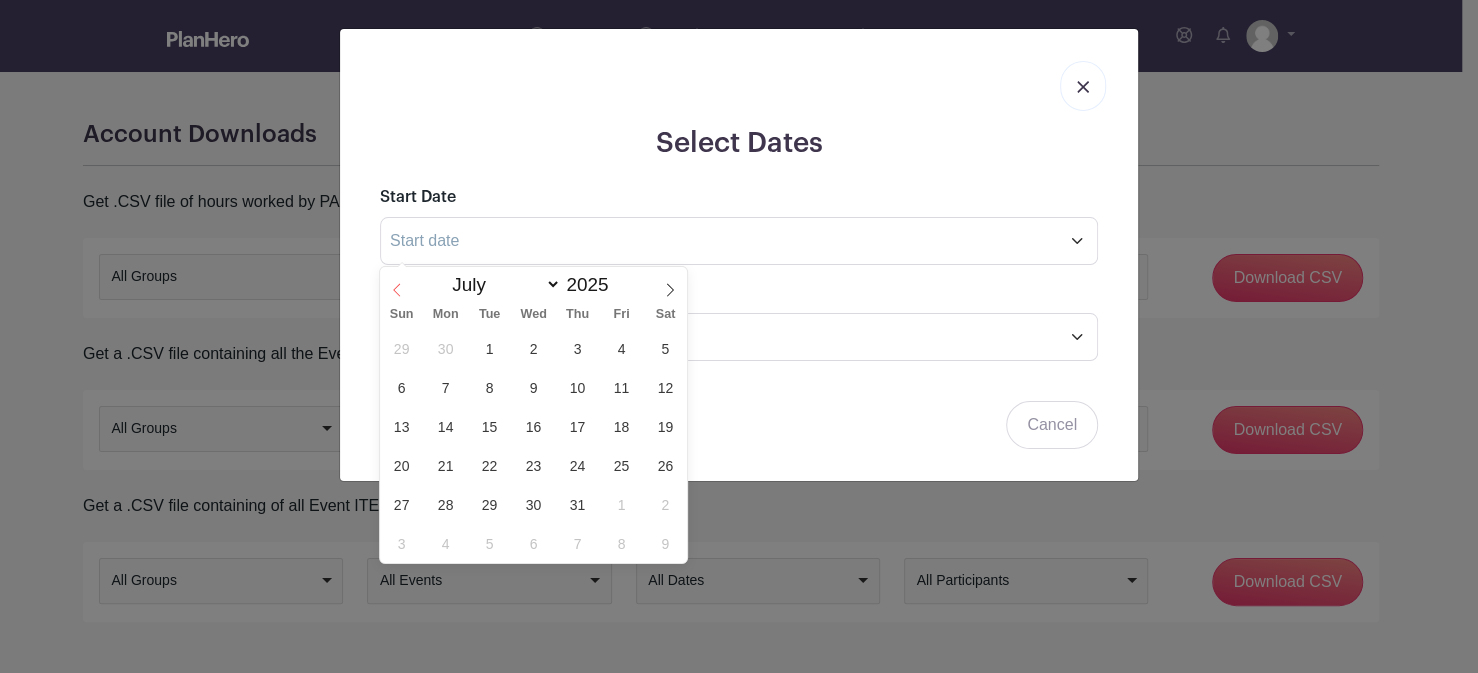 click 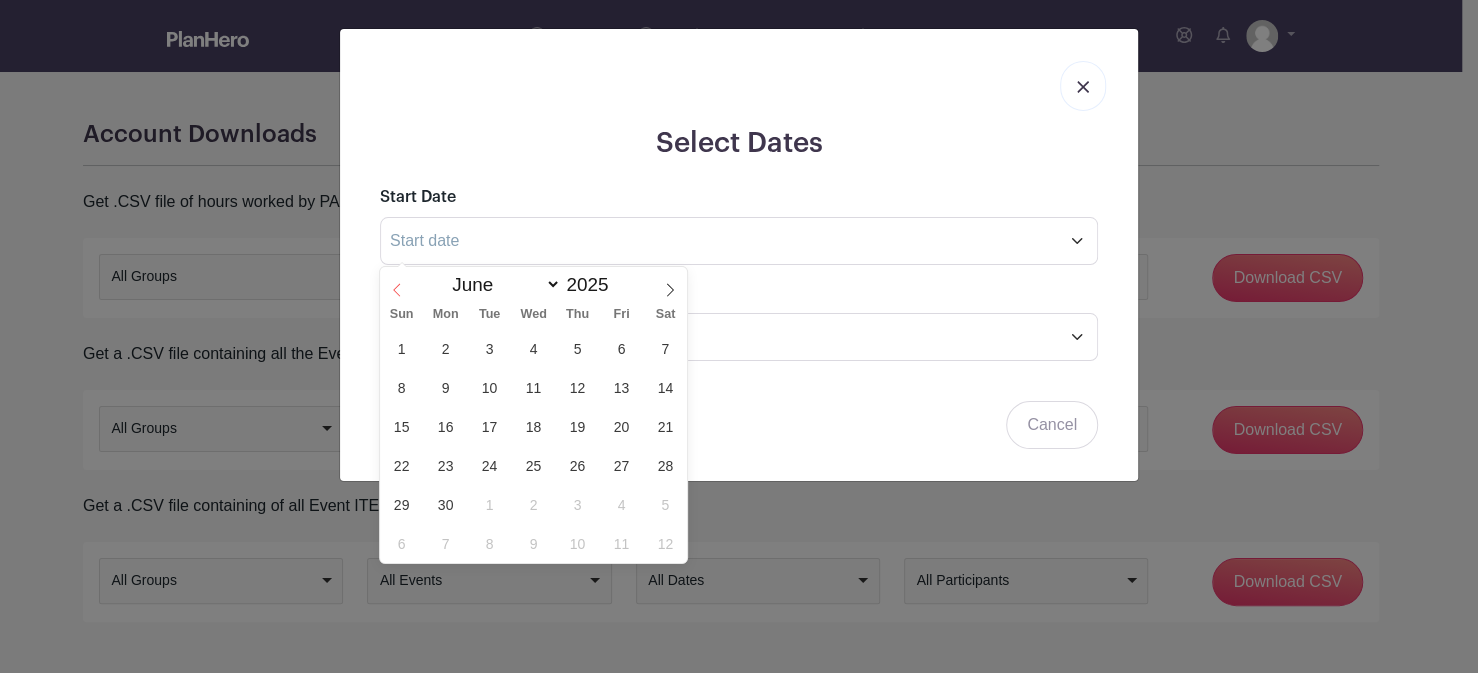 click 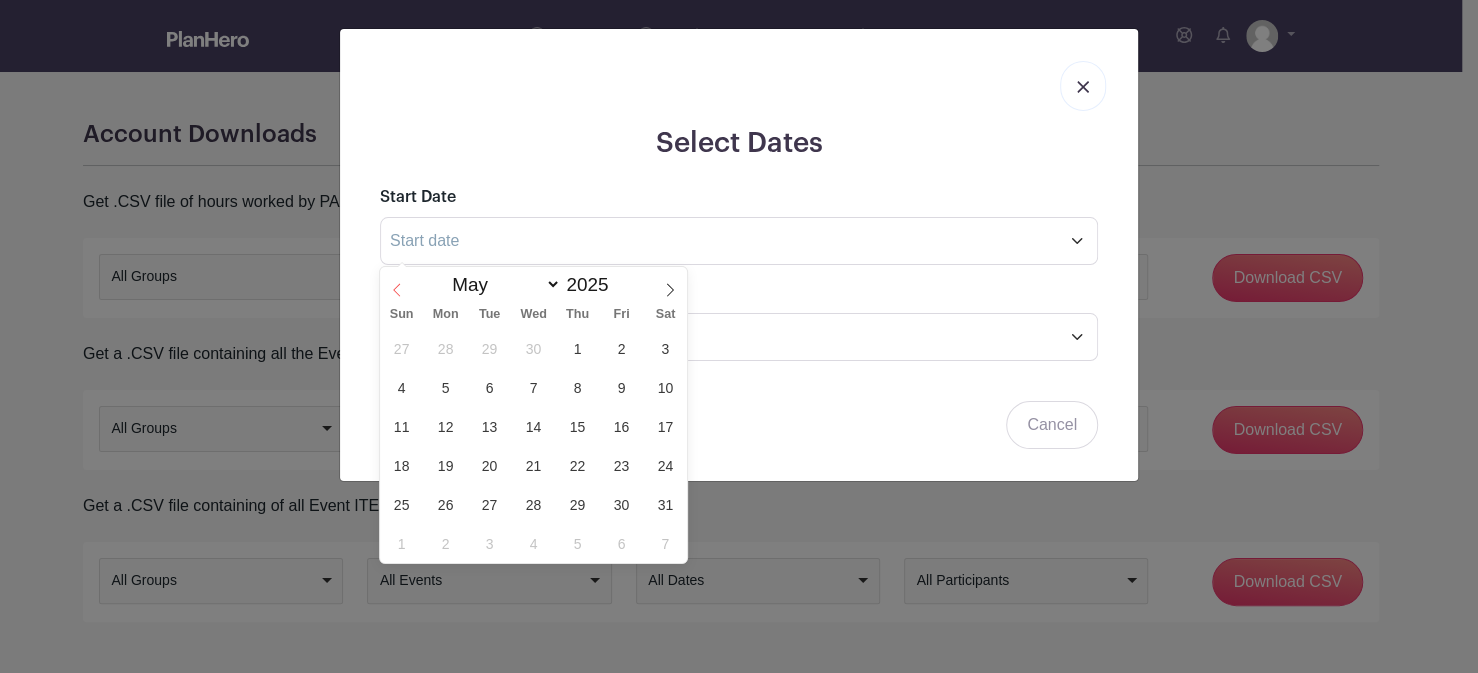 click 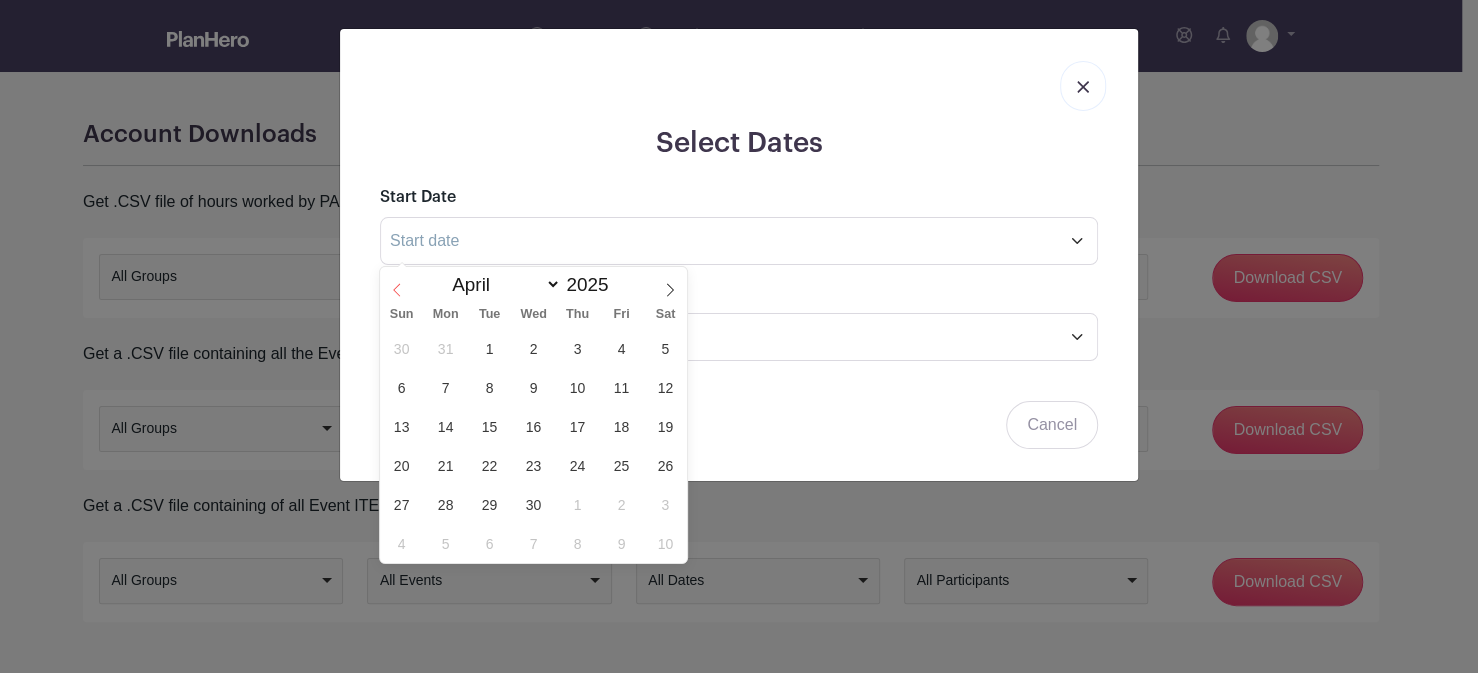 click 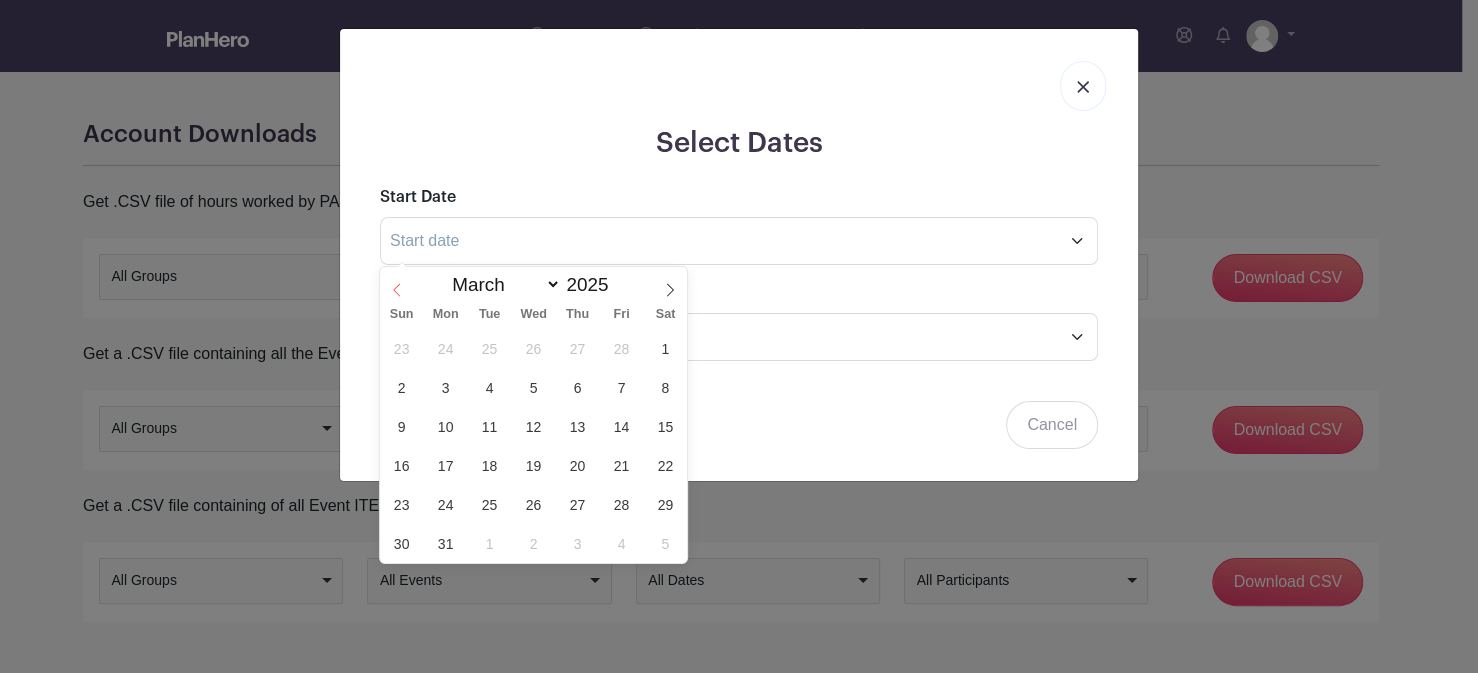 click 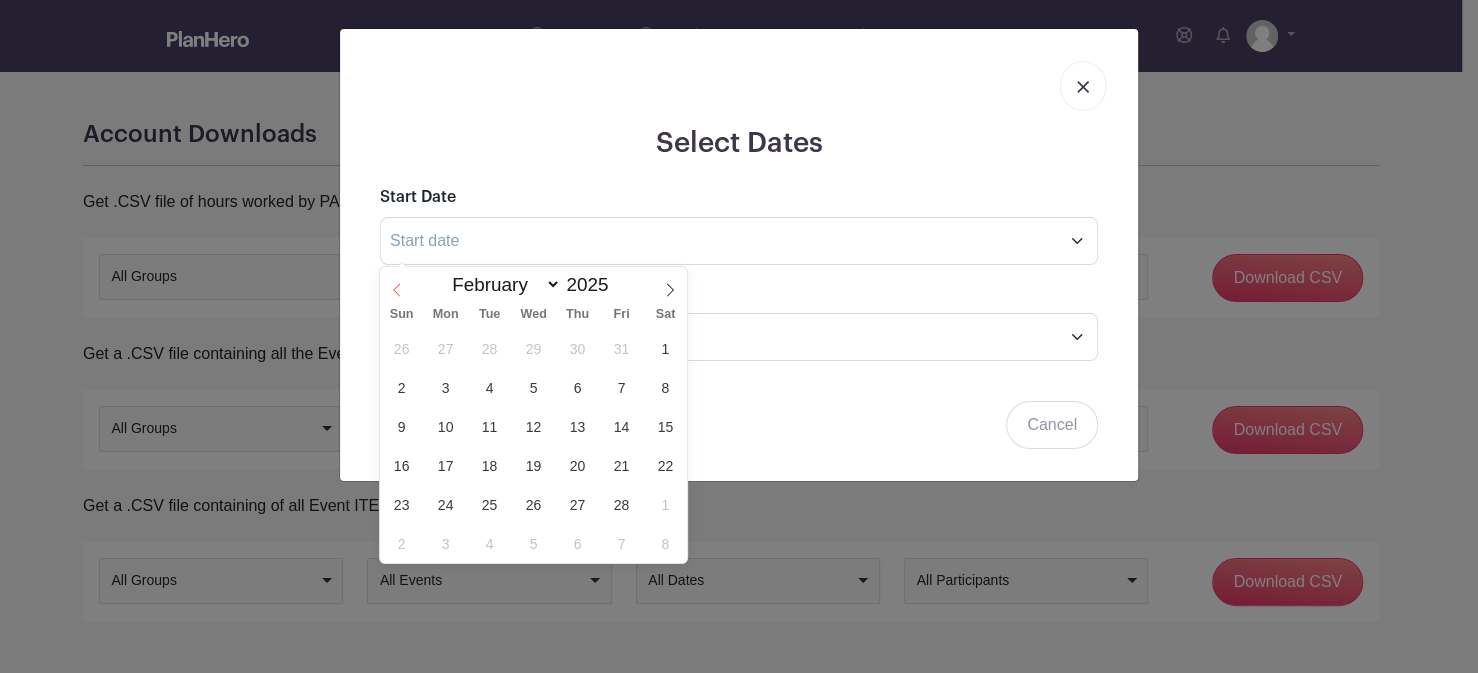 click 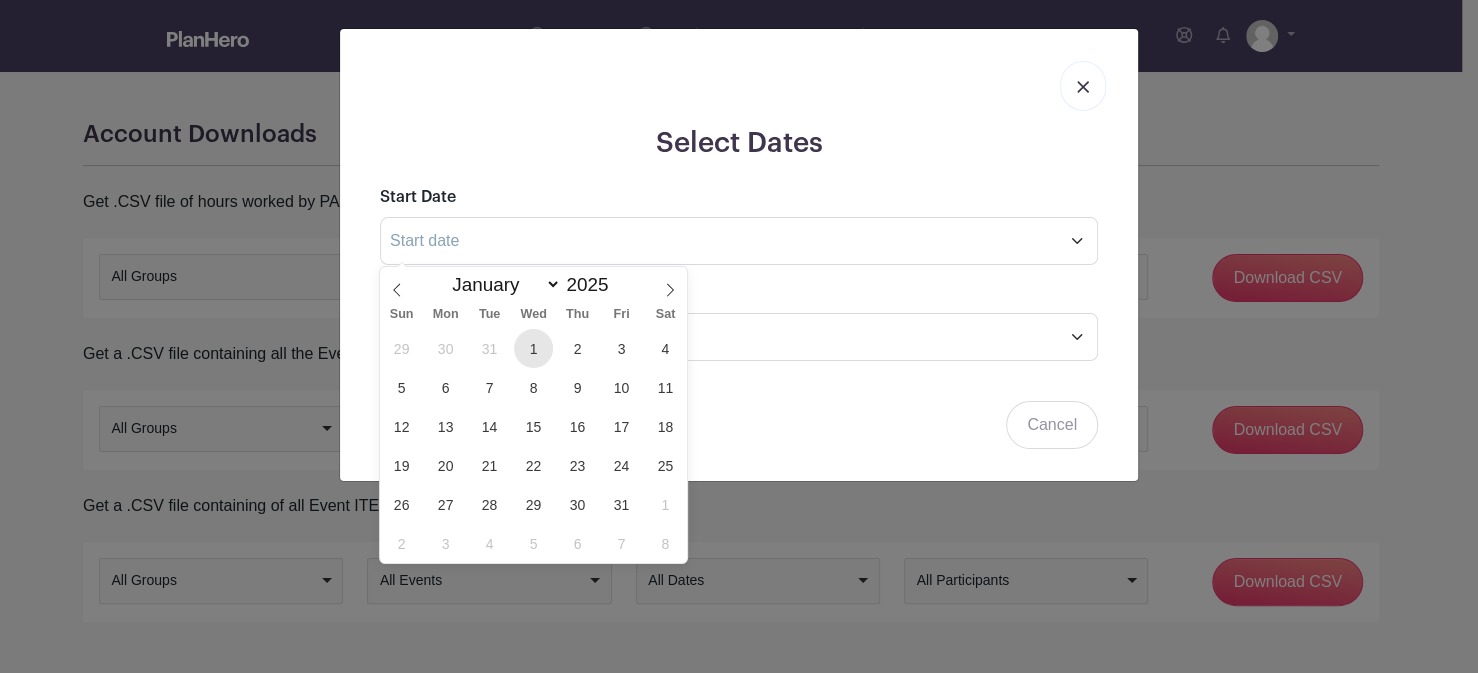 click on "1" at bounding box center [533, 348] 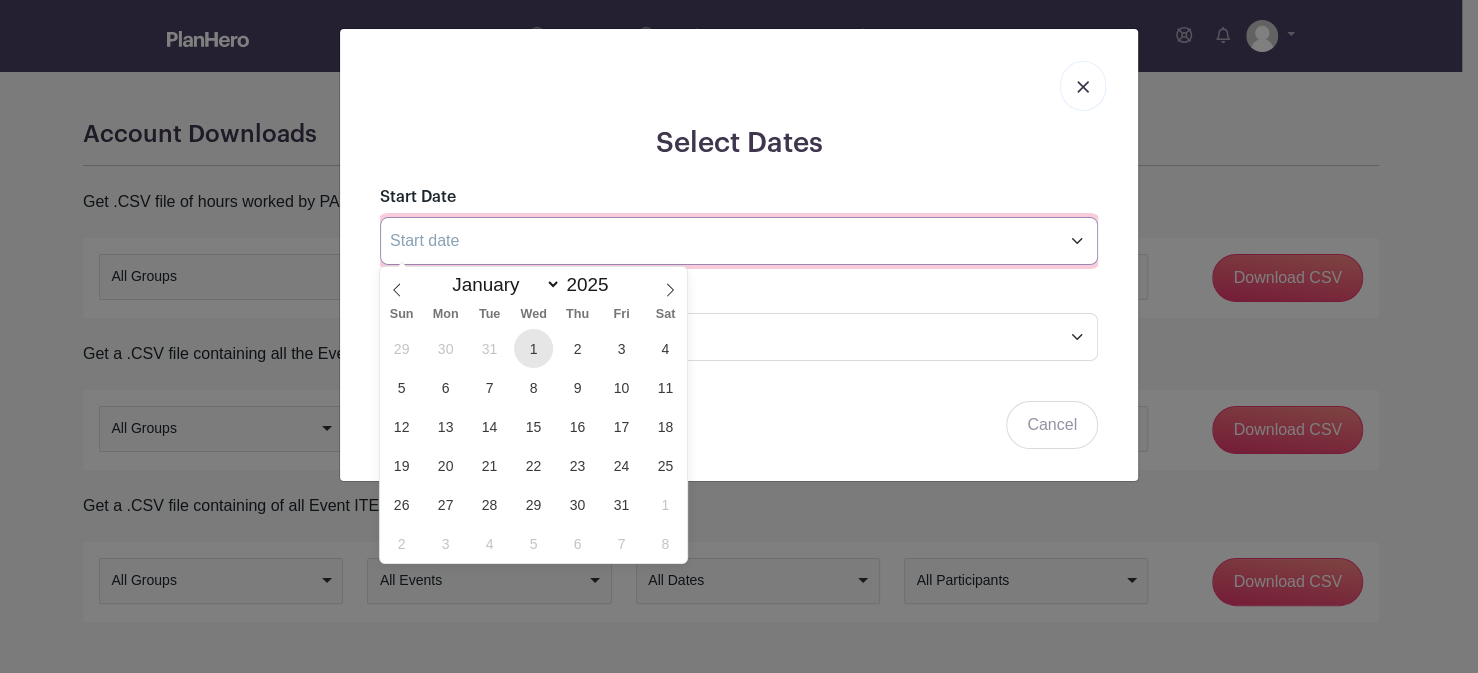 type on "[MONTH] [DAY] [YEAR]" 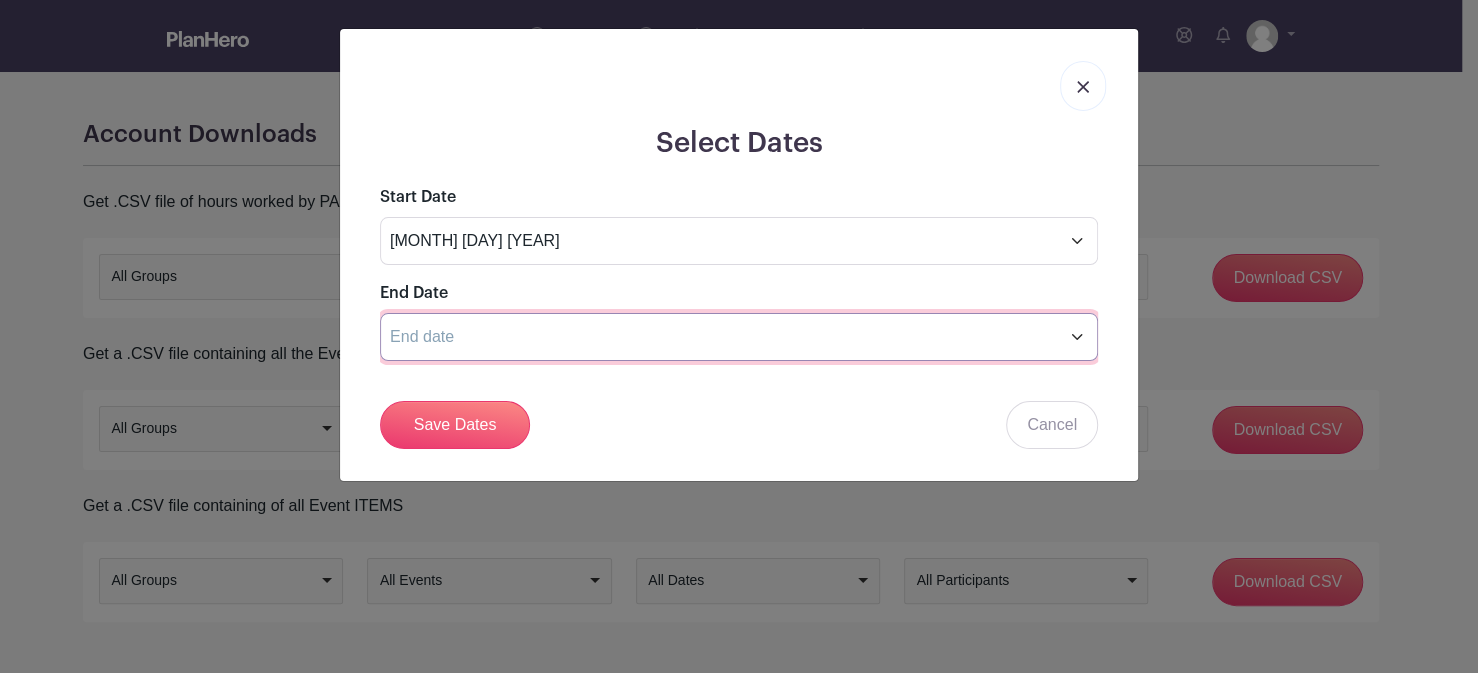 click at bounding box center (739, 337) 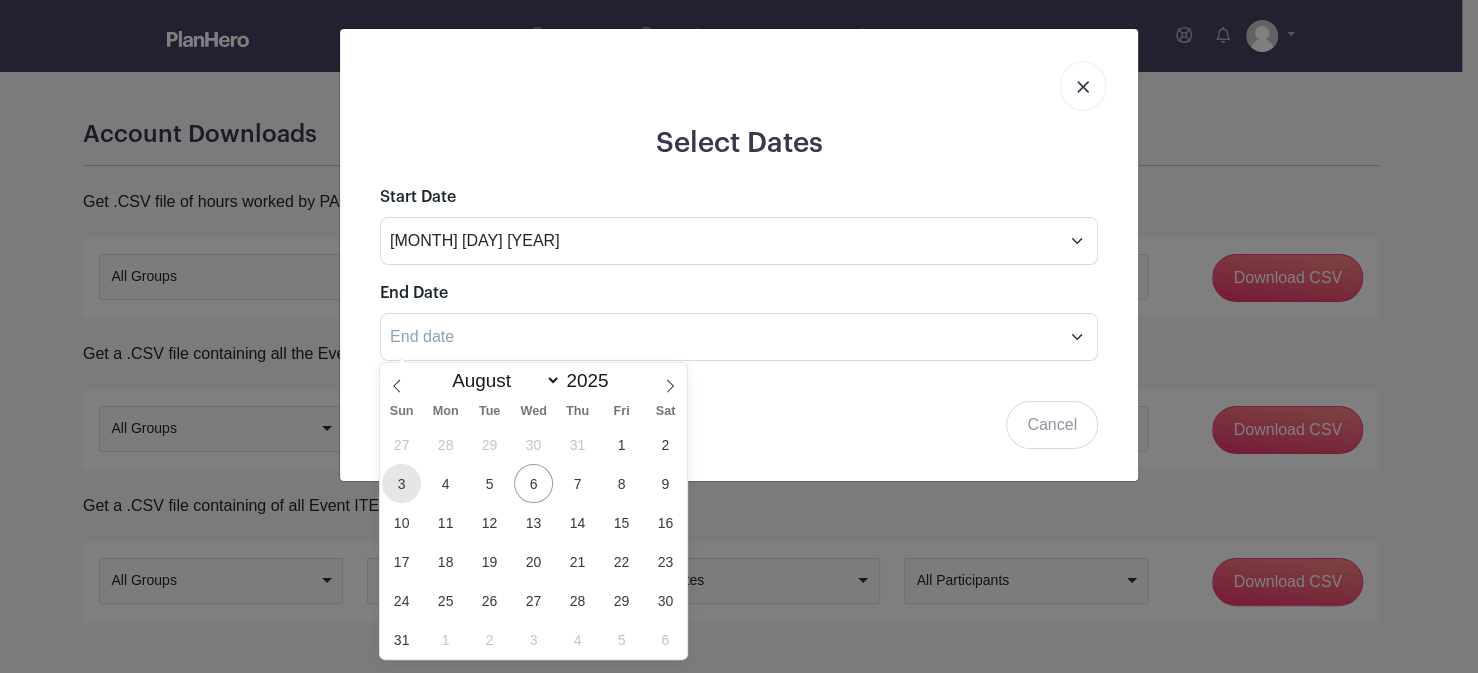 click on "3" at bounding box center [401, 483] 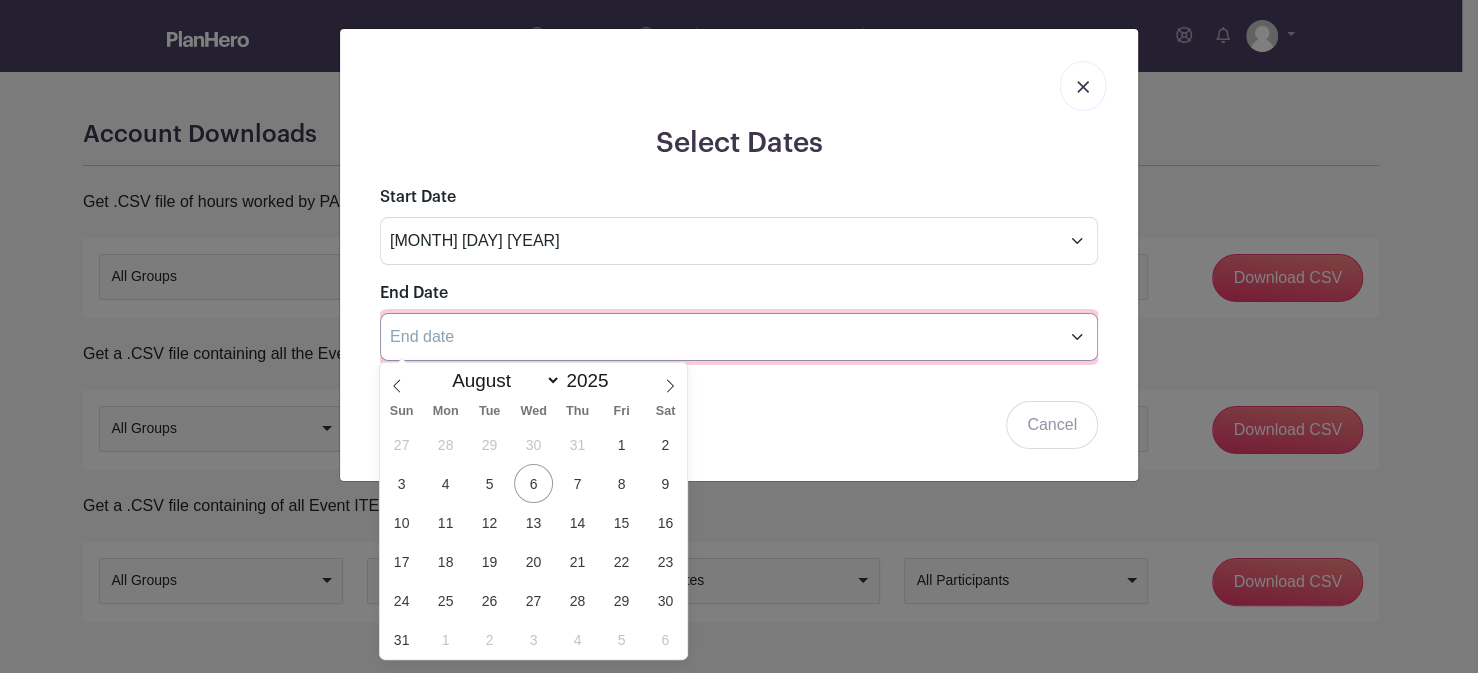 type on "[MONTH] [DAY] [YEAR]" 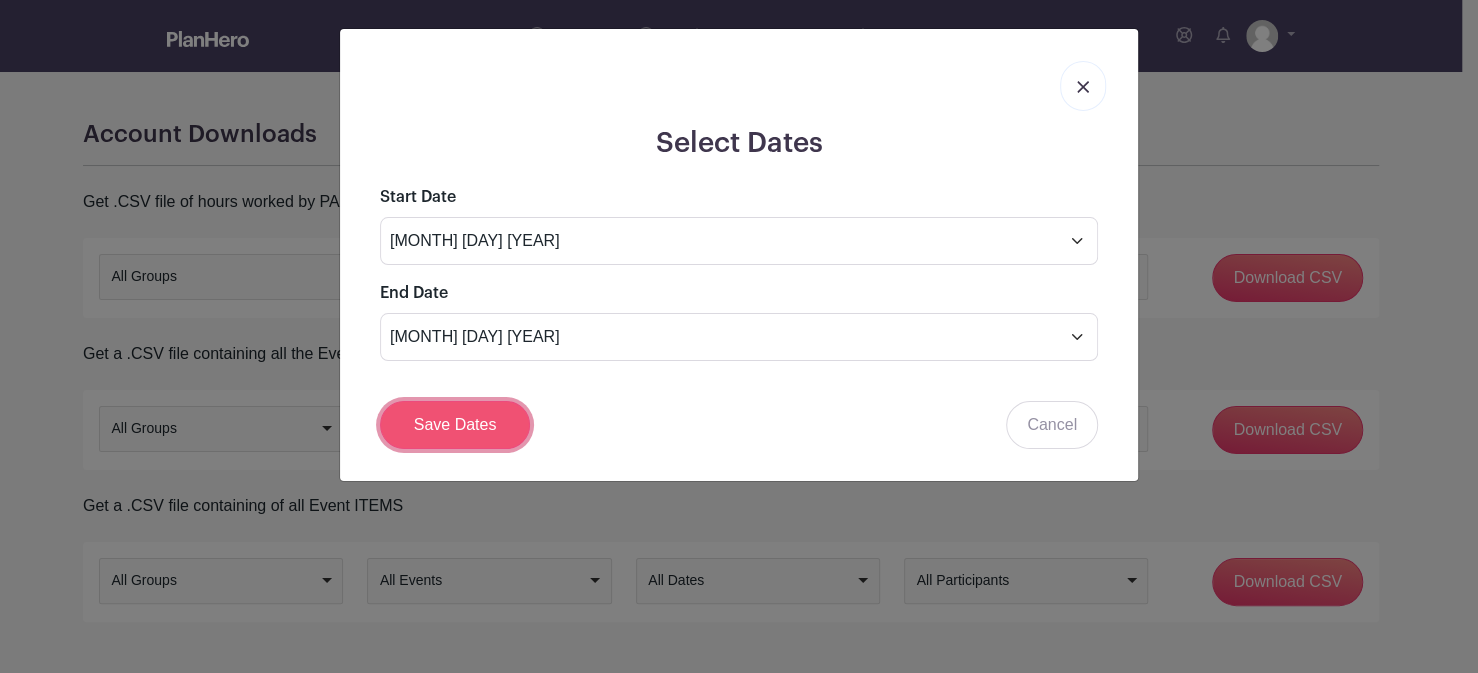 click on "Save Dates" at bounding box center [455, 425] 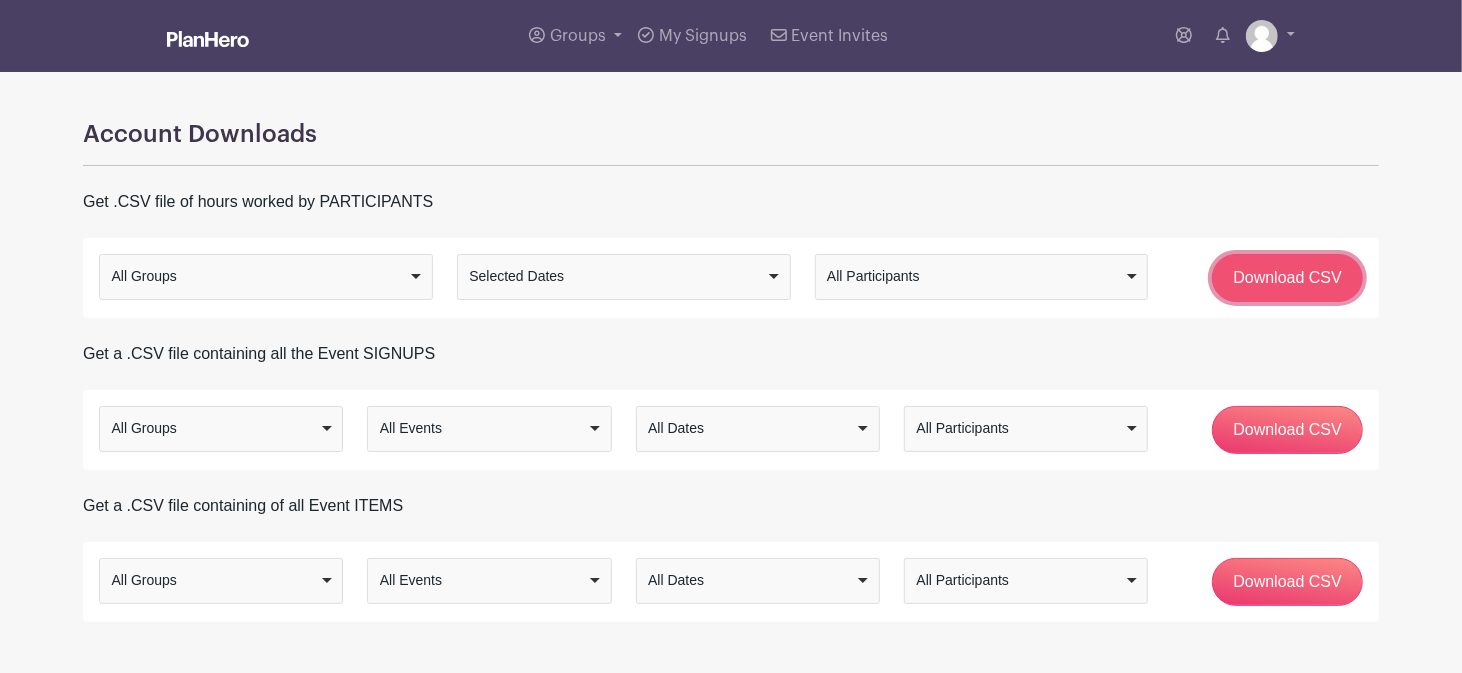 click on "Download CSV" at bounding box center [1287, 278] 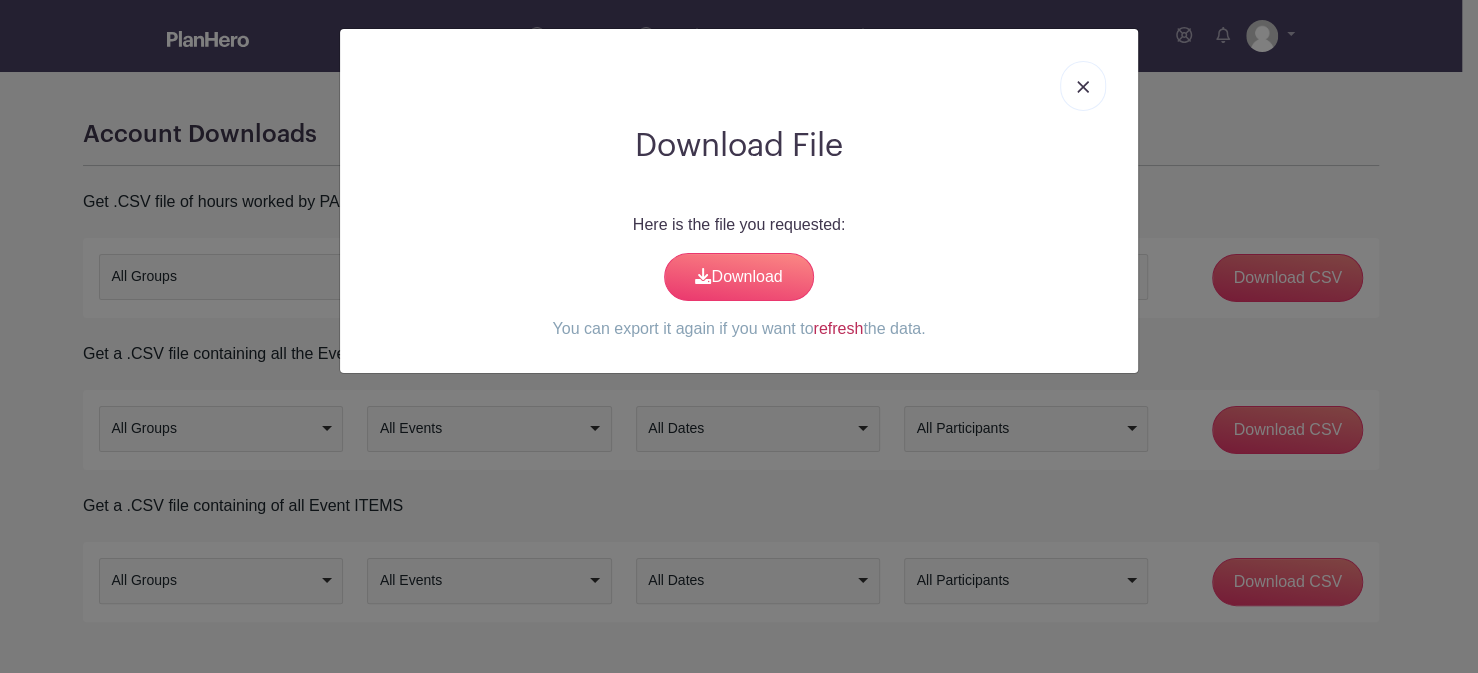 click on "refresh" at bounding box center (838, 328) 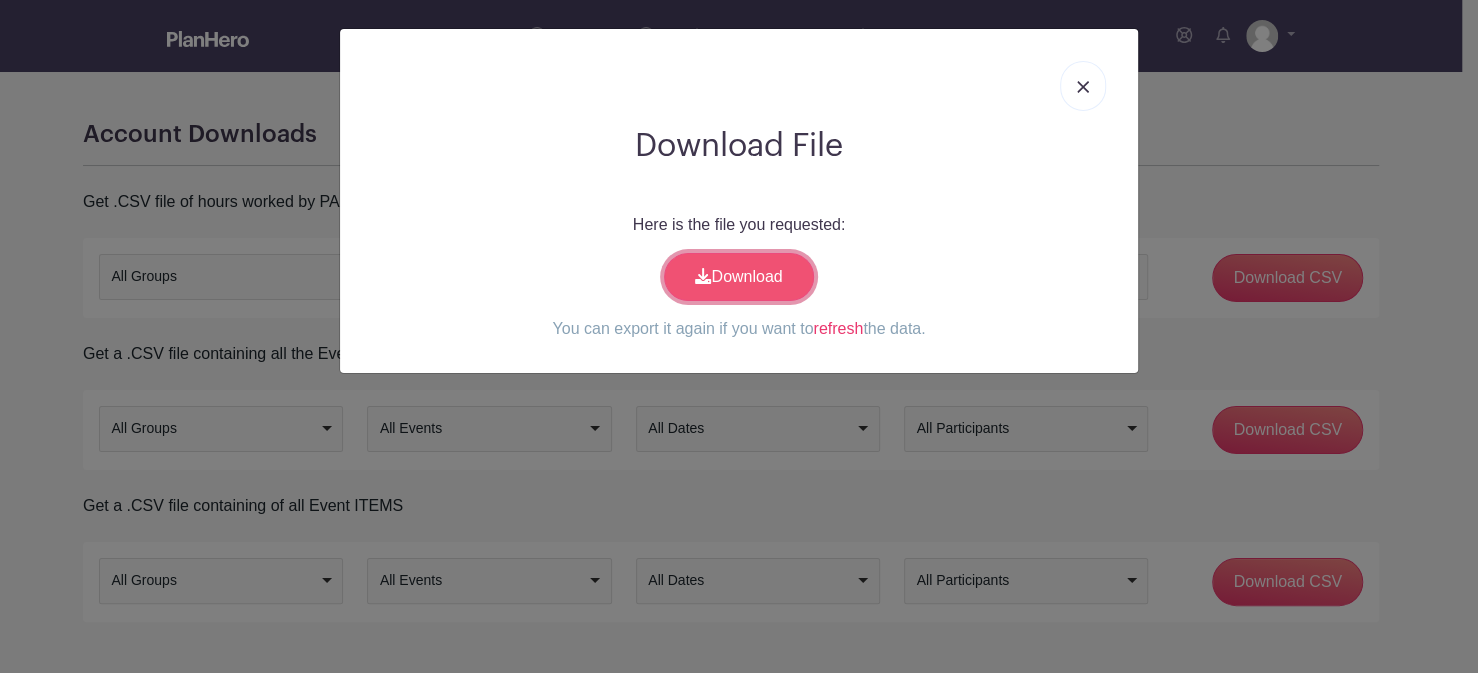 click on "Download" at bounding box center (739, 277) 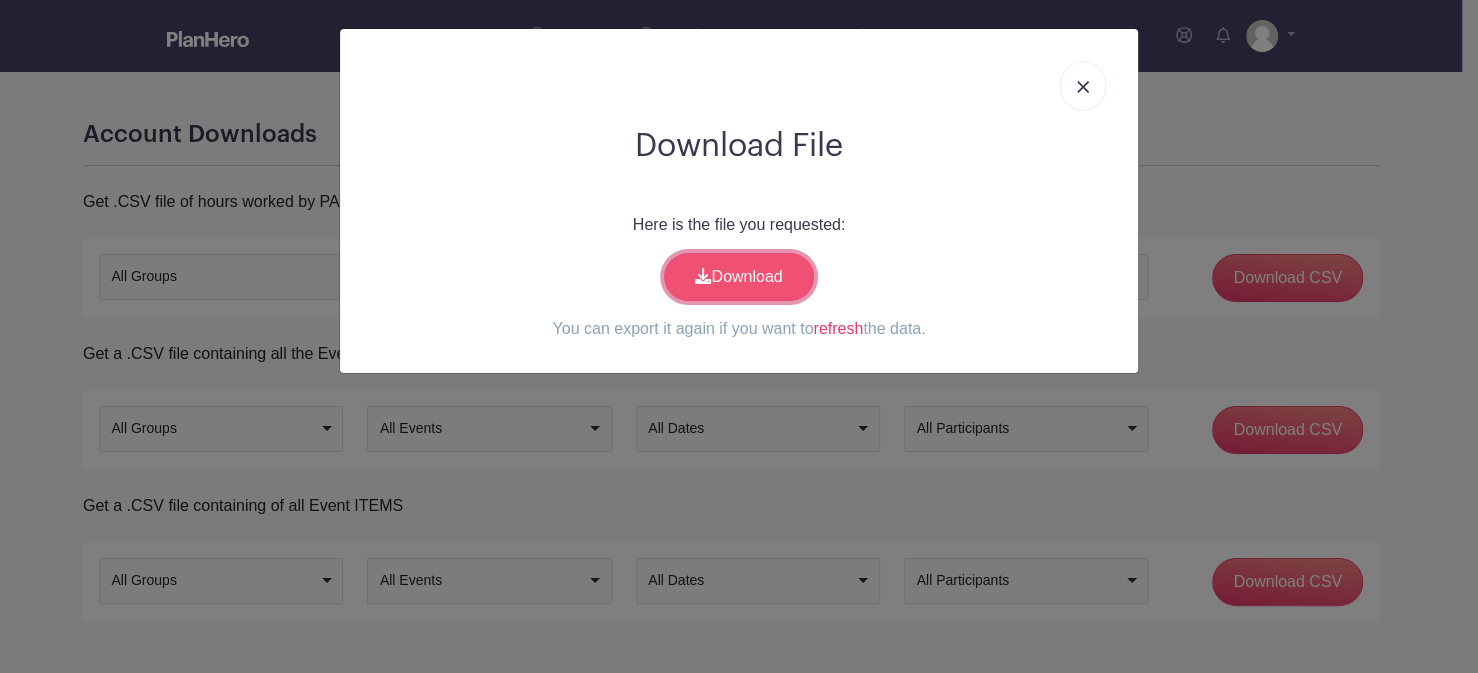 click on "Download" at bounding box center (739, 277) 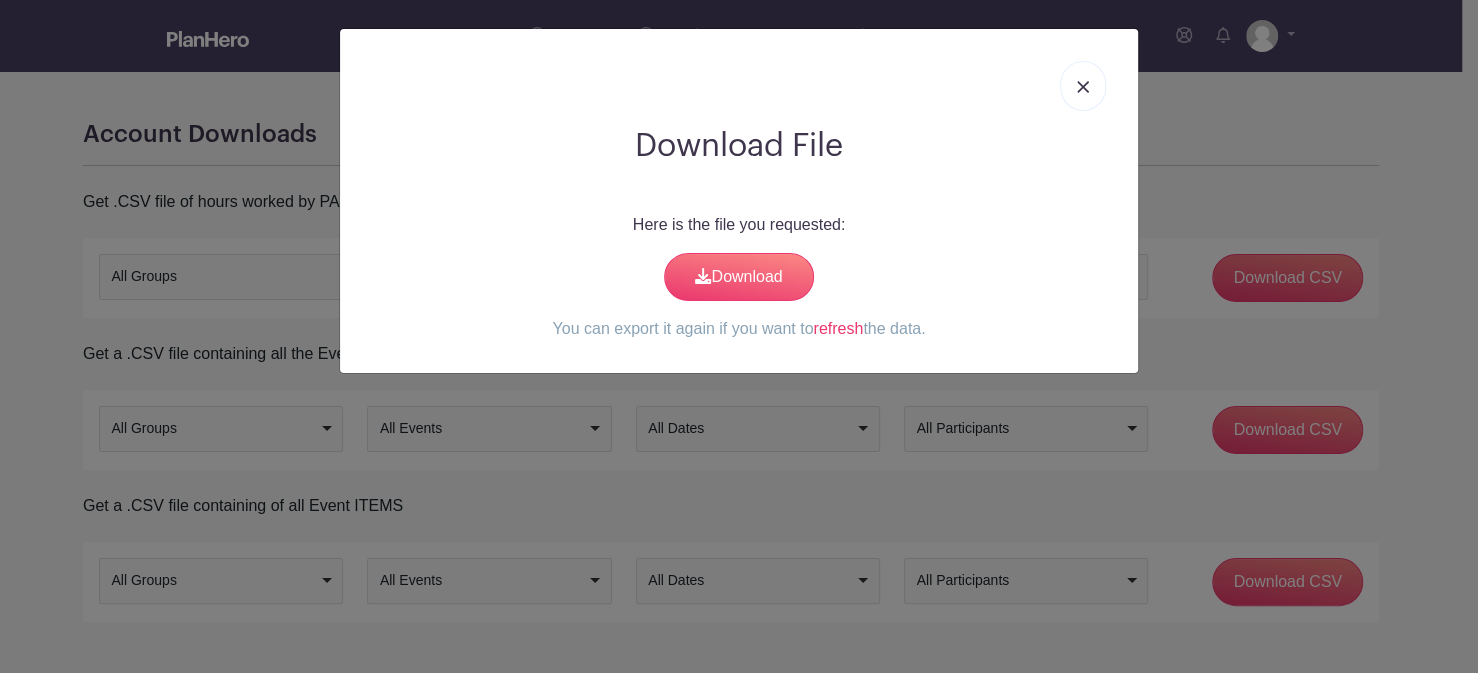 click at bounding box center (1083, 87) 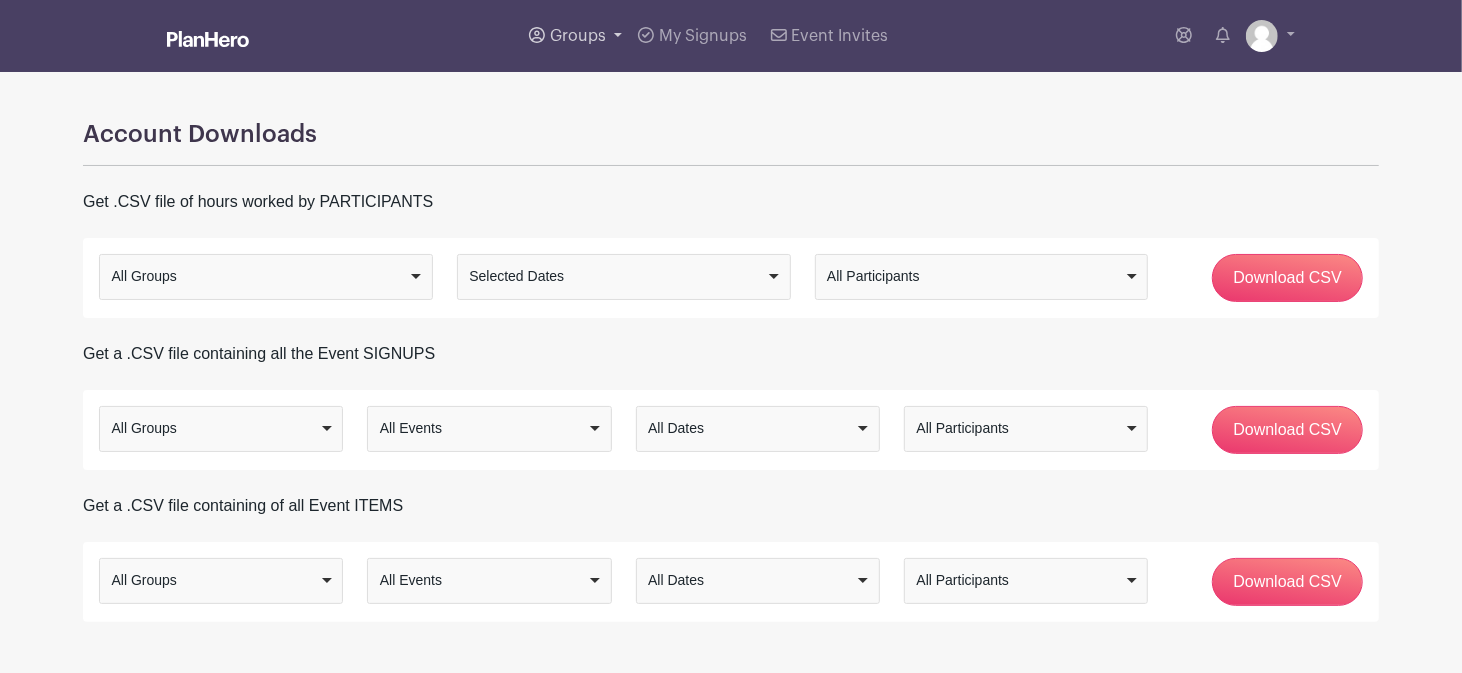 click on "Groups" at bounding box center (578, 36) 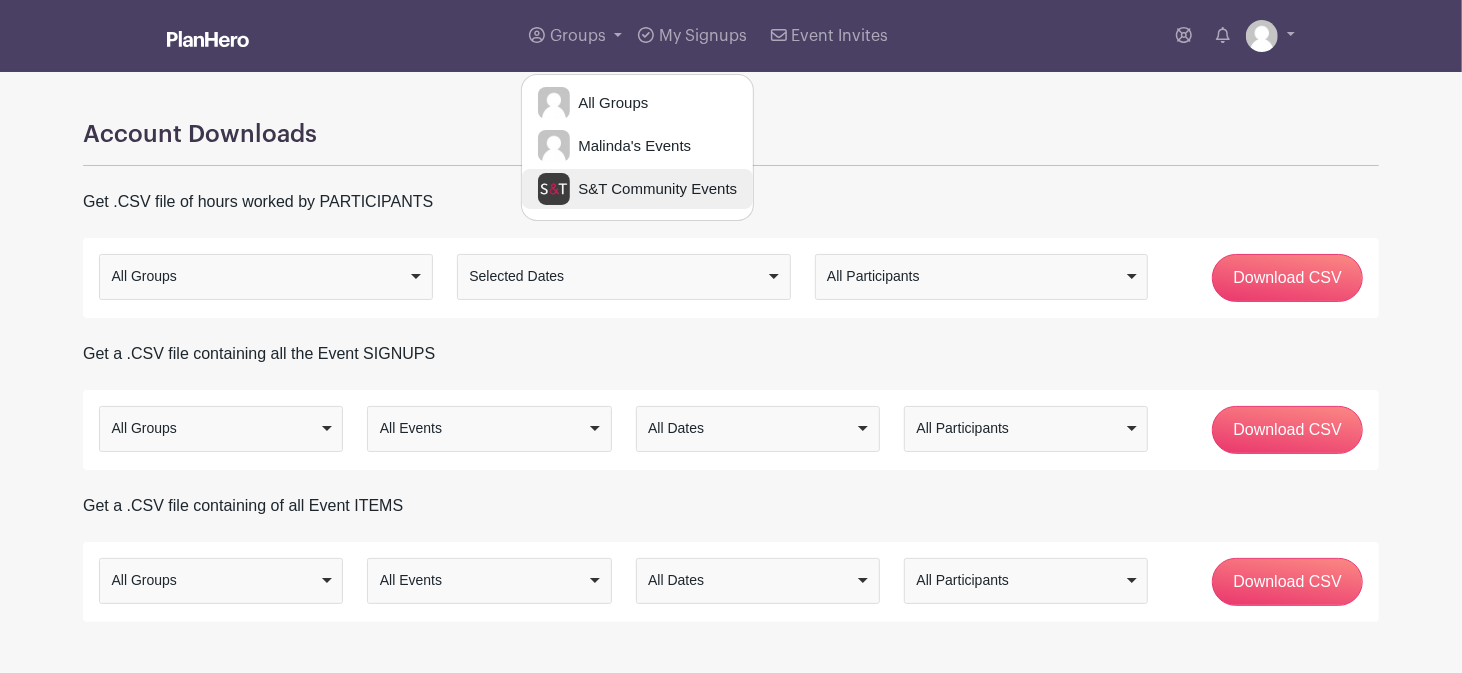 click on "S&T Community Events" at bounding box center (653, 189) 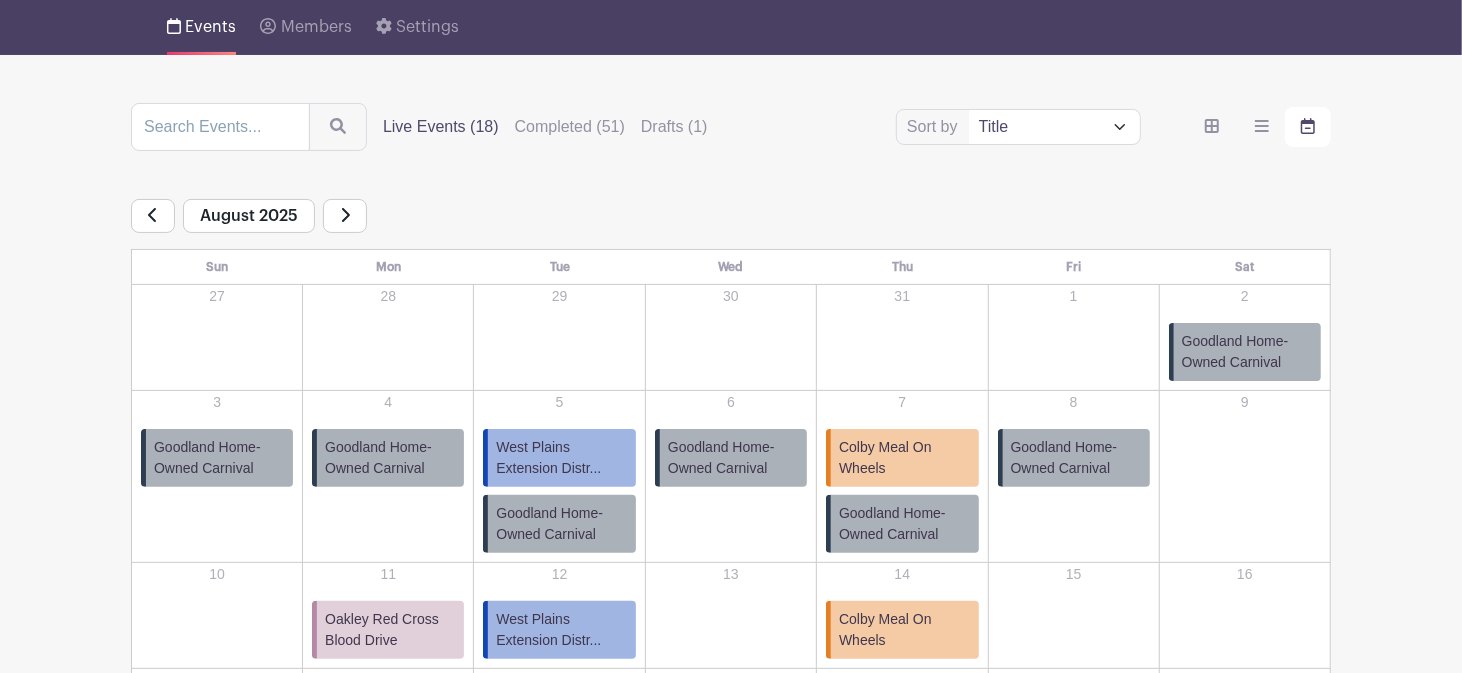 scroll, scrollTop: 122, scrollLeft: 0, axis: vertical 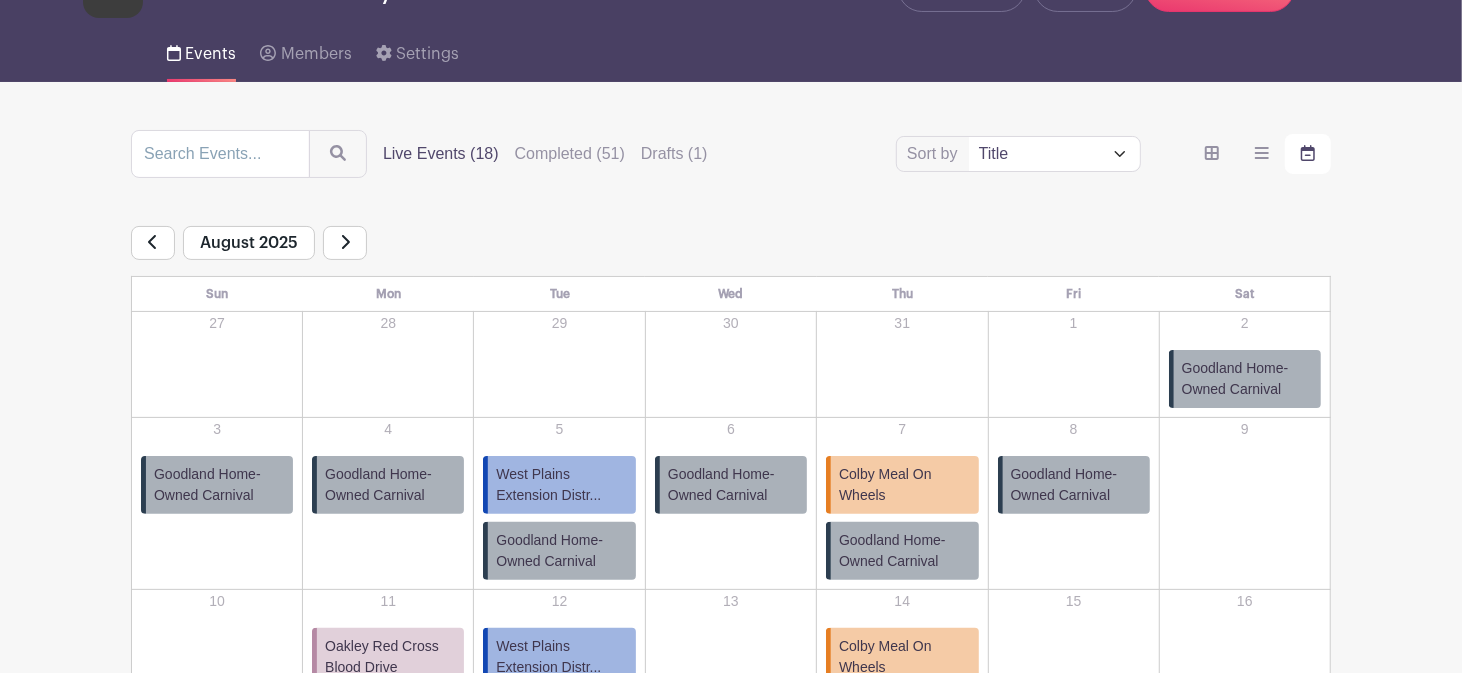 click 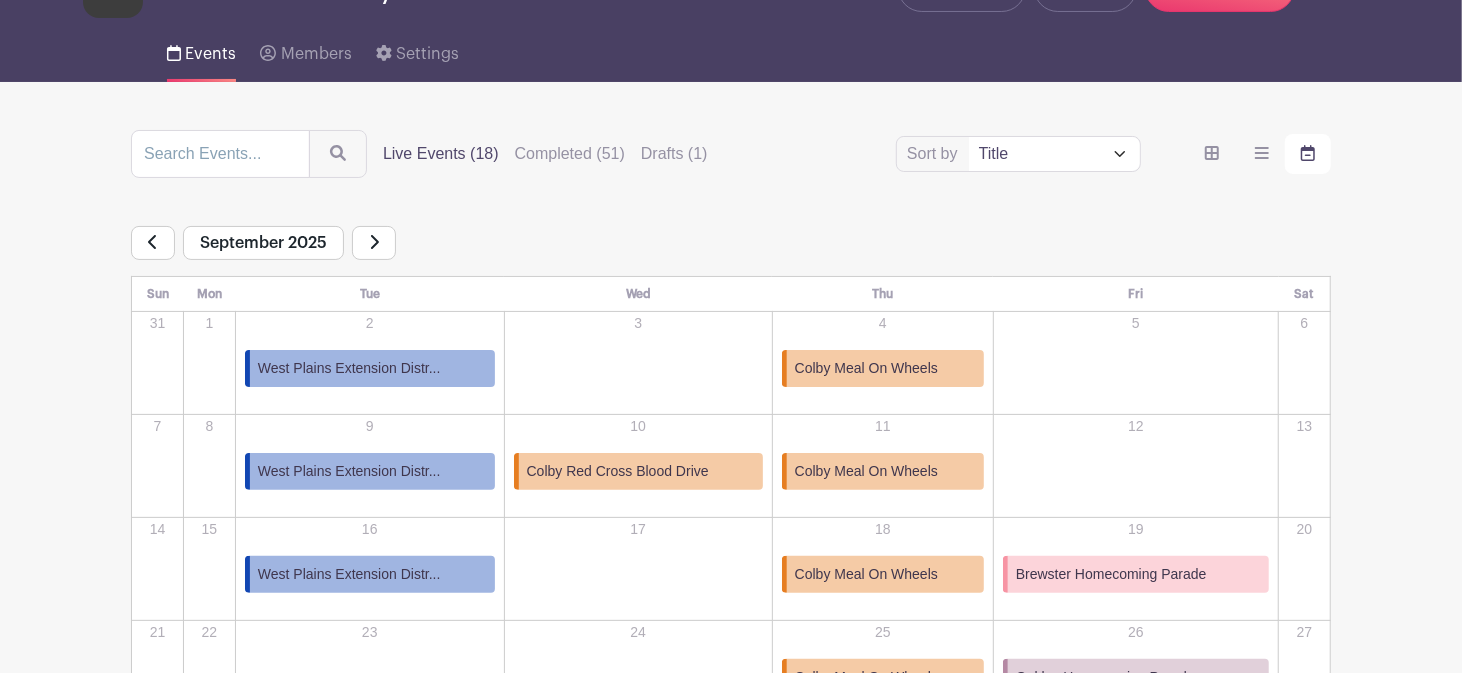 click on "September 2025" at bounding box center (731, 243) 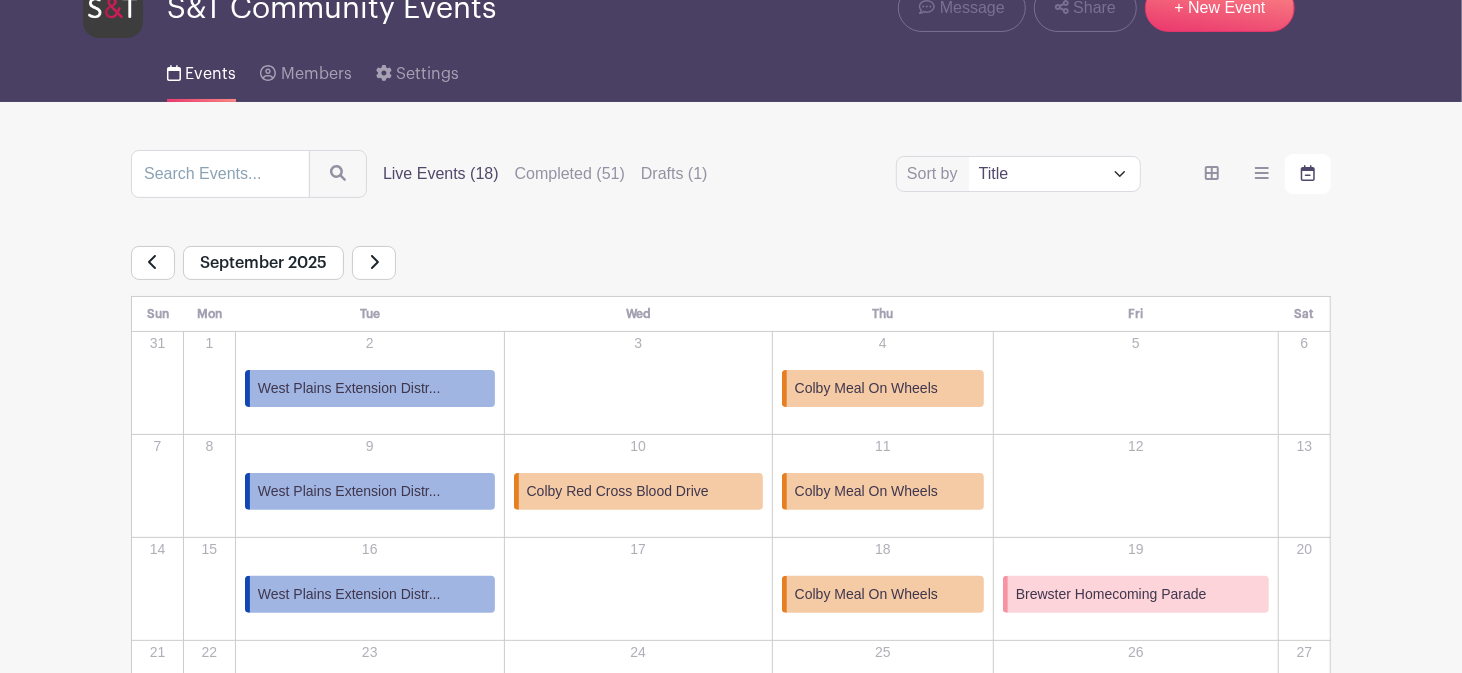 scroll, scrollTop: 101, scrollLeft: 0, axis: vertical 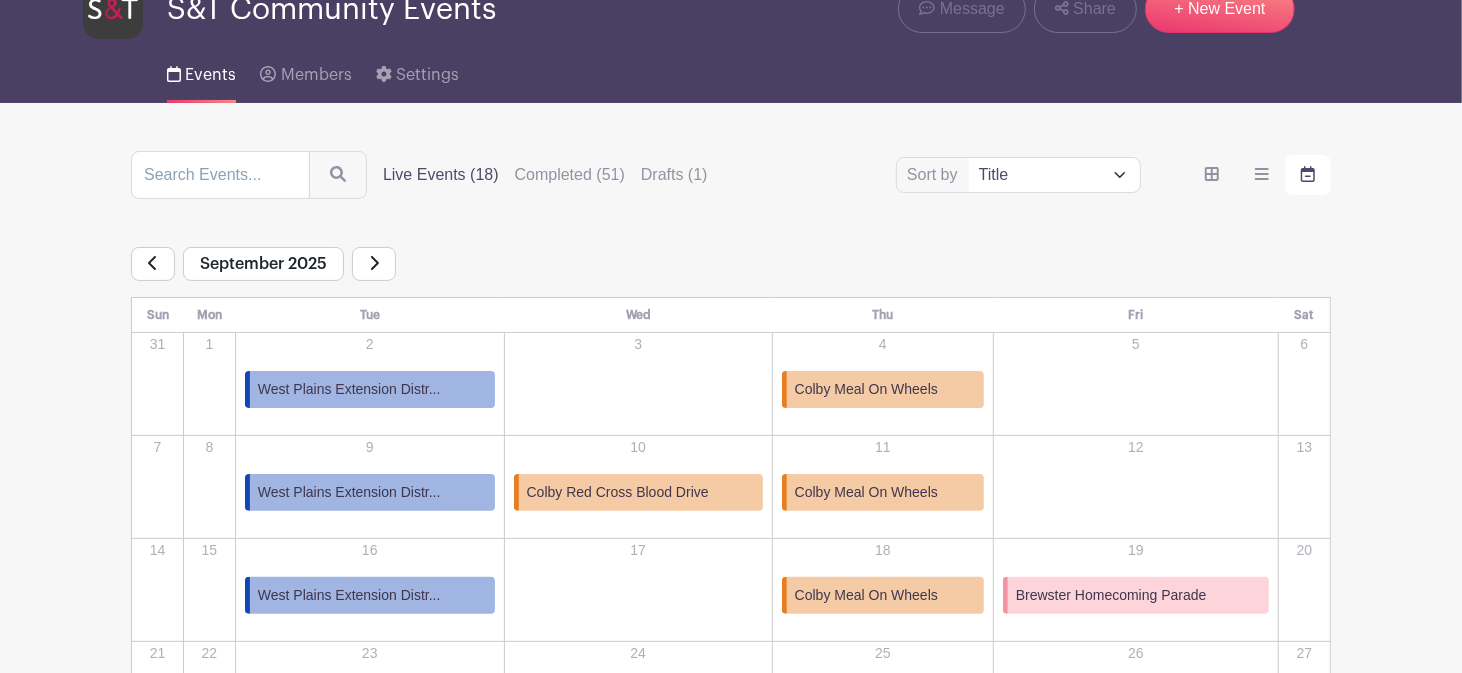 click at bounding box center [374, 264] 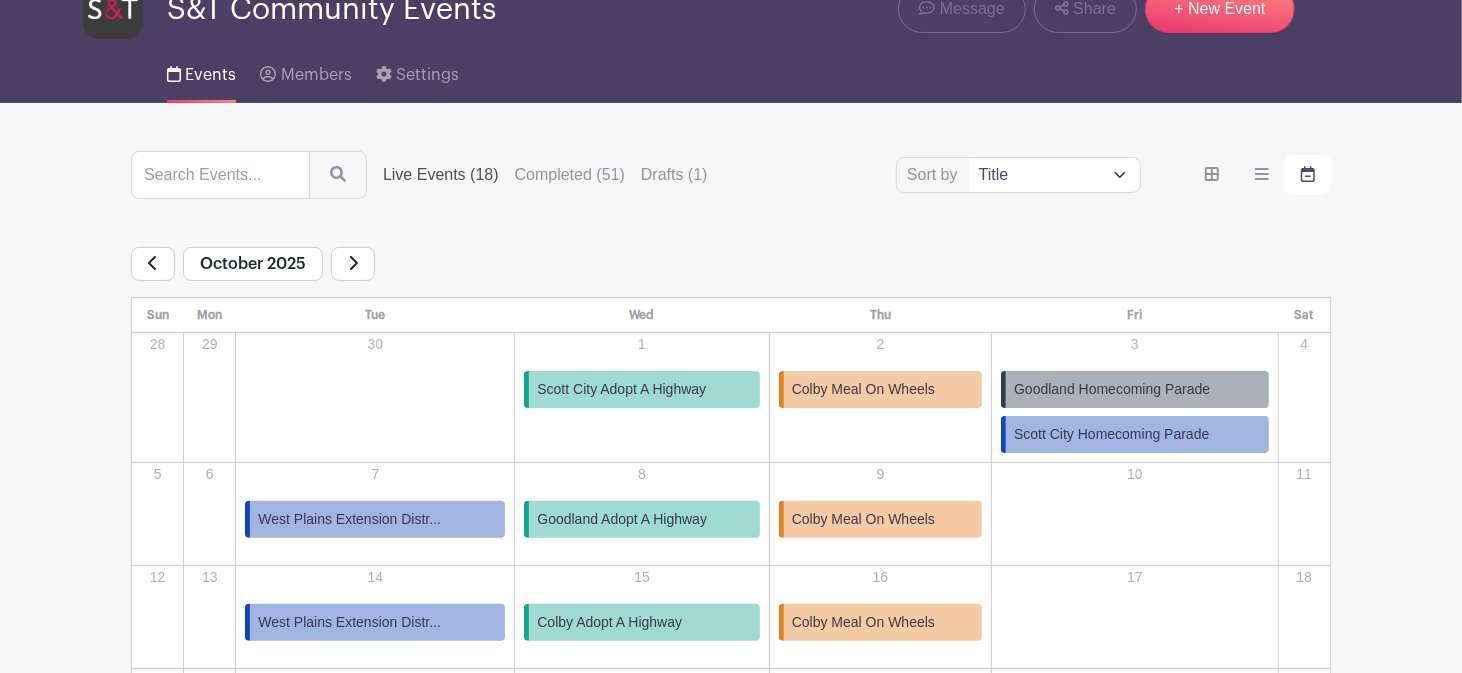 click on "Goodland Adopt A Highway" at bounding box center [622, 519] 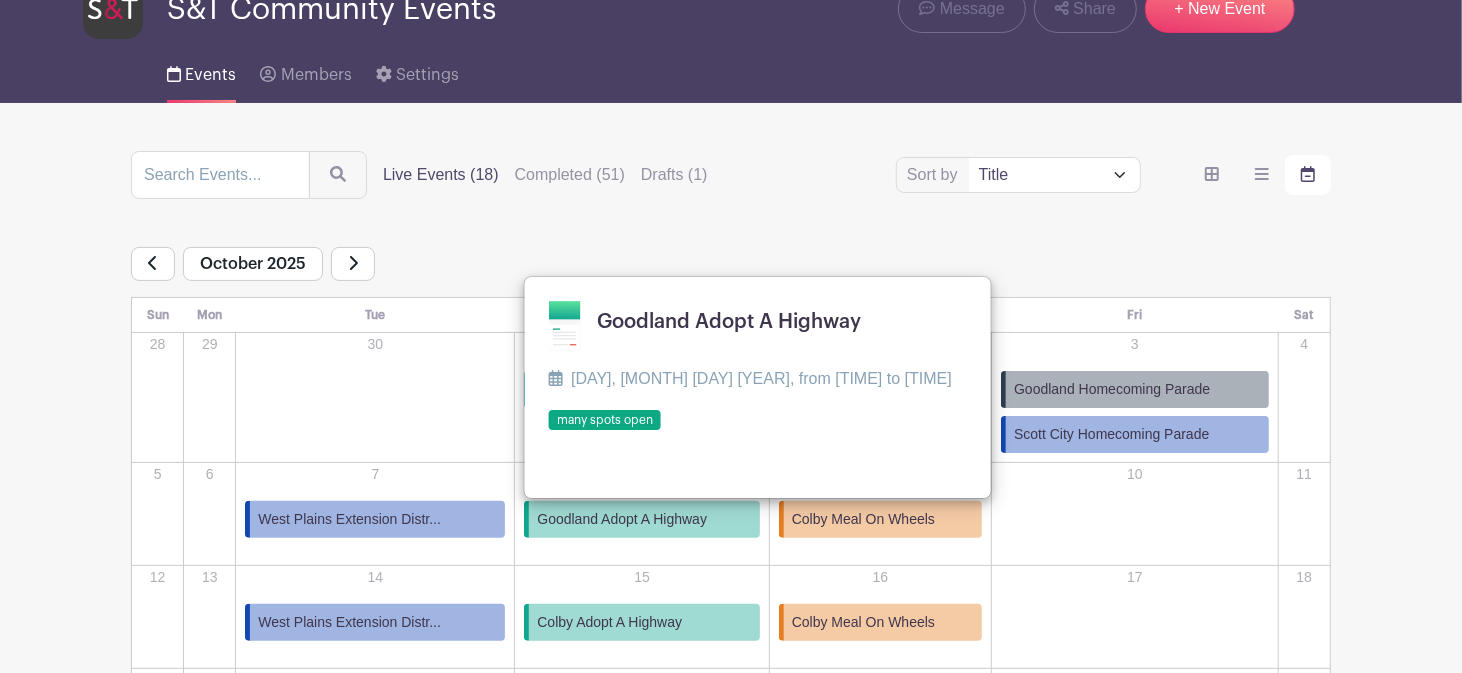 click at bounding box center [549, 431] 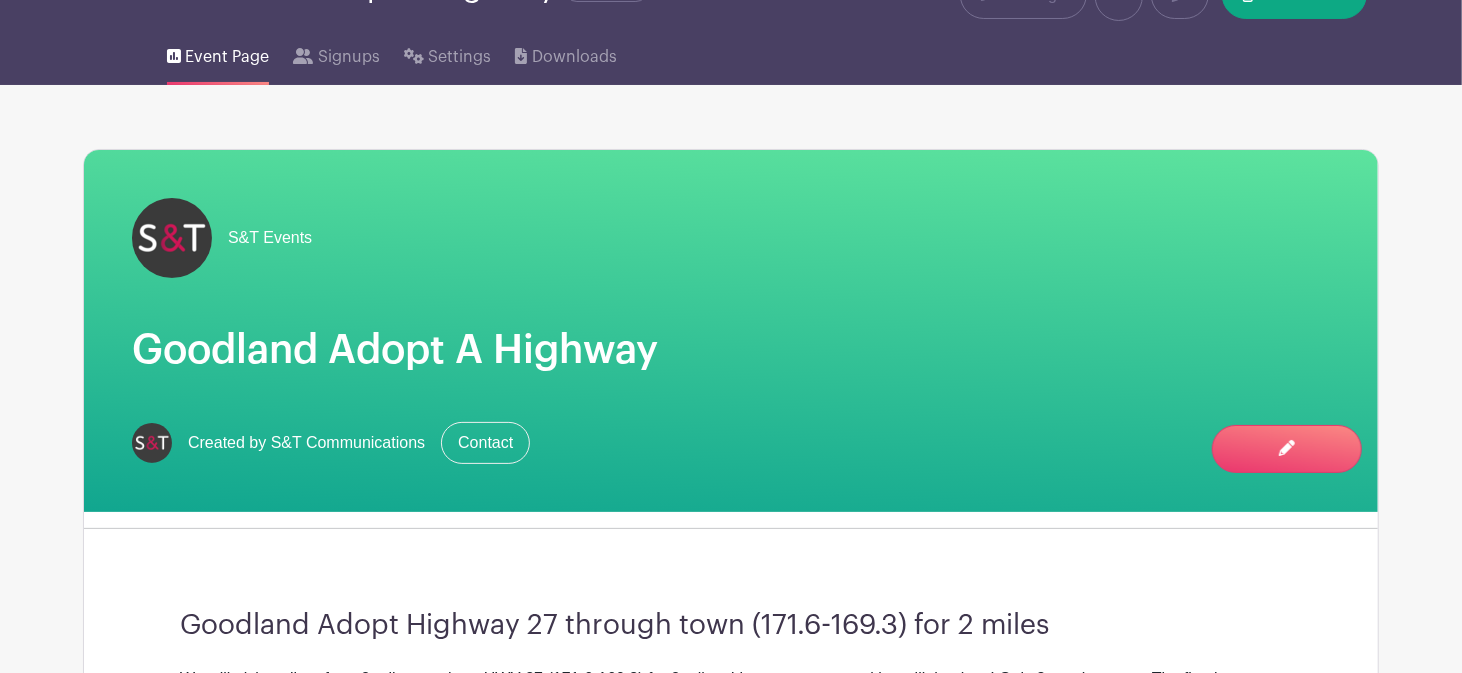 scroll, scrollTop: 0, scrollLeft: 0, axis: both 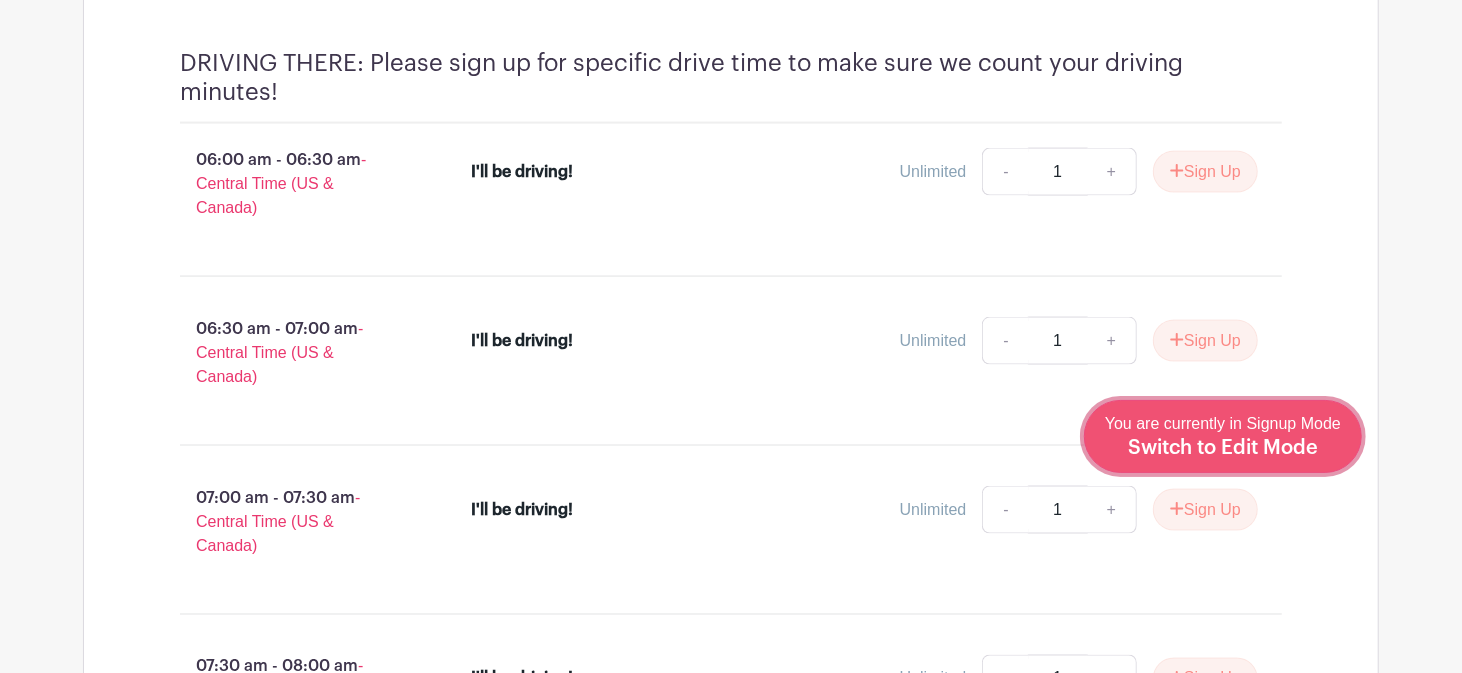 click on "Switch to Edit Mode" at bounding box center (1223, 448) 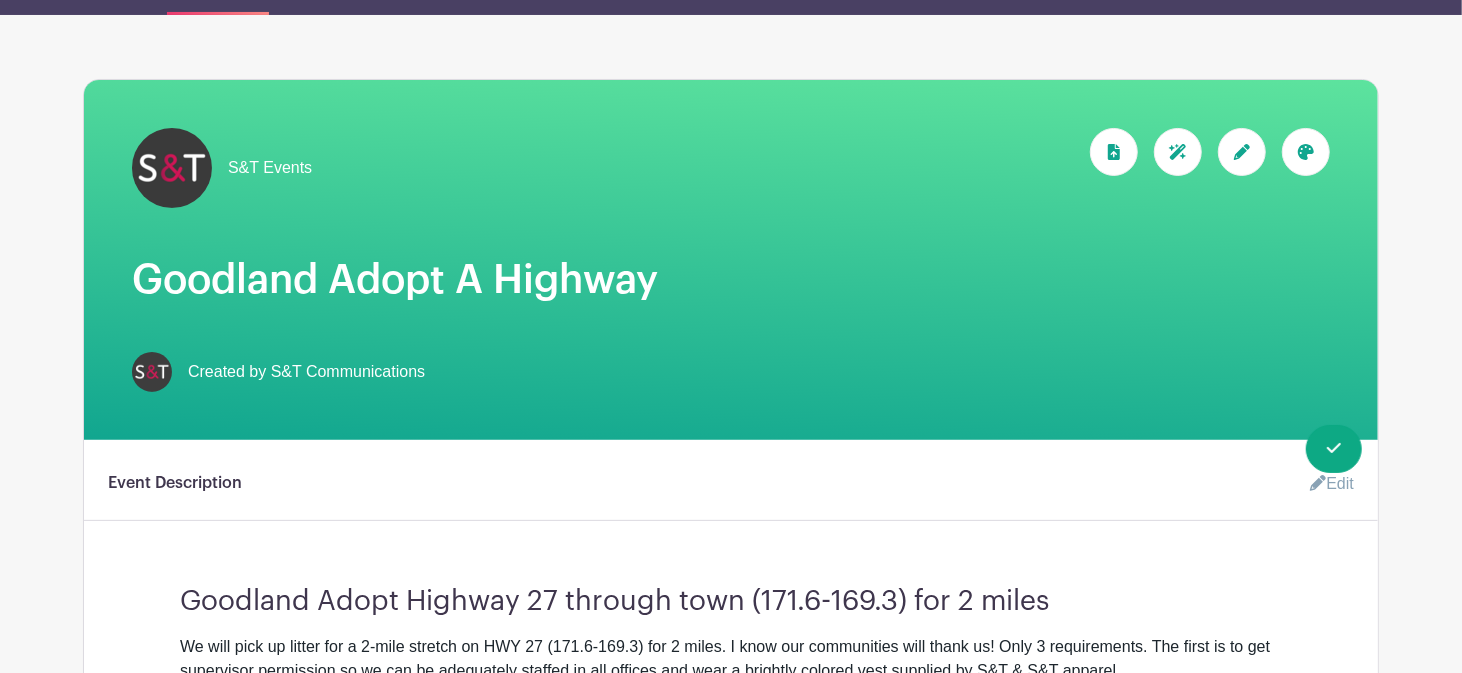scroll, scrollTop: 0, scrollLeft: 0, axis: both 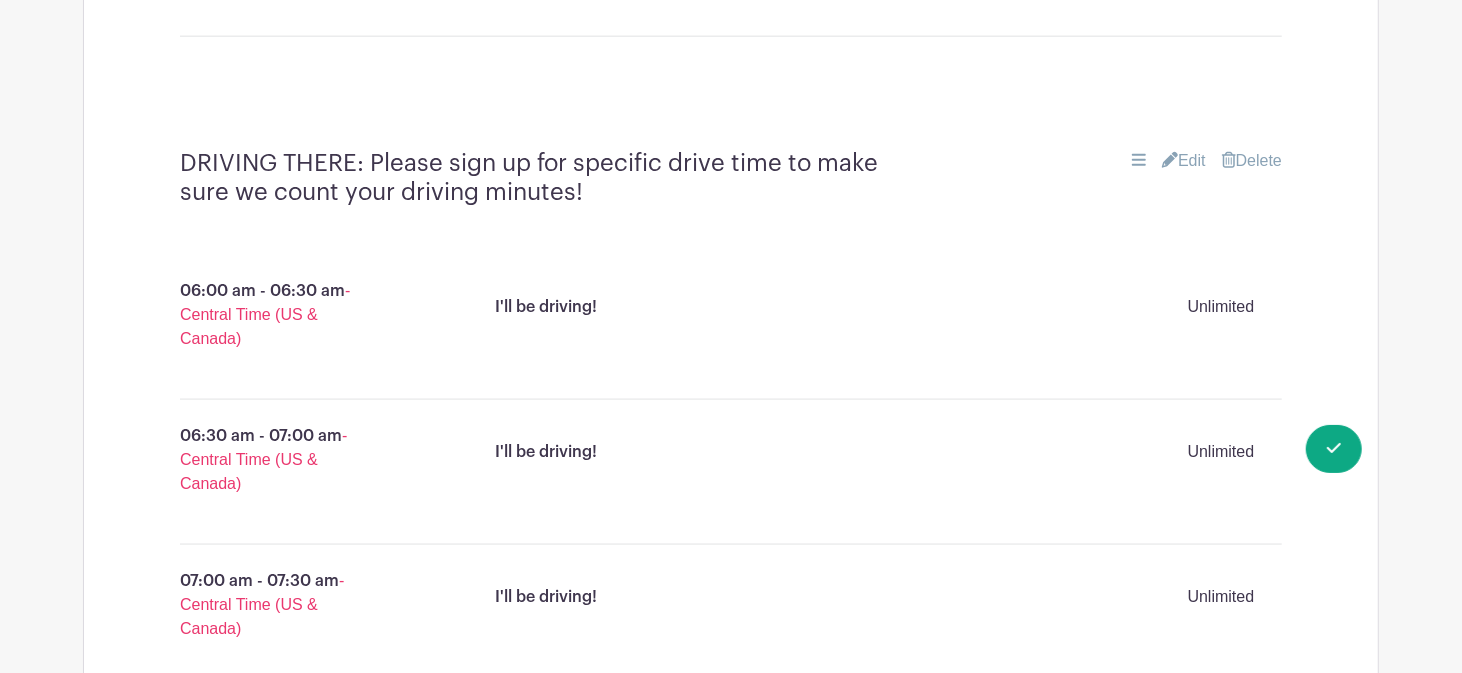 click on "Edit" at bounding box center (1184, 161) 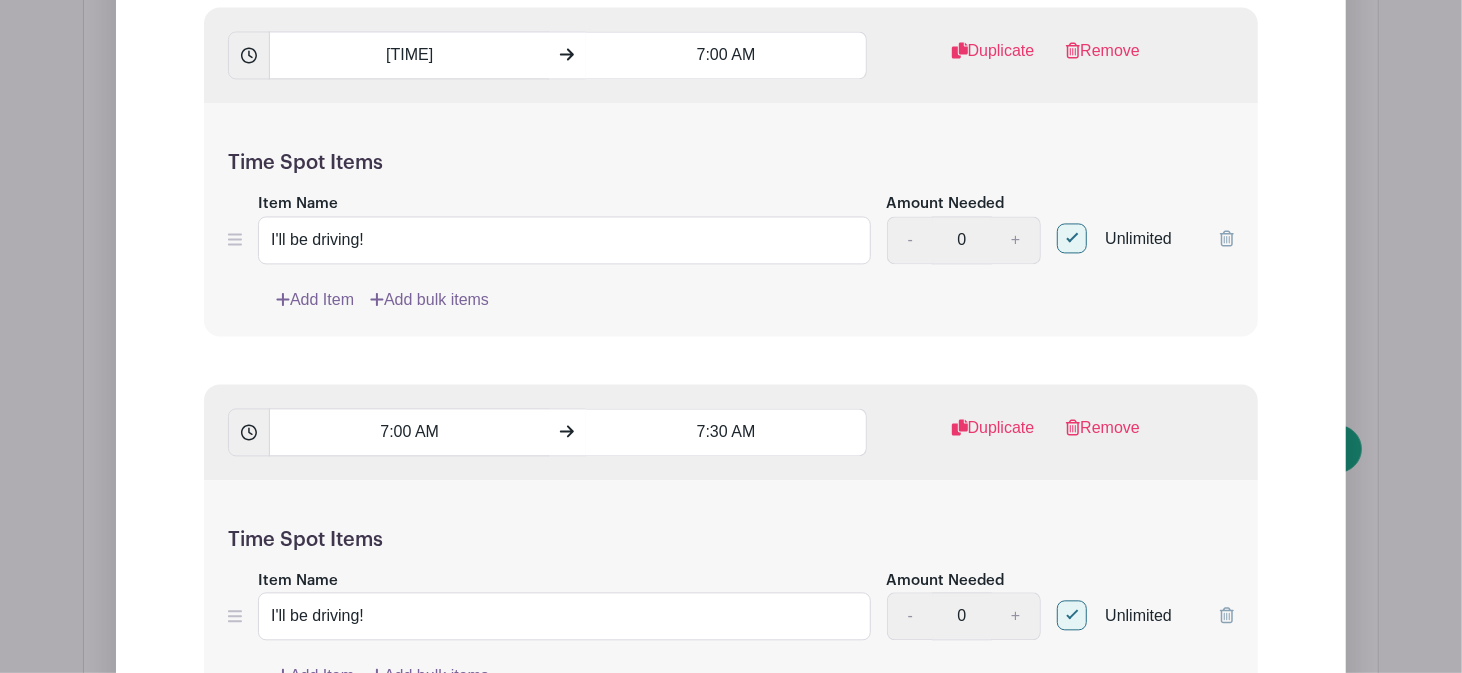 scroll, scrollTop: 2501, scrollLeft: 0, axis: vertical 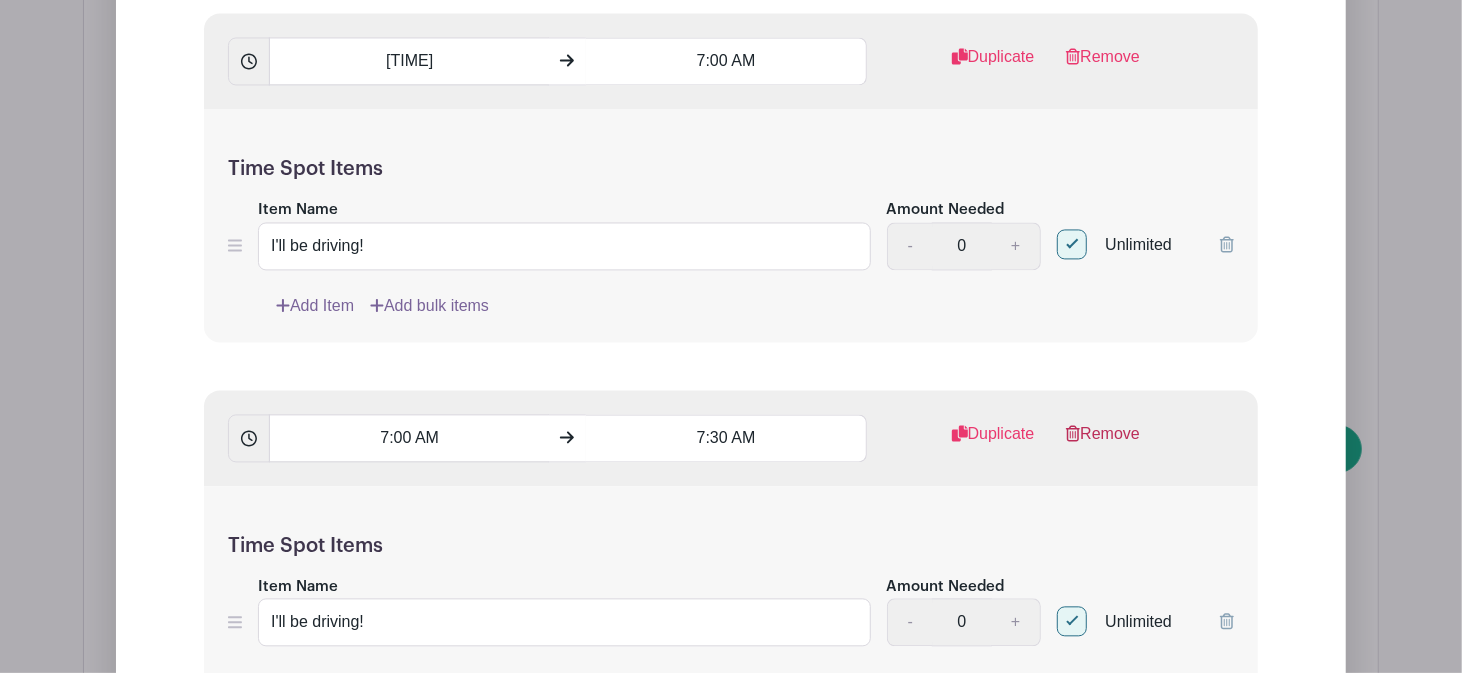 click on "Remove" at bounding box center [1103, 442] 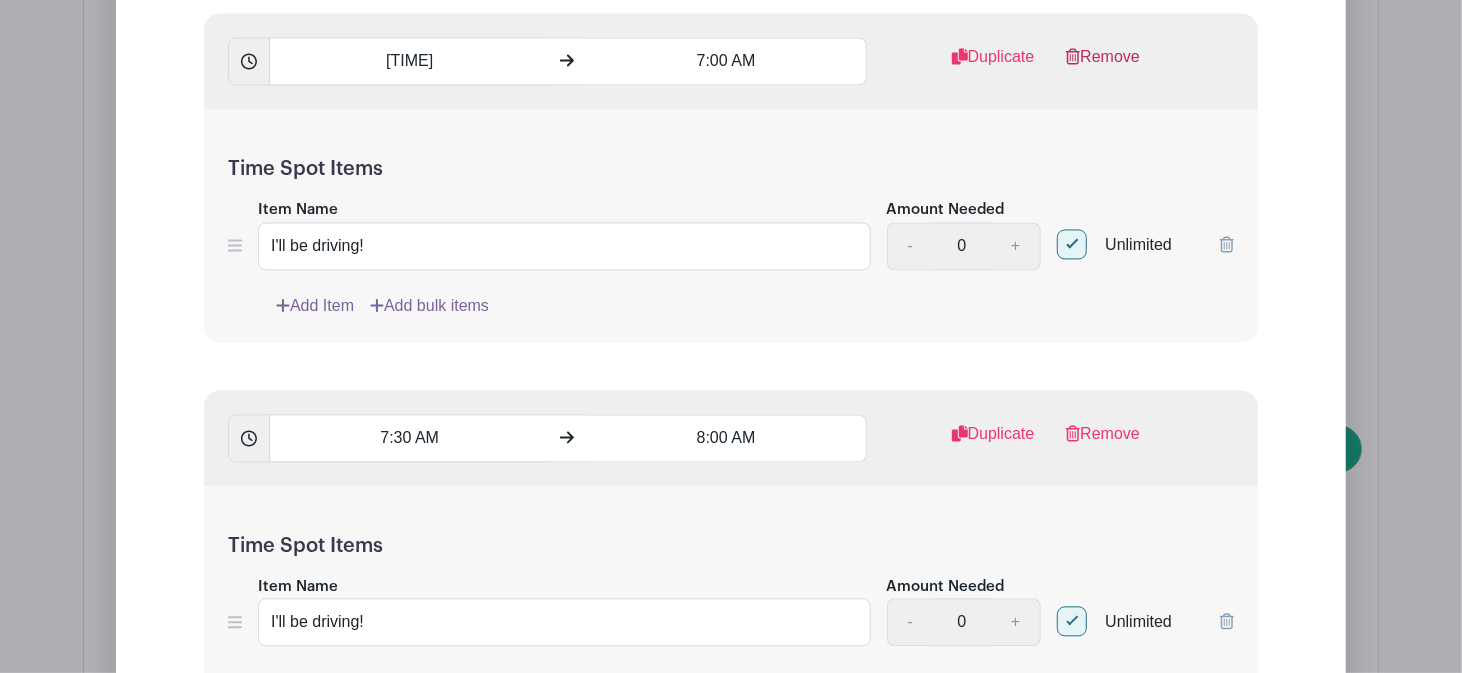 click on "Remove" at bounding box center (1103, 65) 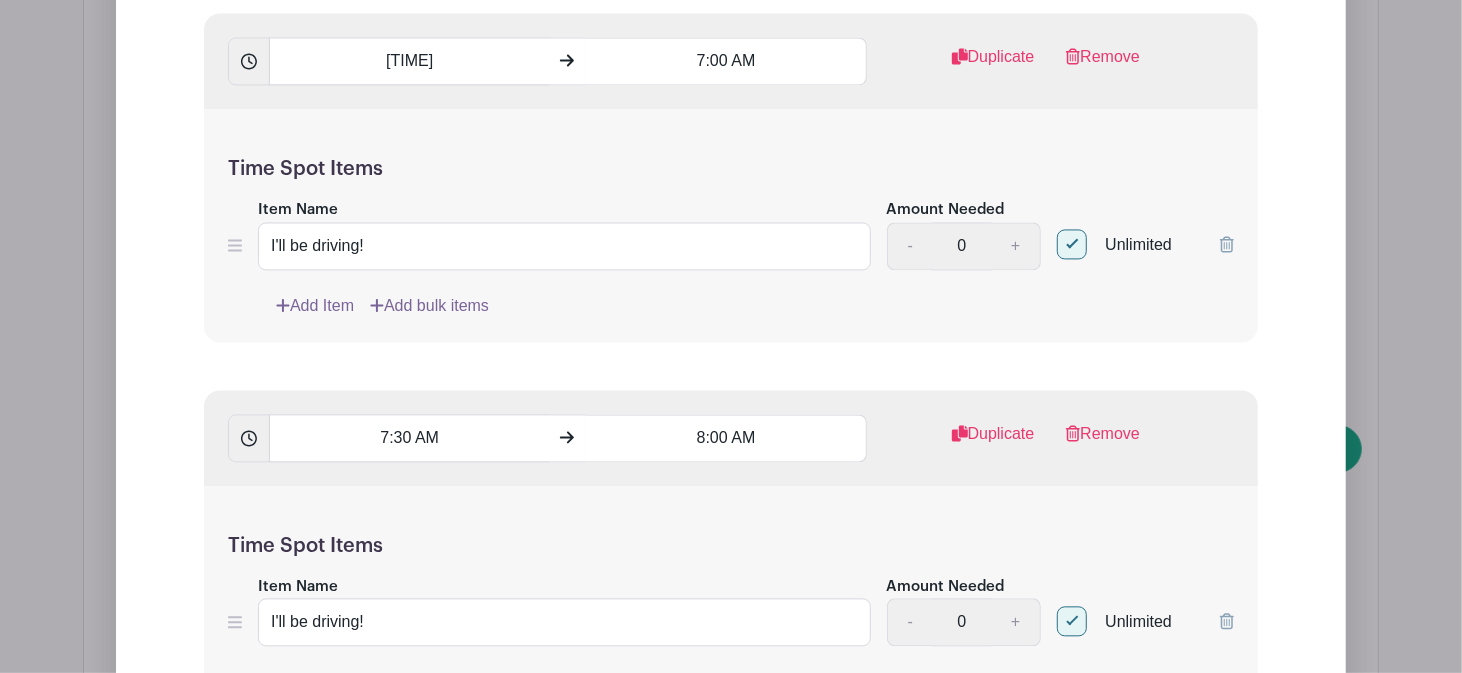 scroll, scrollTop: 2126, scrollLeft: 0, axis: vertical 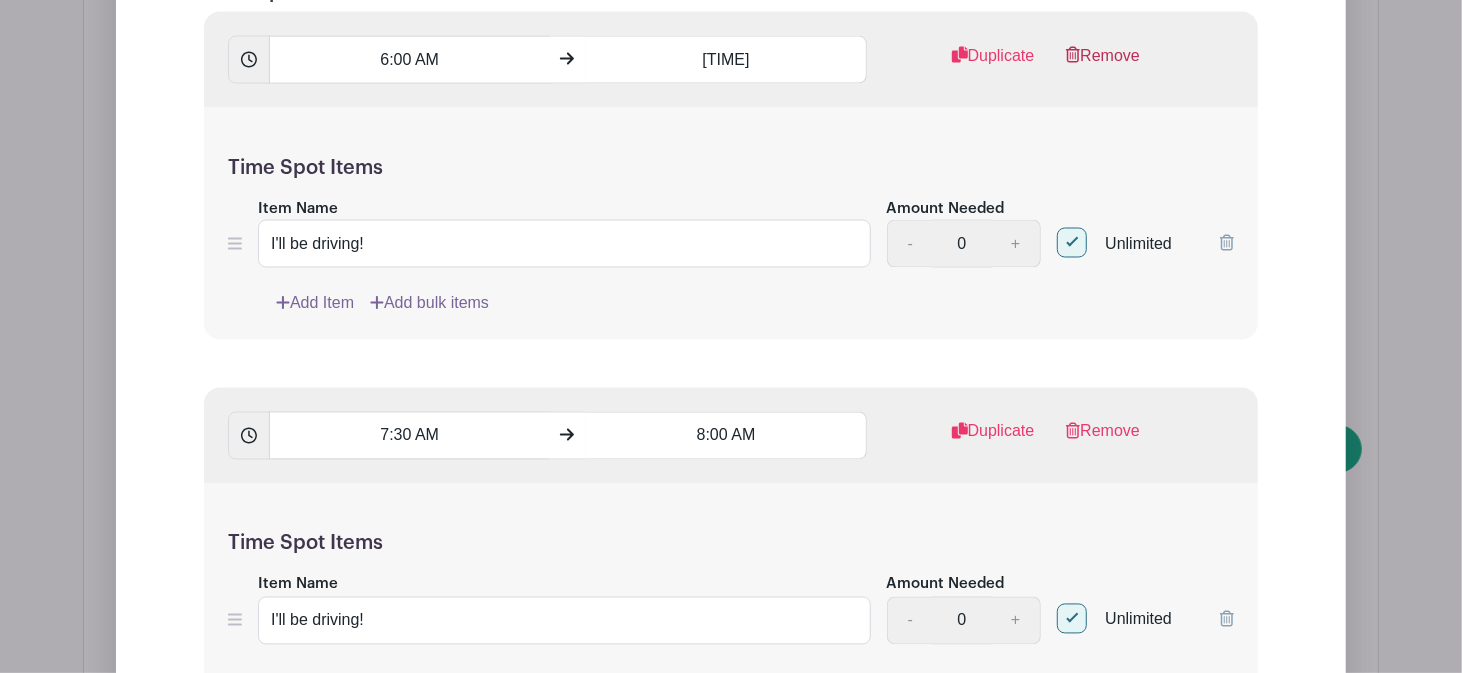 click on "Remove" at bounding box center (1103, 64) 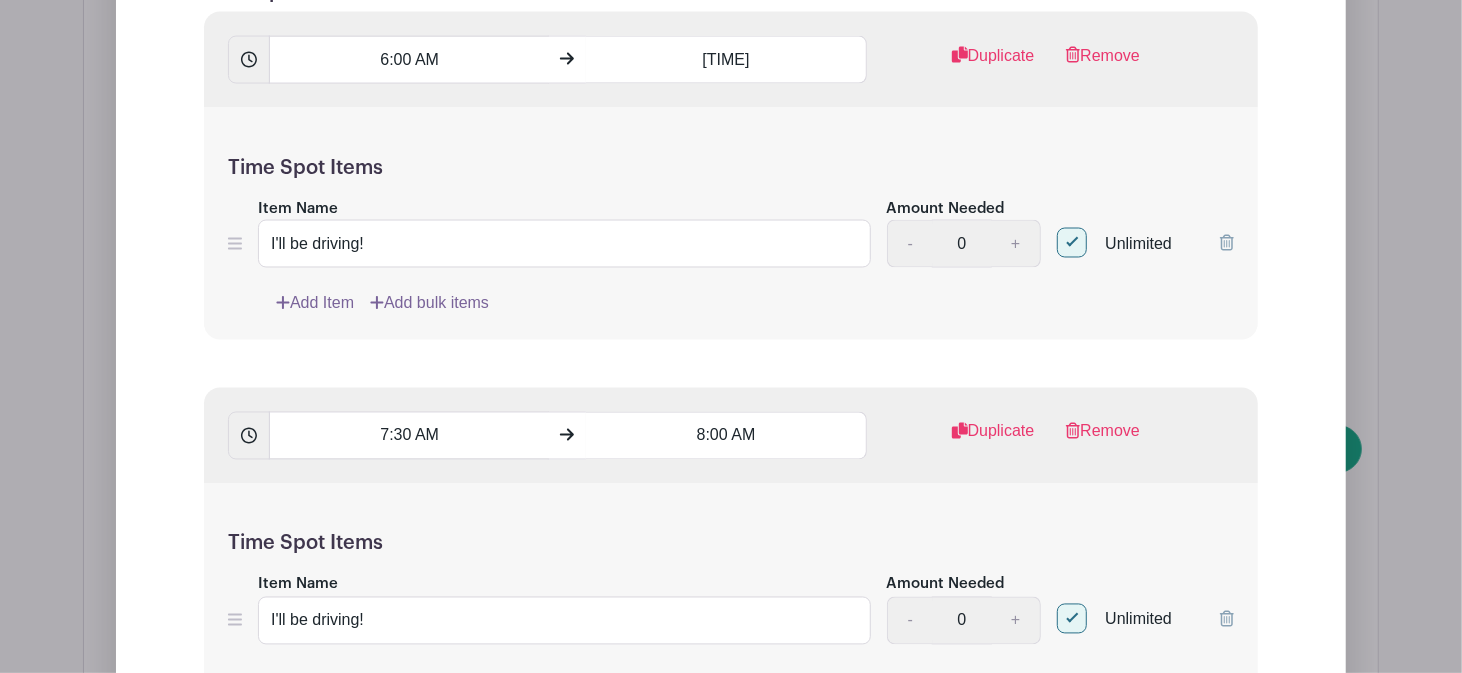 scroll, scrollTop: 1751, scrollLeft: 0, axis: vertical 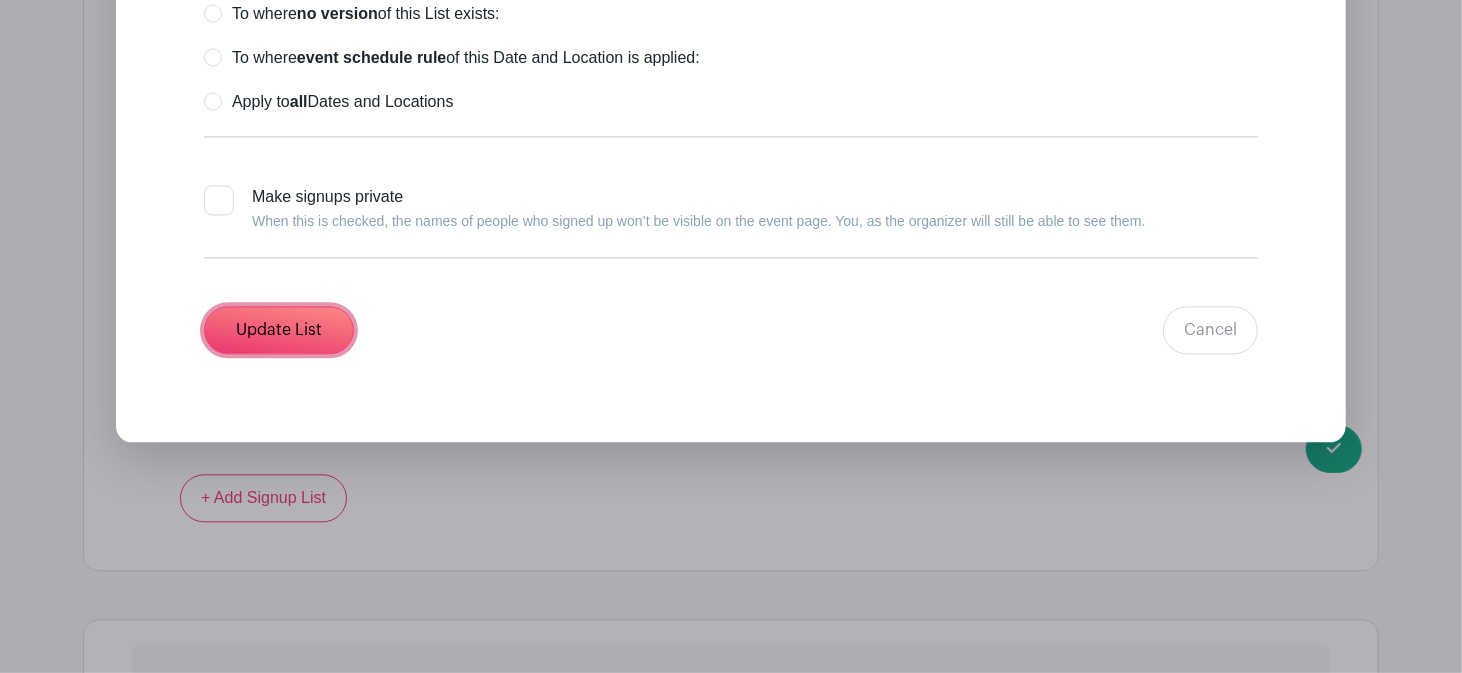 click on "Update List" at bounding box center (279, 330) 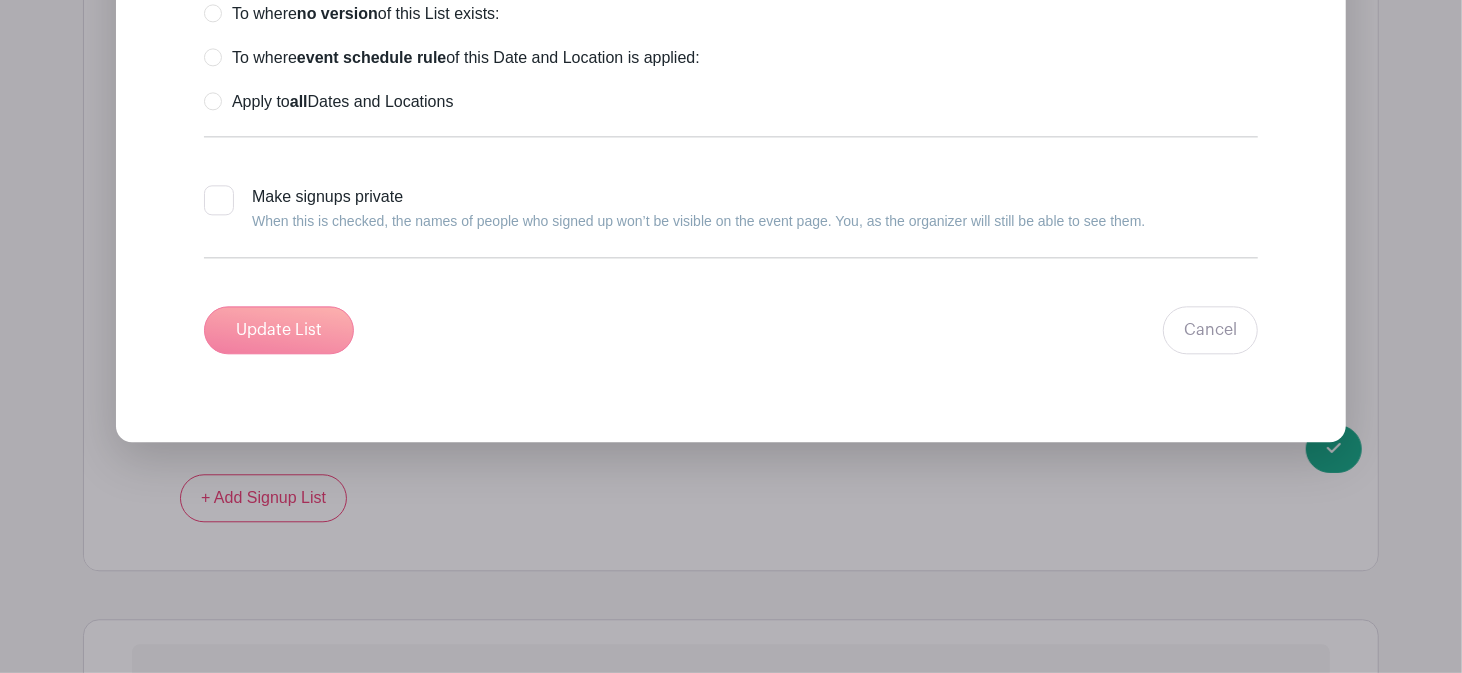 scroll, scrollTop: 1584, scrollLeft: 0, axis: vertical 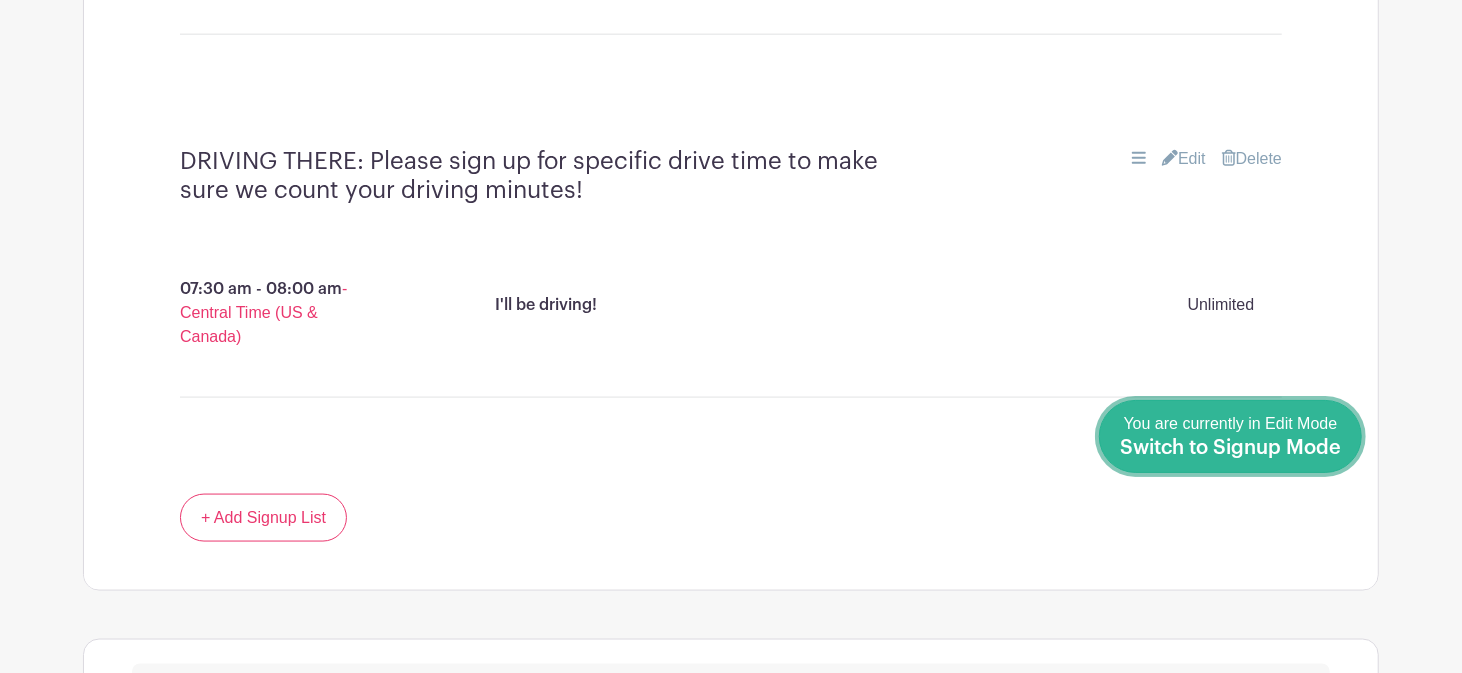 click on "Switch to Signup Mode" at bounding box center (1230, 448) 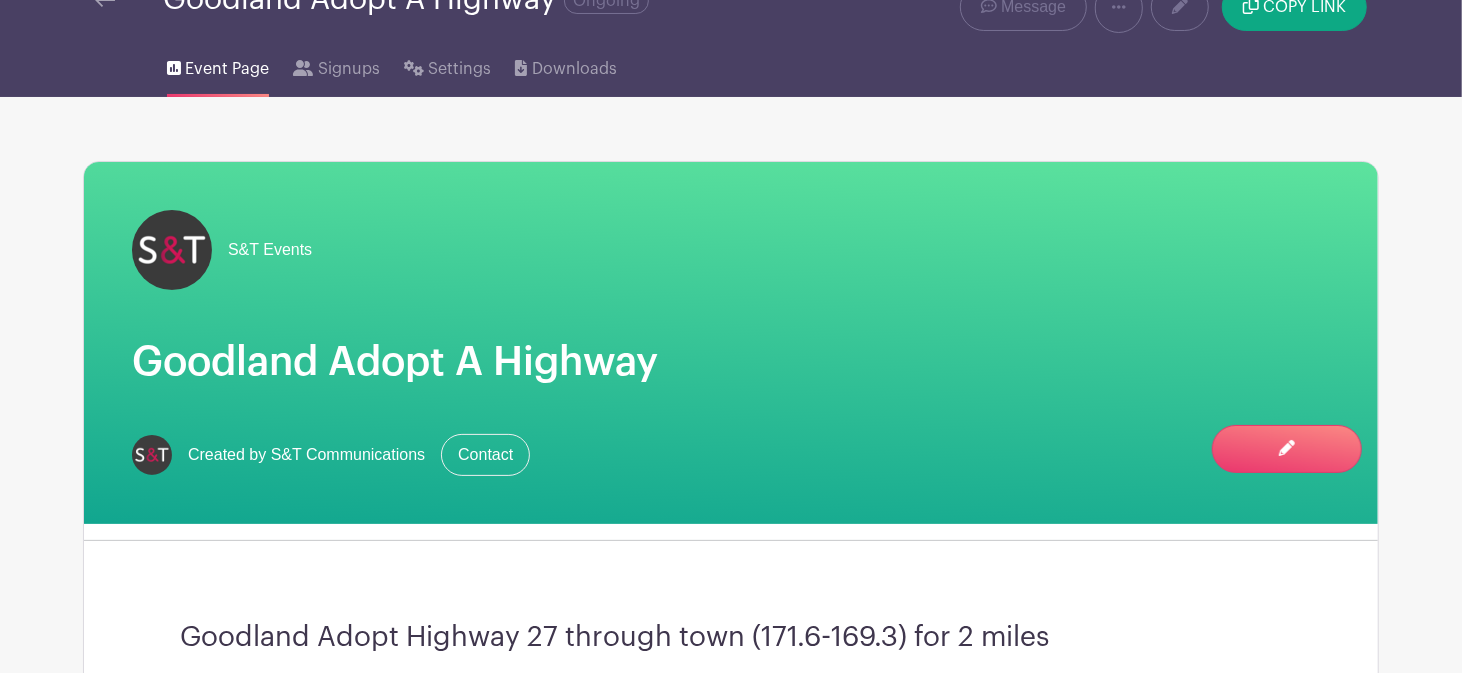 scroll, scrollTop: 0, scrollLeft: 0, axis: both 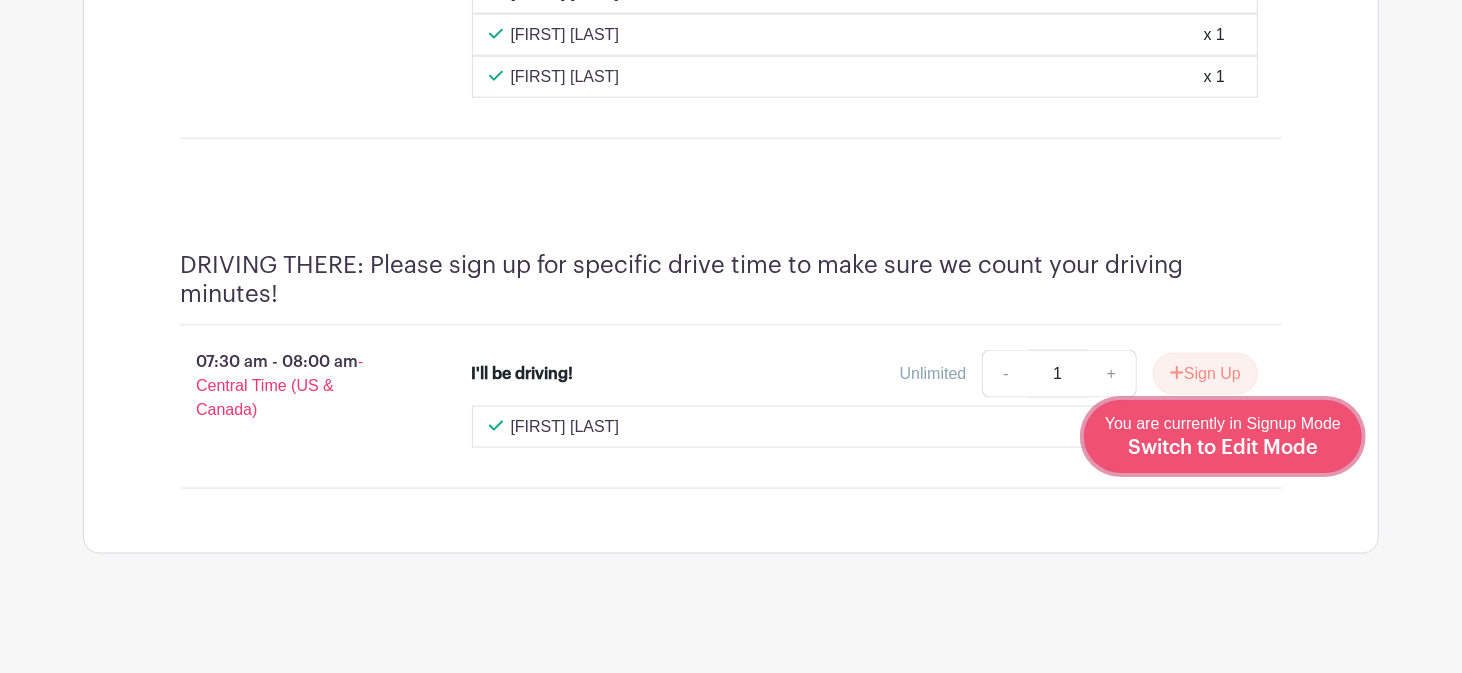 click on "Switch to Edit Mode" at bounding box center (1223, 448) 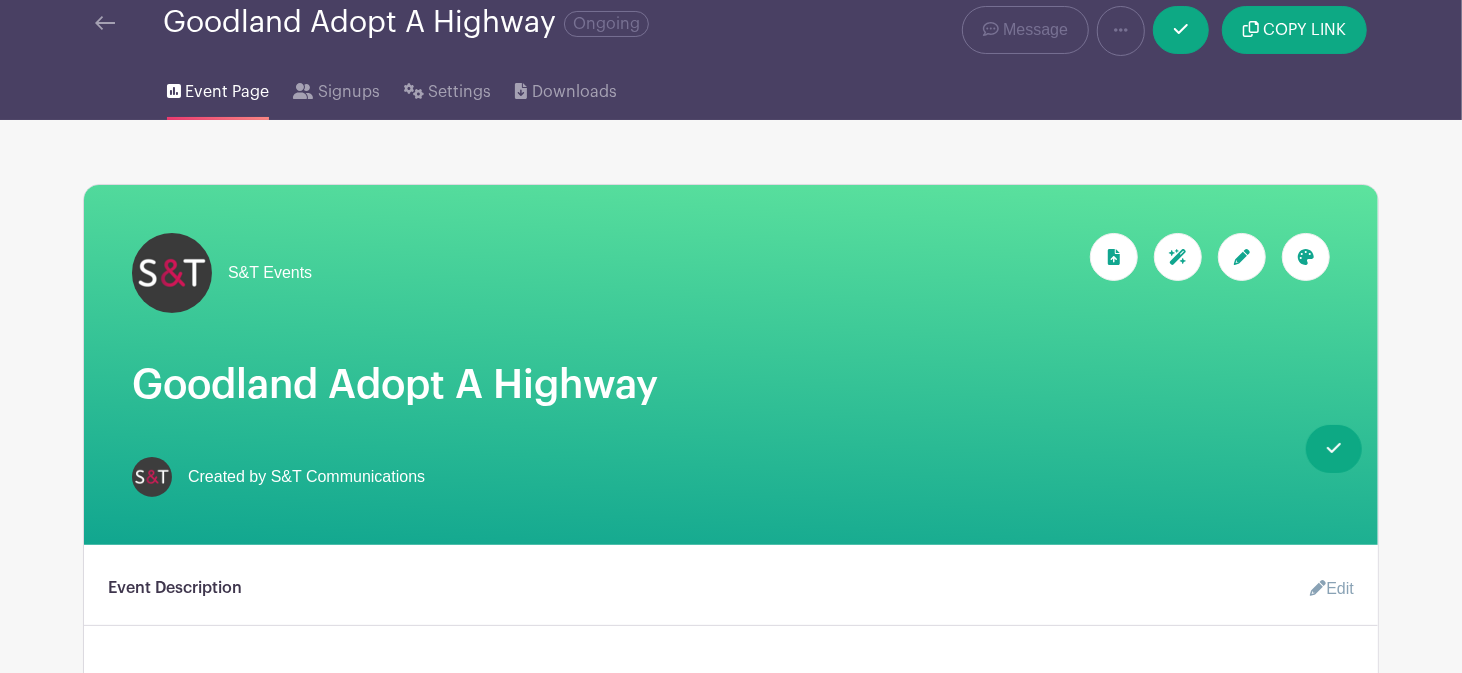 scroll, scrollTop: 0, scrollLeft: 0, axis: both 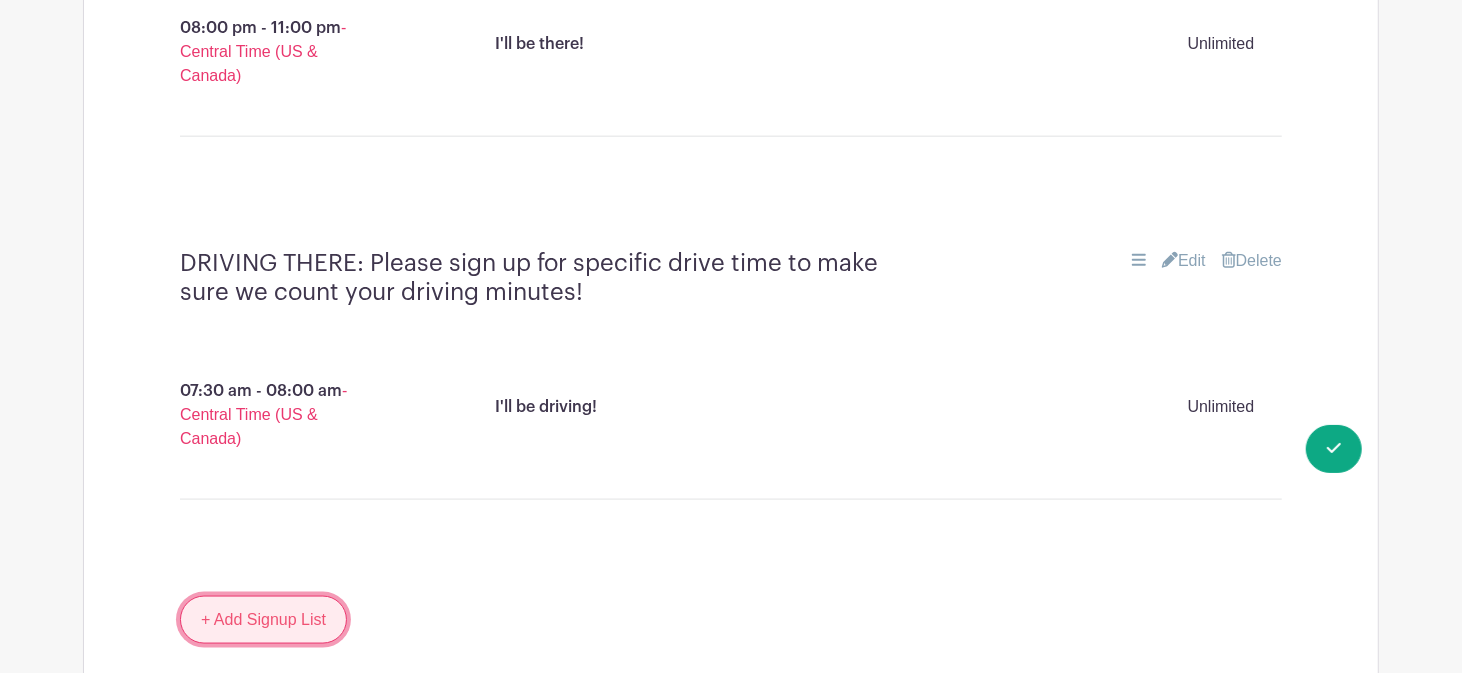 click on "+ Add Signup List" at bounding box center [263, 620] 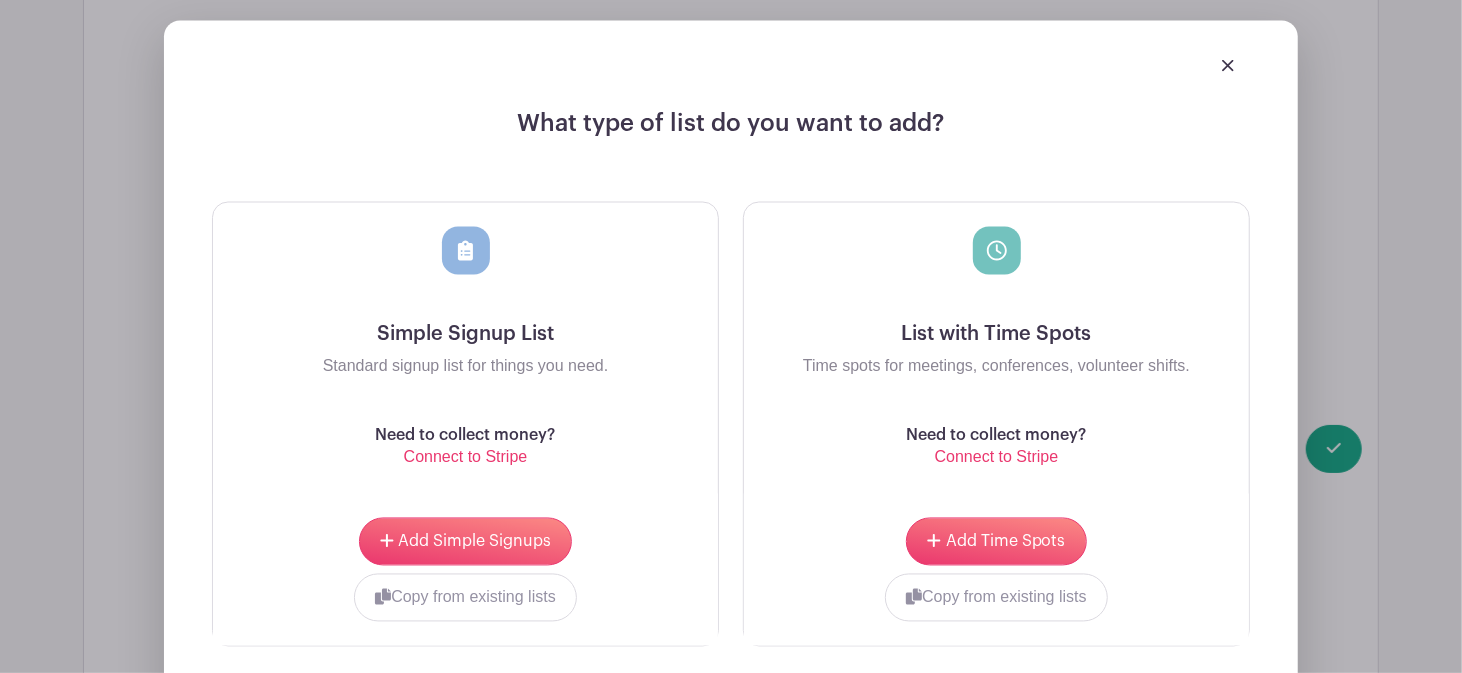 scroll, scrollTop: 2184, scrollLeft: 0, axis: vertical 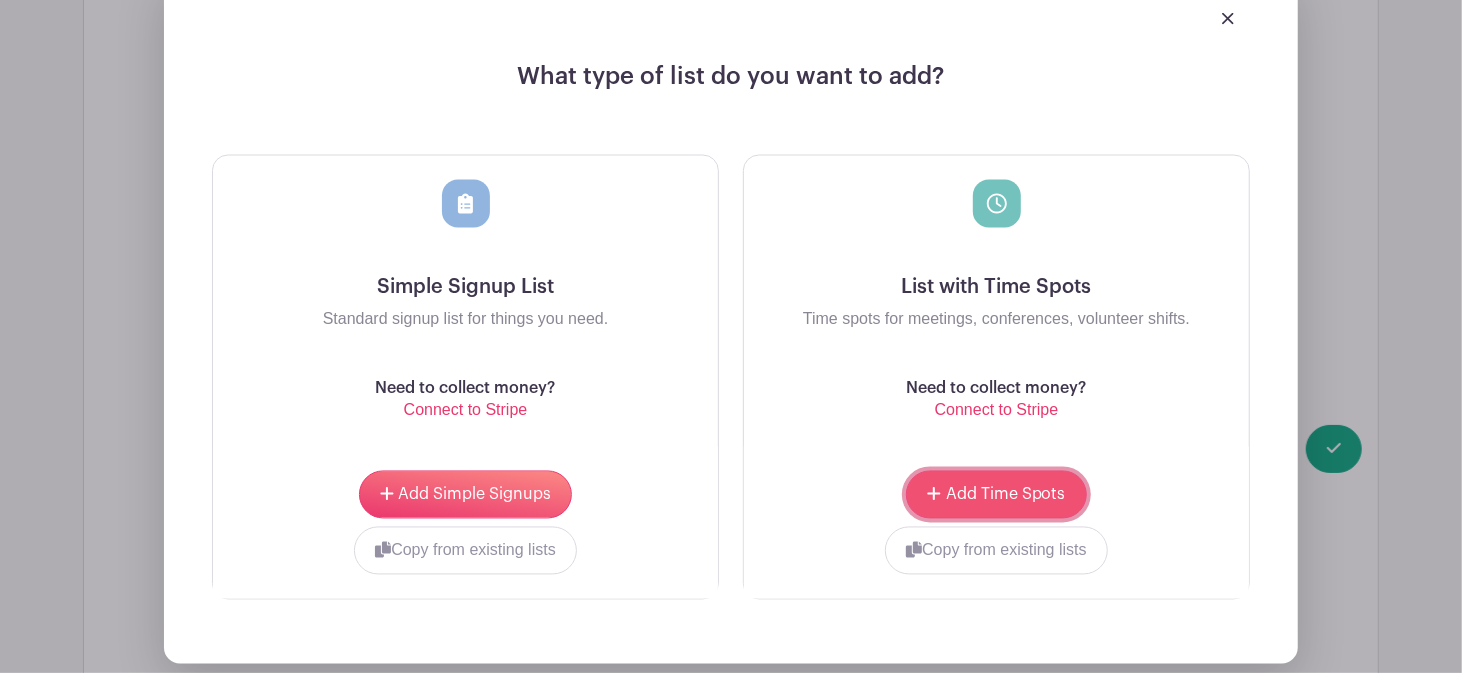 click on "Add Time Spots" at bounding box center (1006, 495) 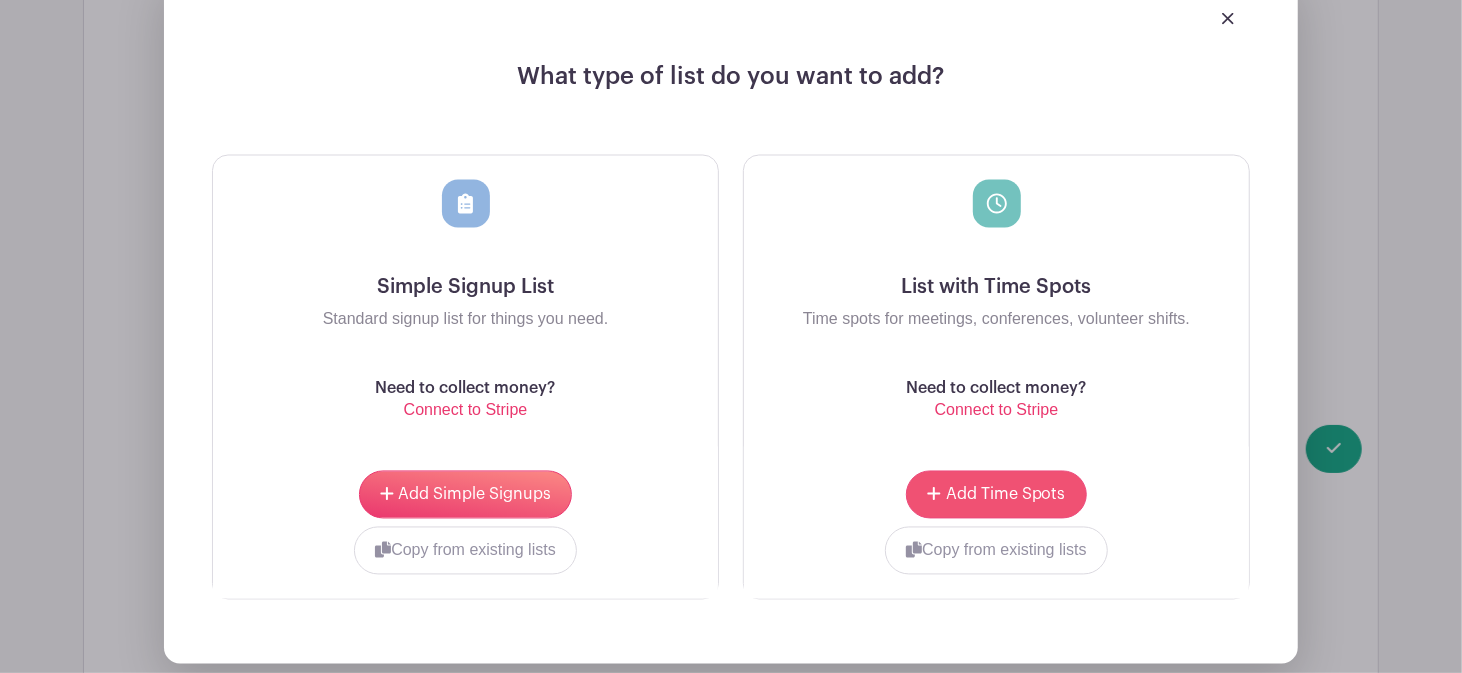 scroll, scrollTop: 2344, scrollLeft: 0, axis: vertical 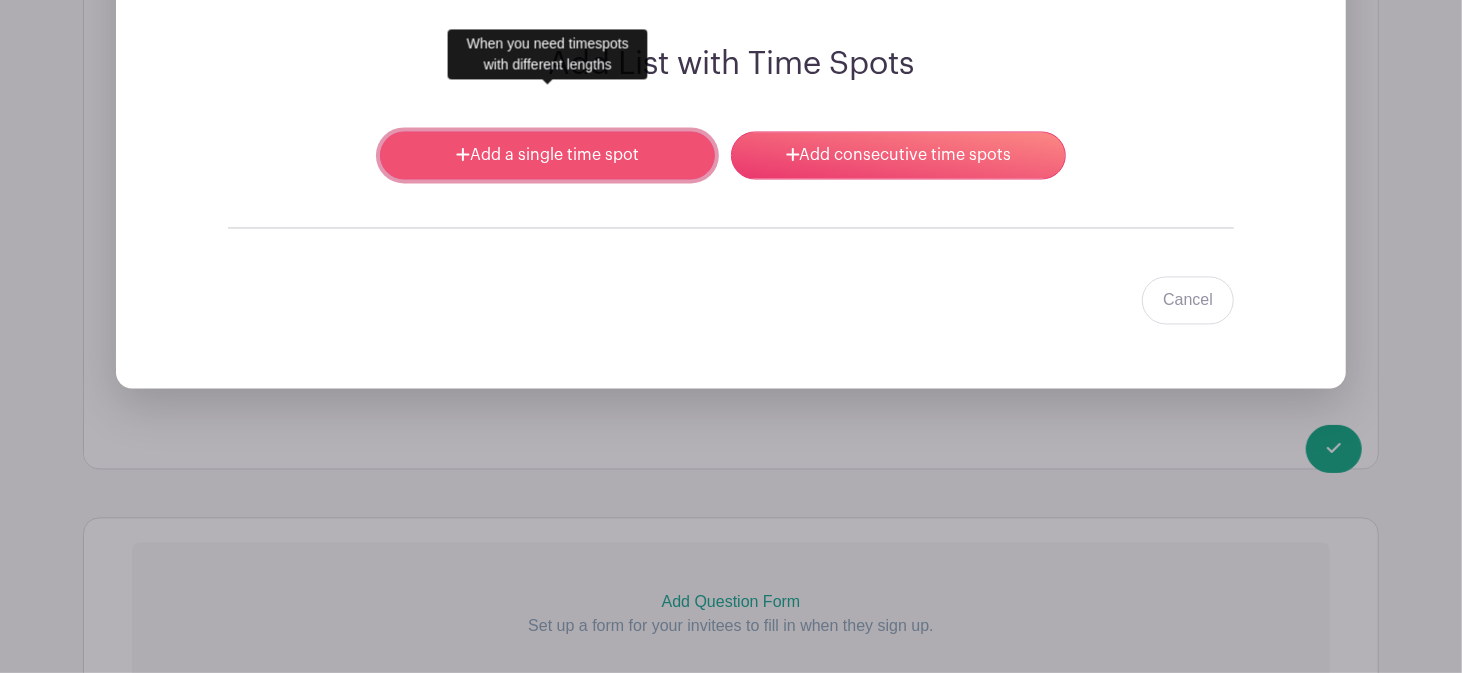 click on "Add a single time spot" at bounding box center [547, 156] 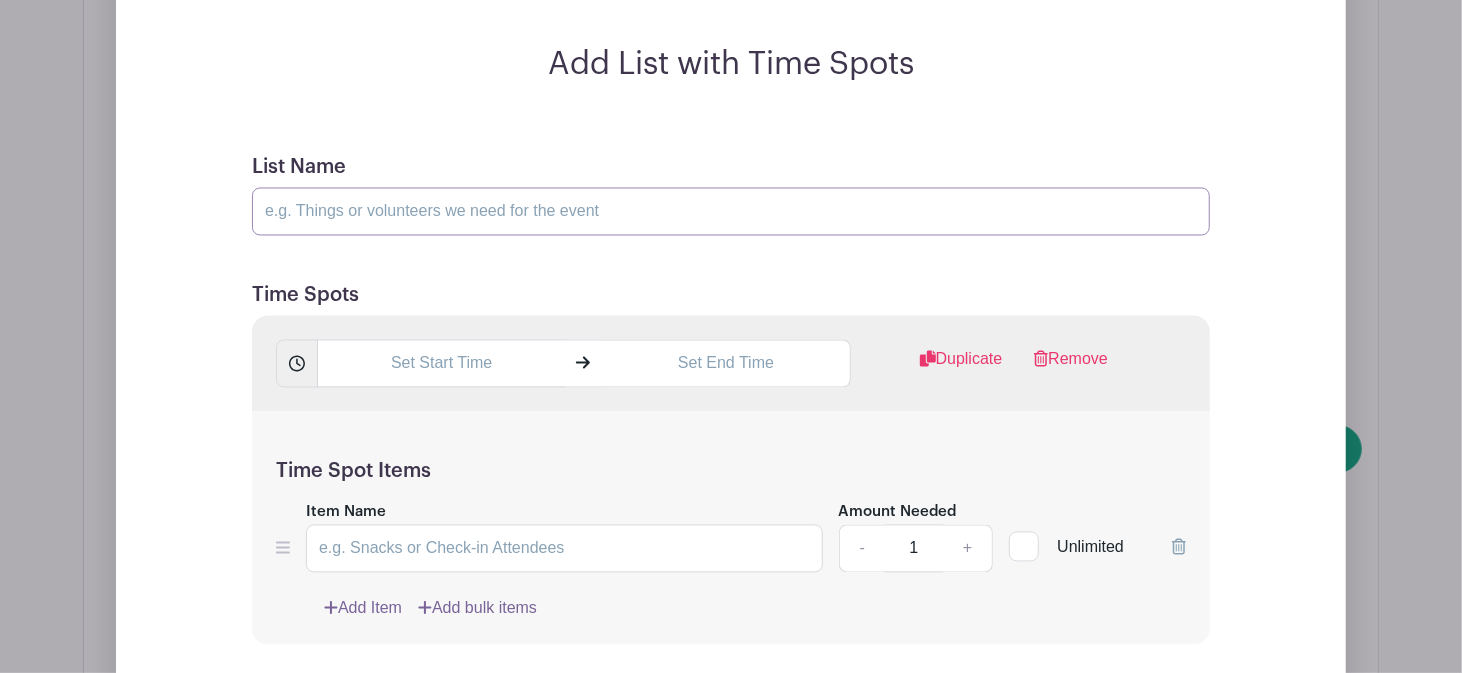 click on "List Name" at bounding box center [731, 212] 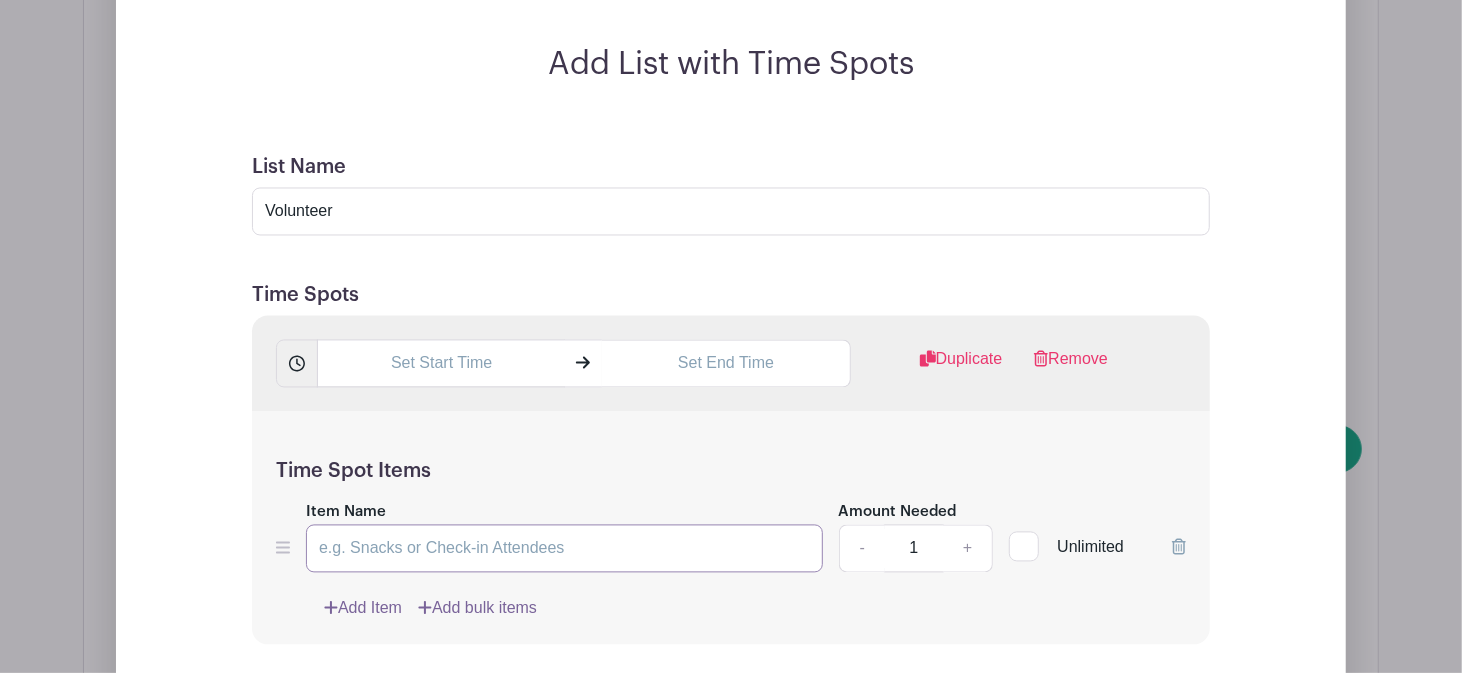 click on "Item Name" at bounding box center [564, 549] 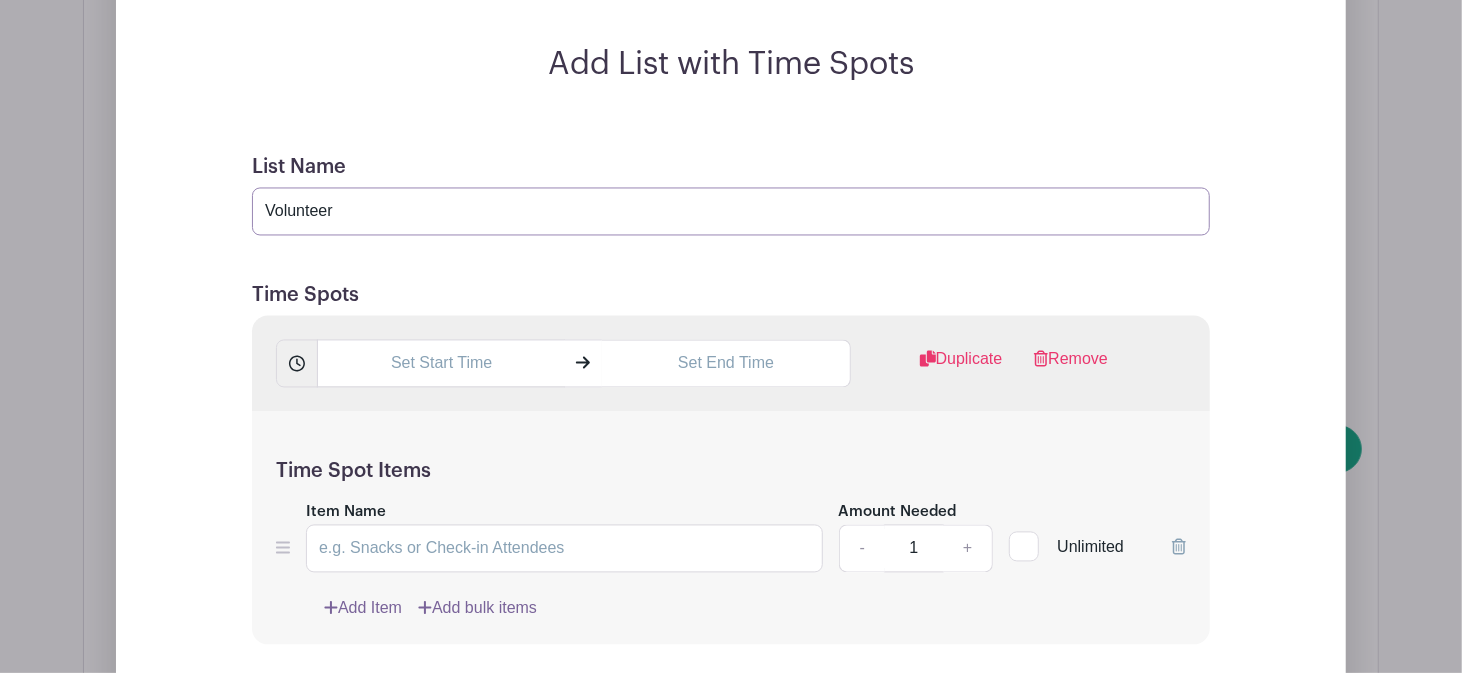 click on "Volunteer" at bounding box center (731, 212) 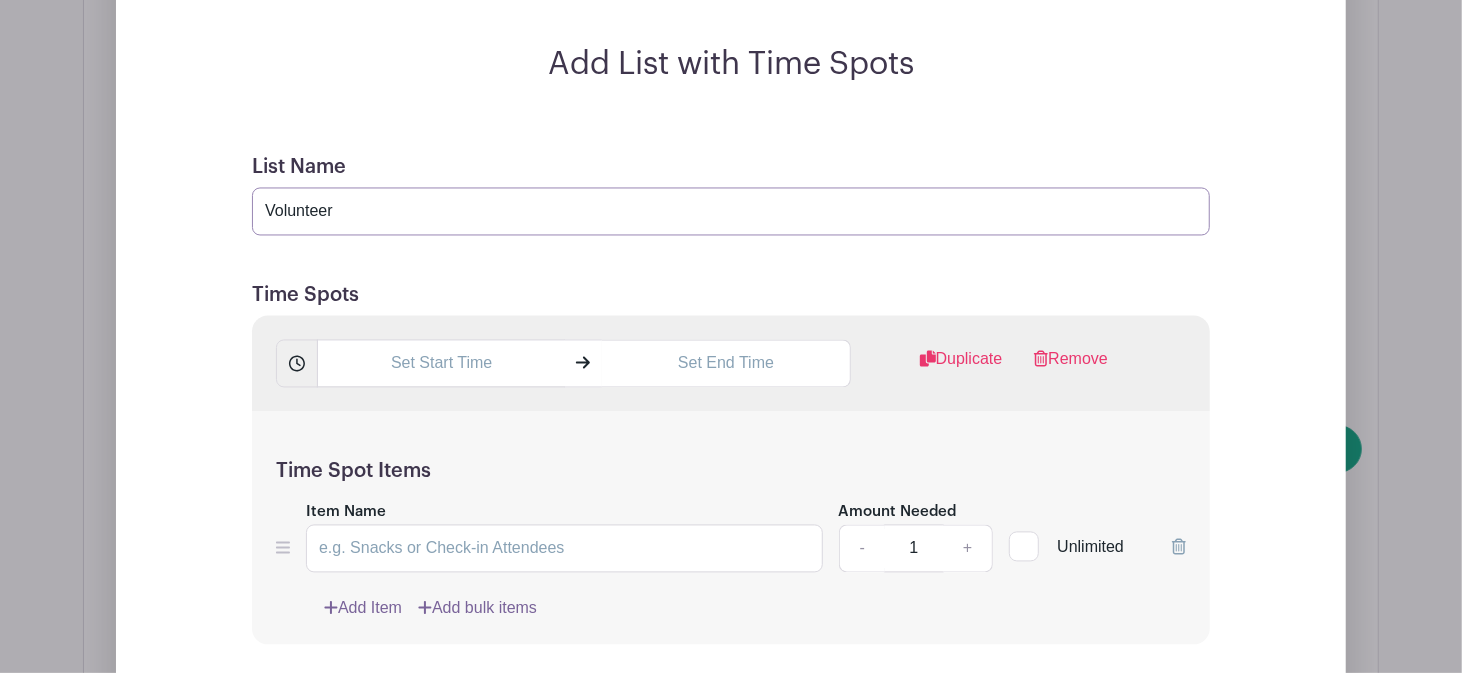 click on "Volunteer" at bounding box center (731, 212) 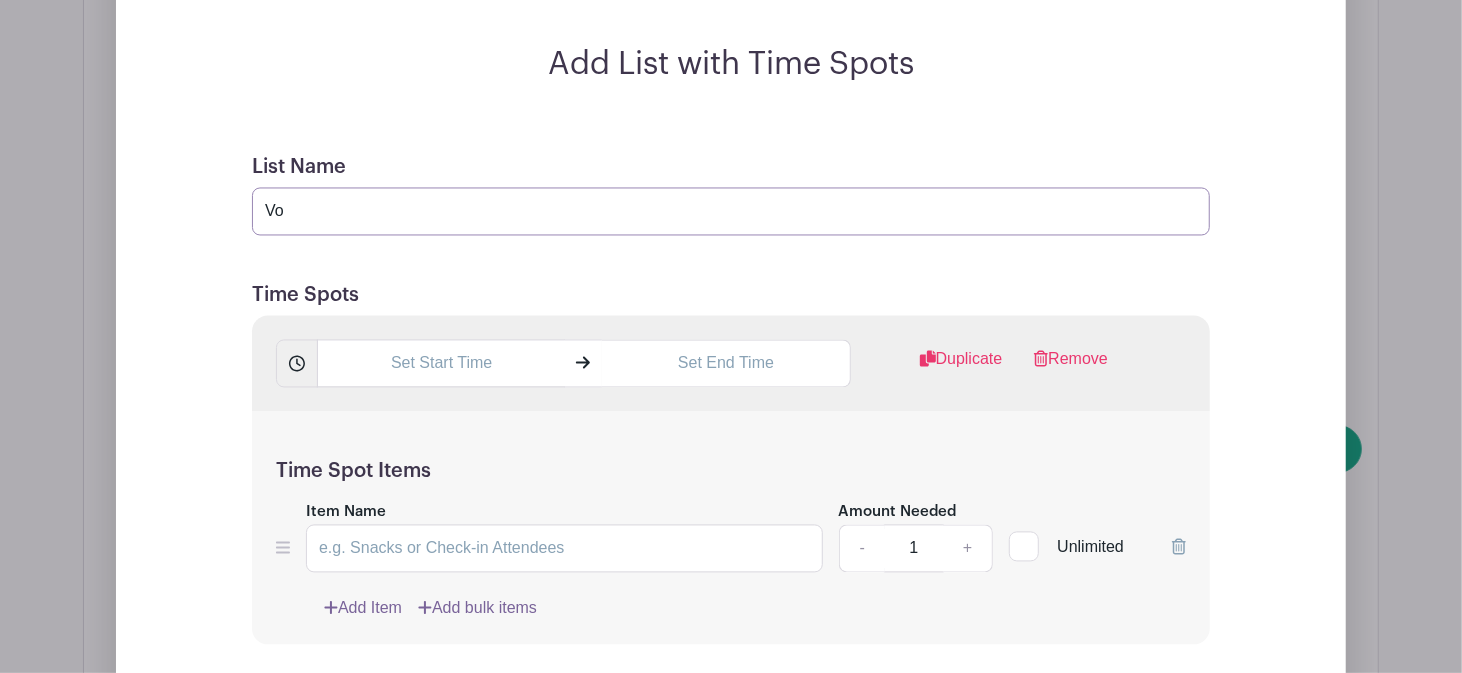 type on "V" 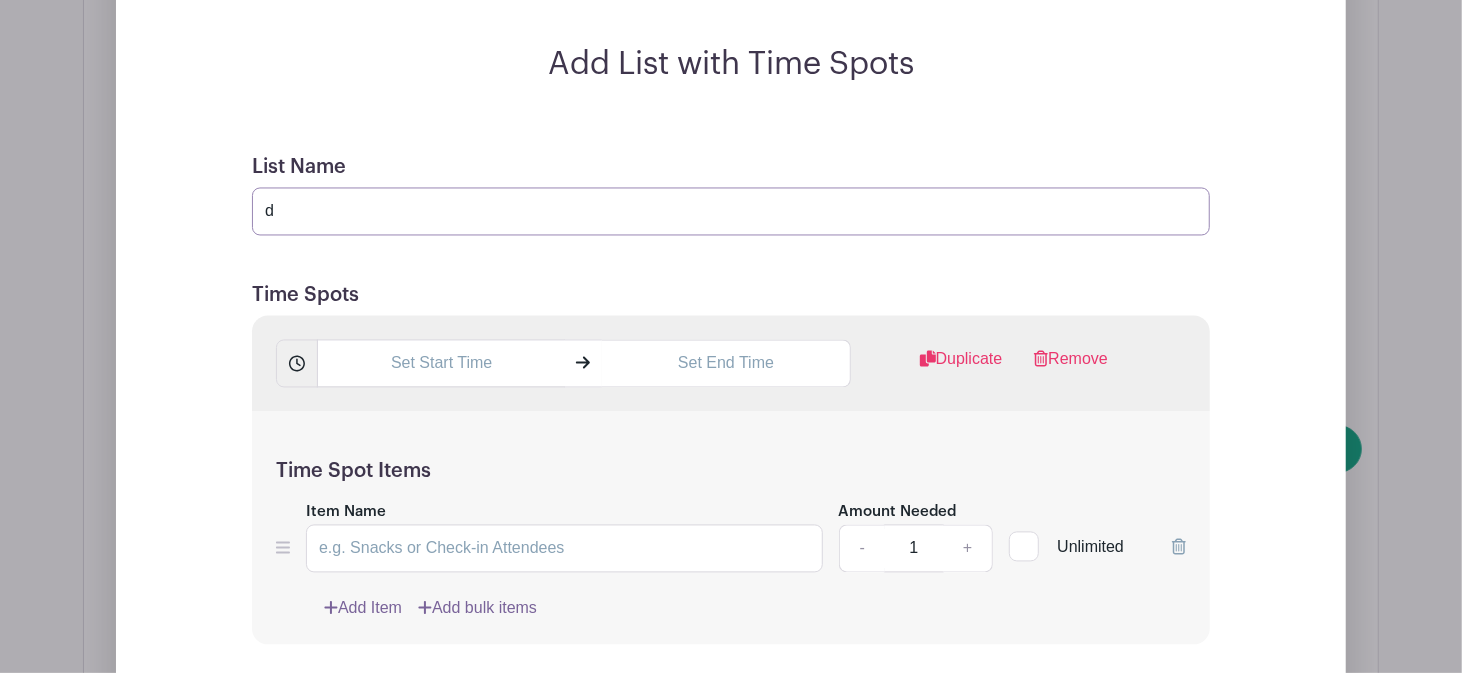type on "DRIVING HOME: Please sign up for specific drive time to make sure we count your driving minutes!" 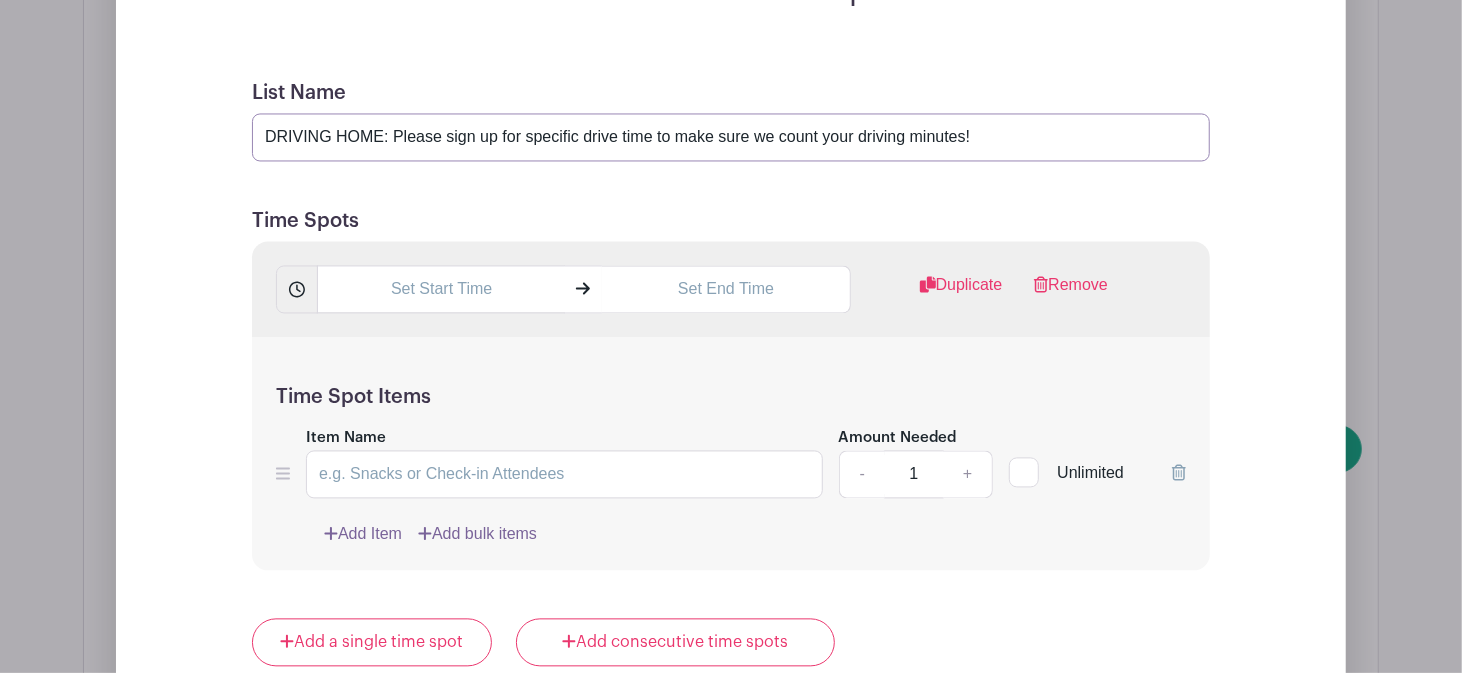 scroll, scrollTop: 2516, scrollLeft: 0, axis: vertical 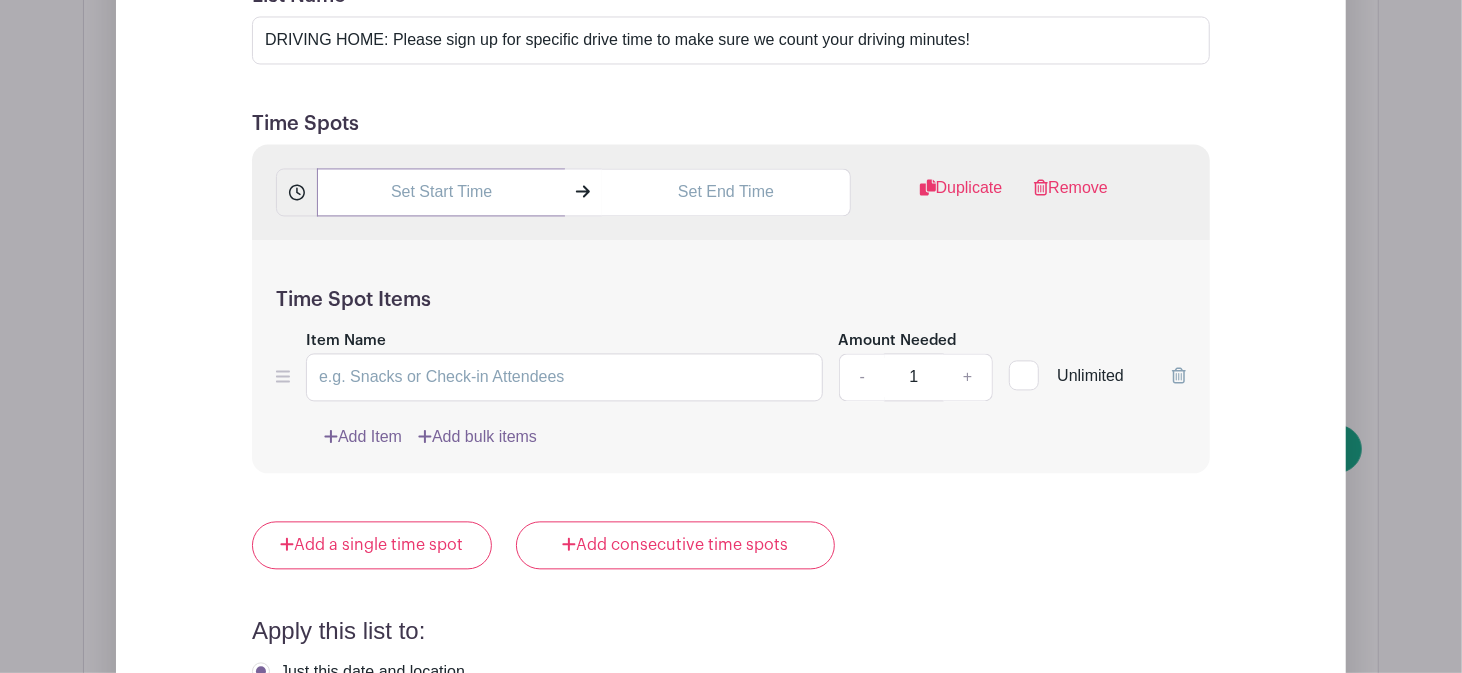 click at bounding box center (441, 192) 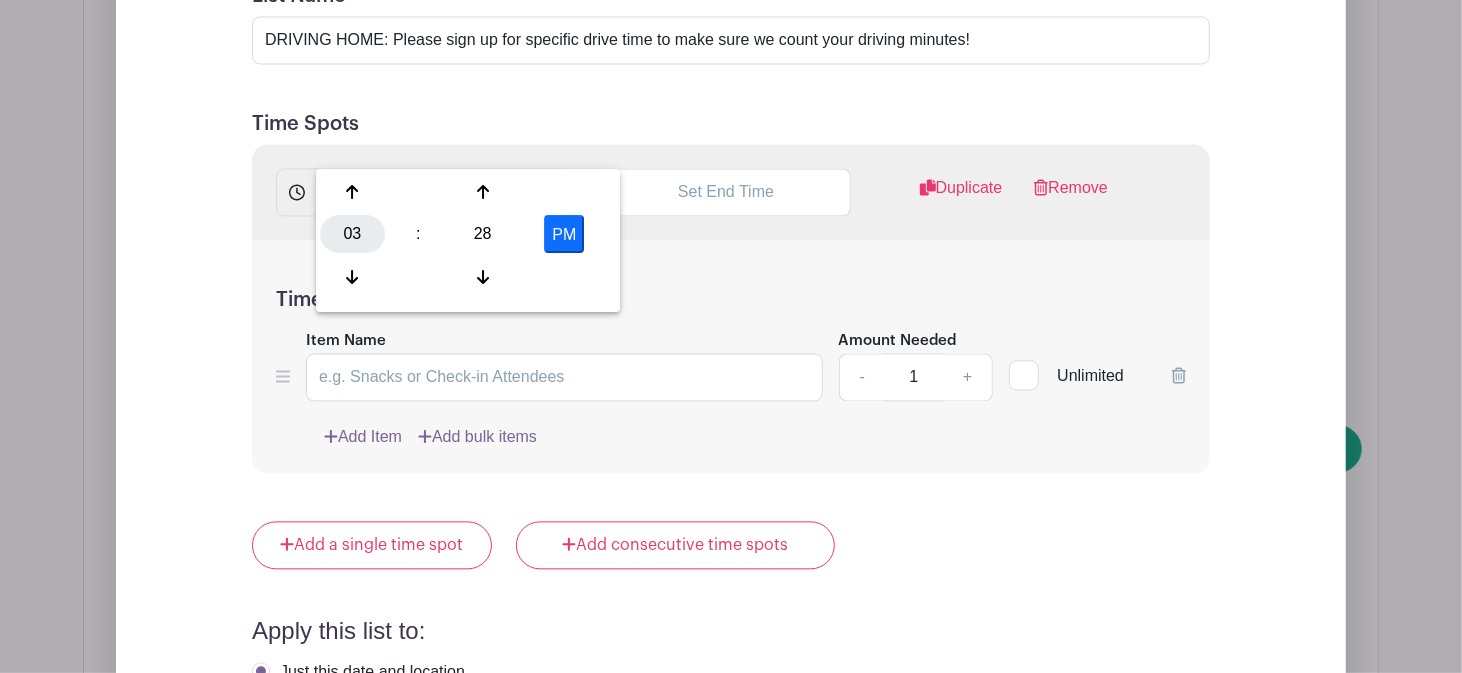 click on "03" at bounding box center [352, 234] 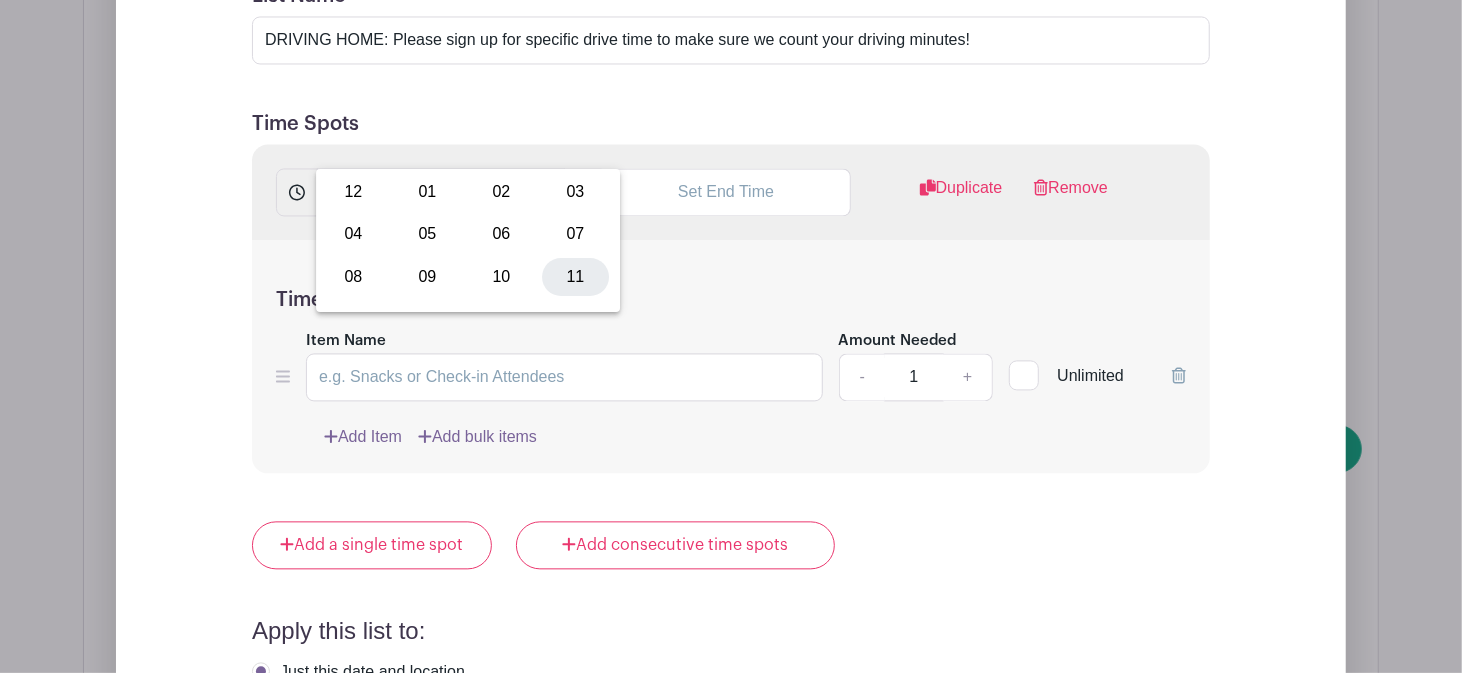 click on "11" at bounding box center (575, 276) 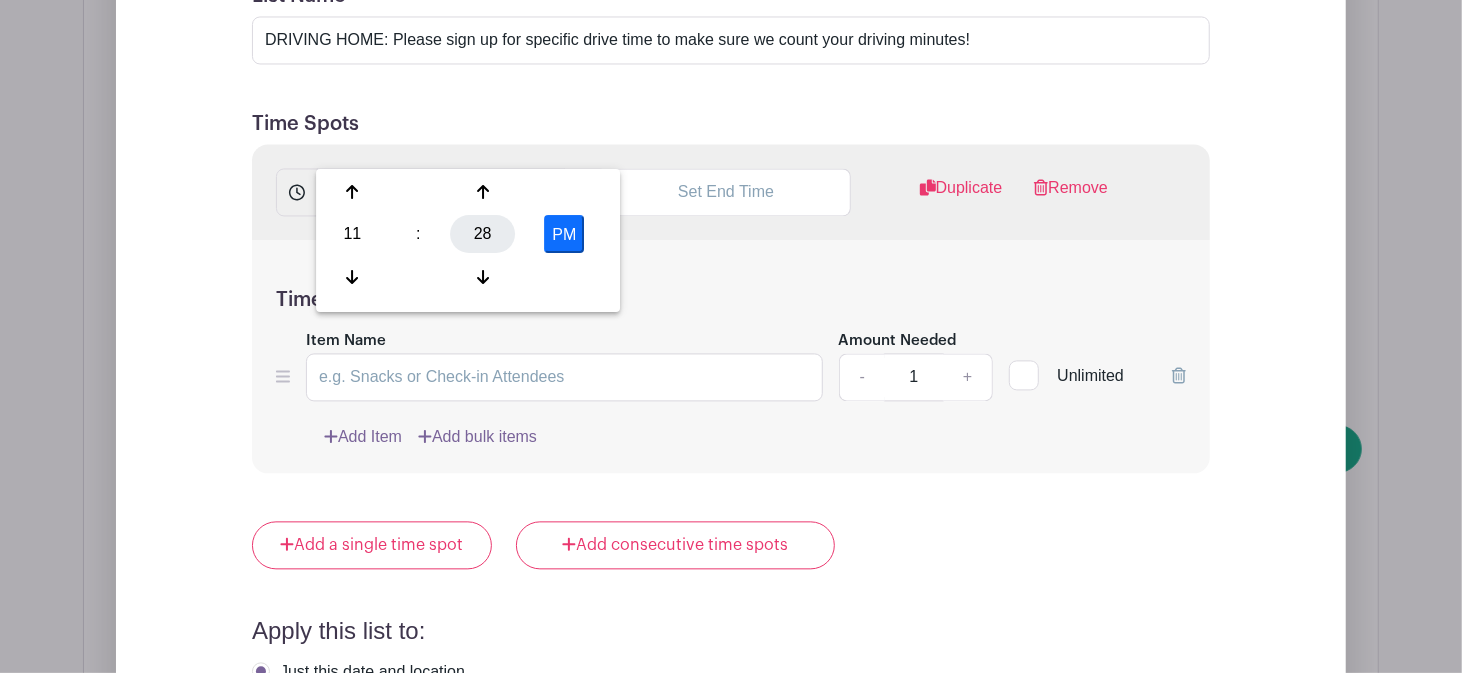 click on "28" at bounding box center [482, 234] 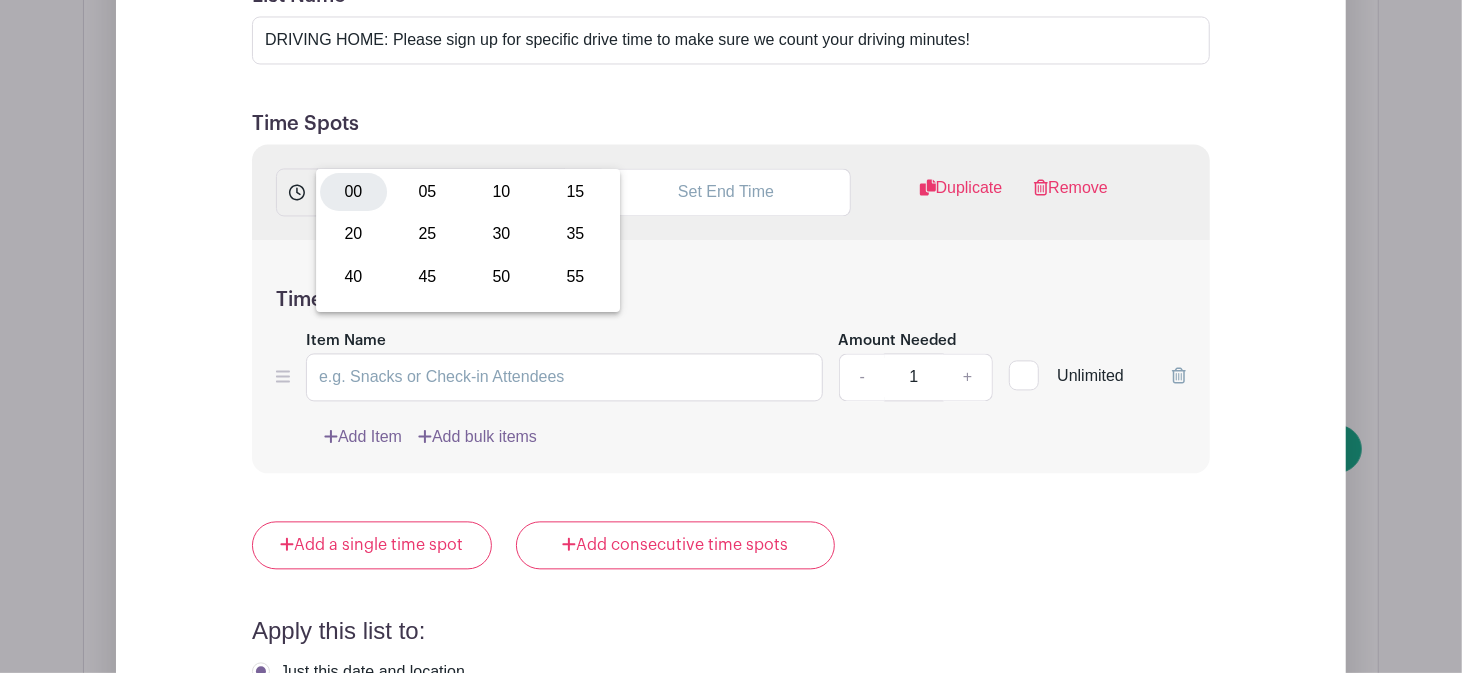 click on "00" at bounding box center [353, 192] 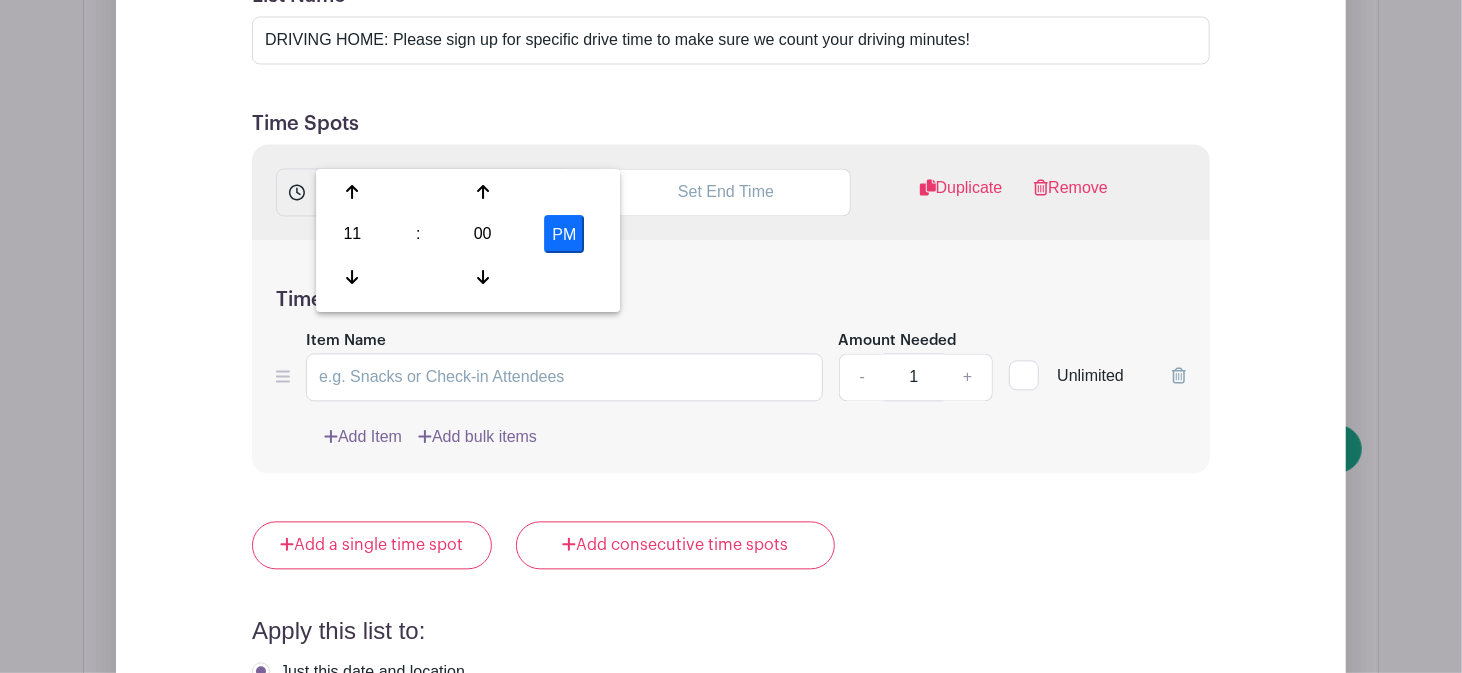 drag, startPoint x: 566, startPoint y: 233, endPoint x: 593, endPoint y: 211, distance: 34.828148 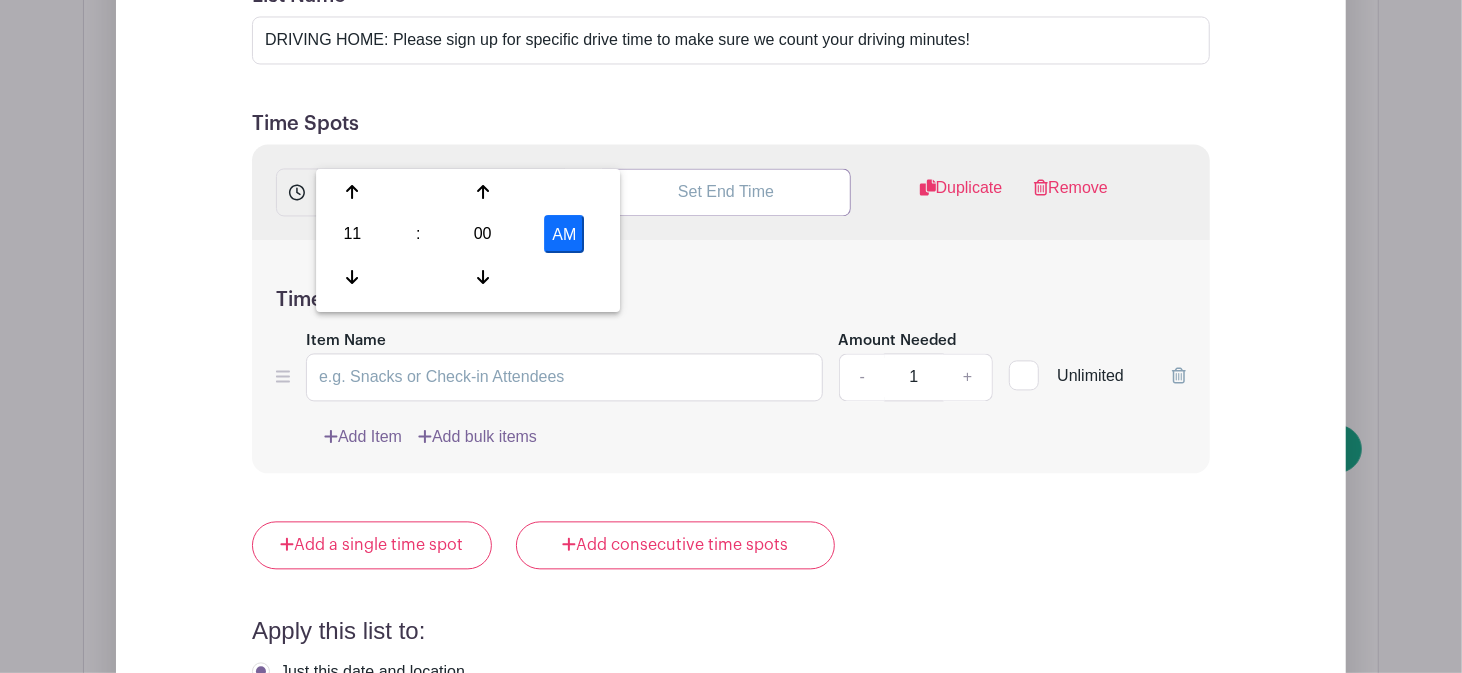 click at bounding box center [726, 192] 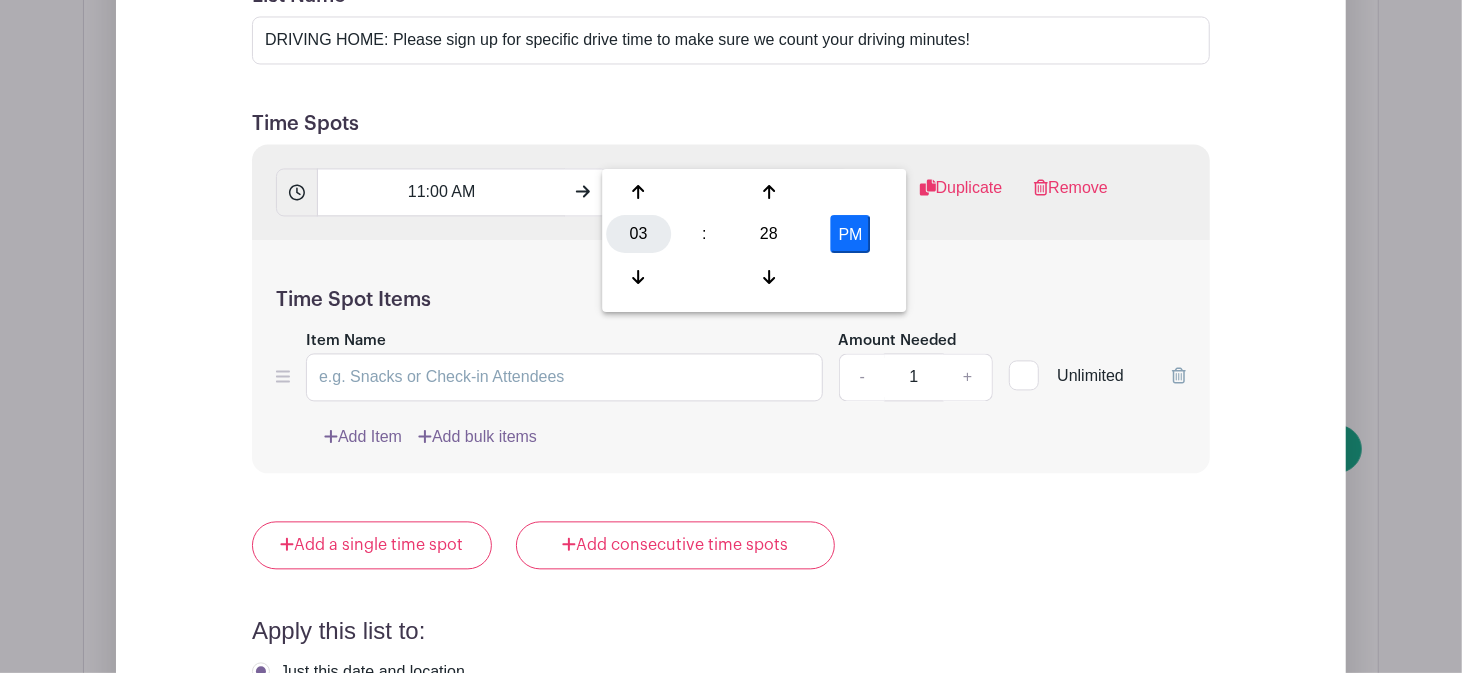 click on "03" at bounding box center [638, 234] 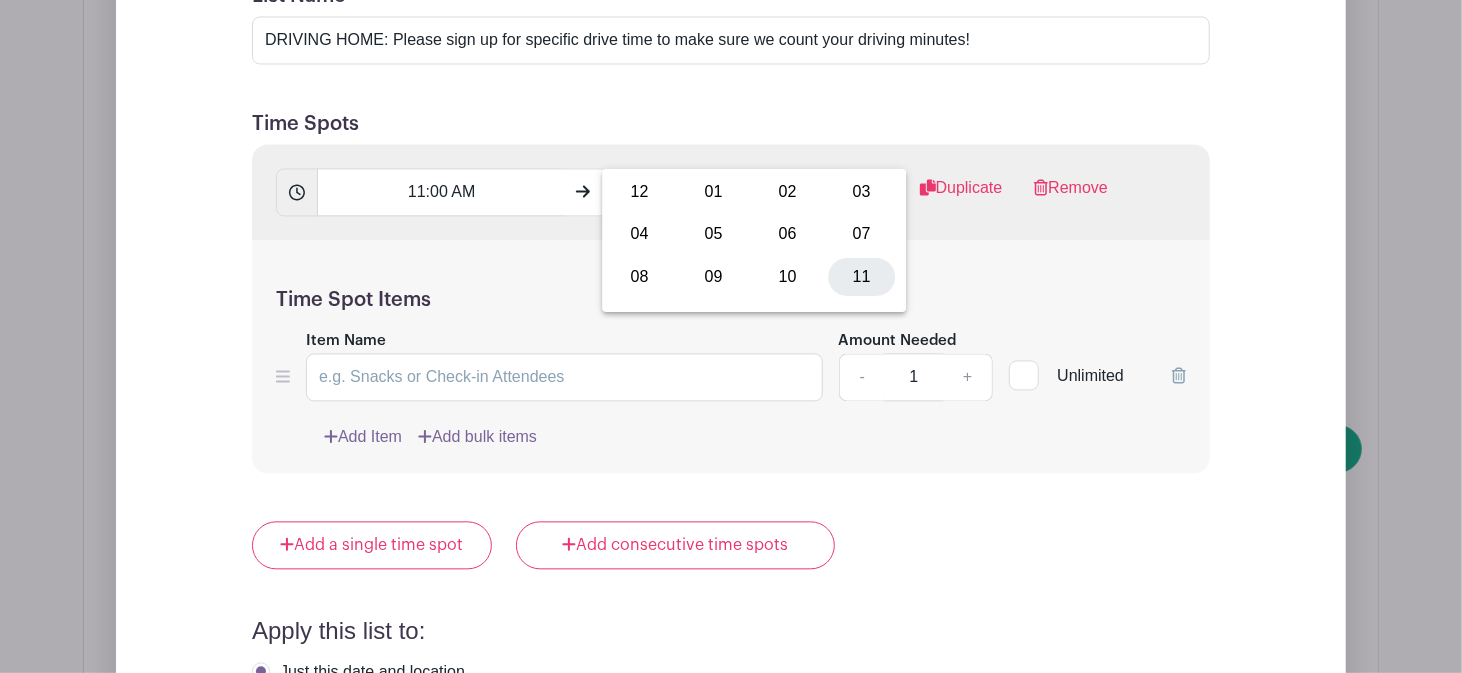 click on "11" at bounding box center (861, 276) 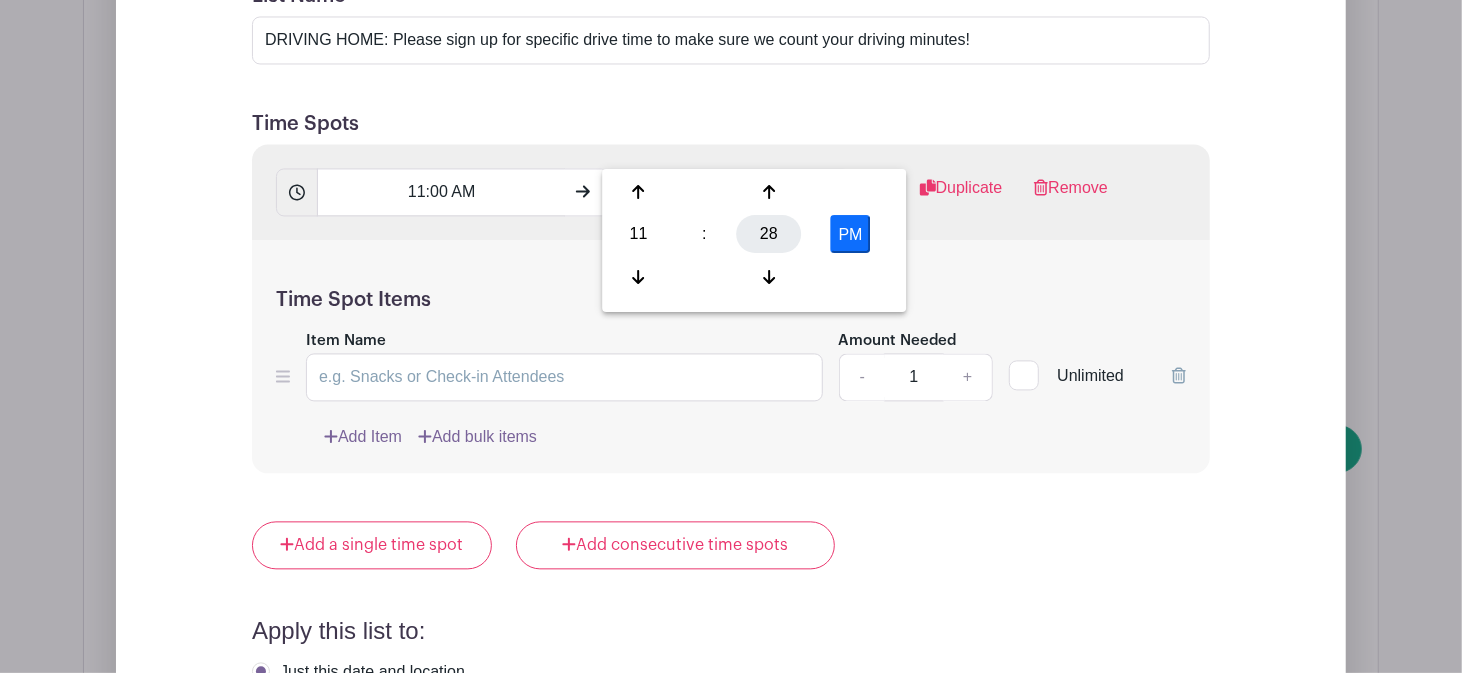 click on "28" at bounding box center [769, 234] 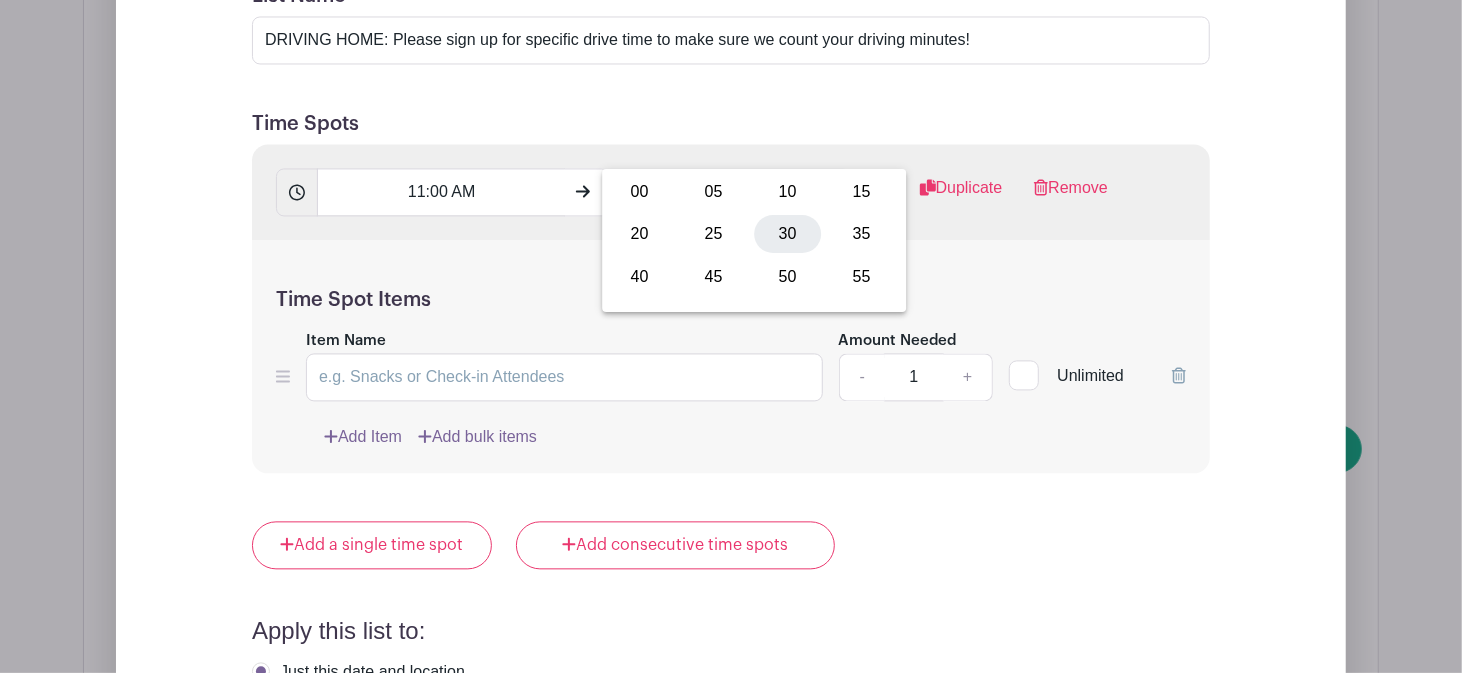 click on "30" at bounding box center [787, 234] 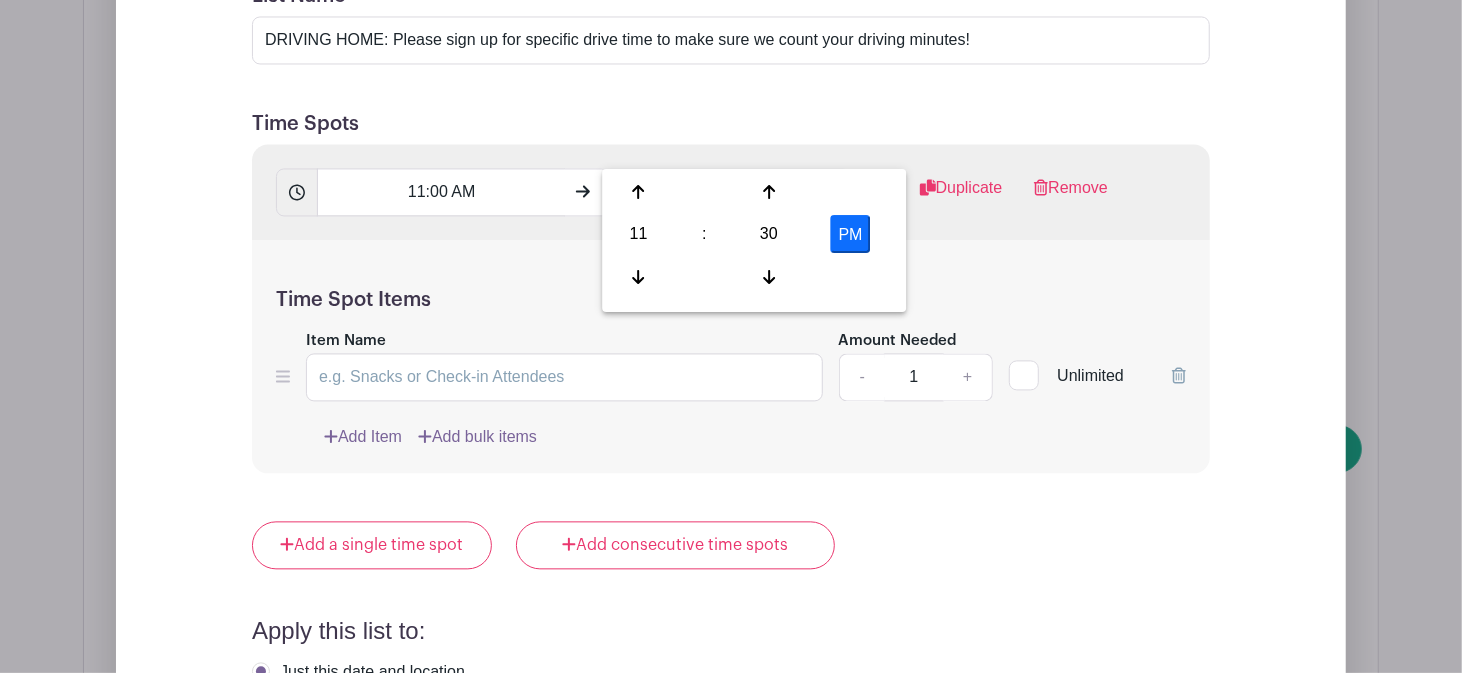 click on "PM" at bounding box center (851, 234) 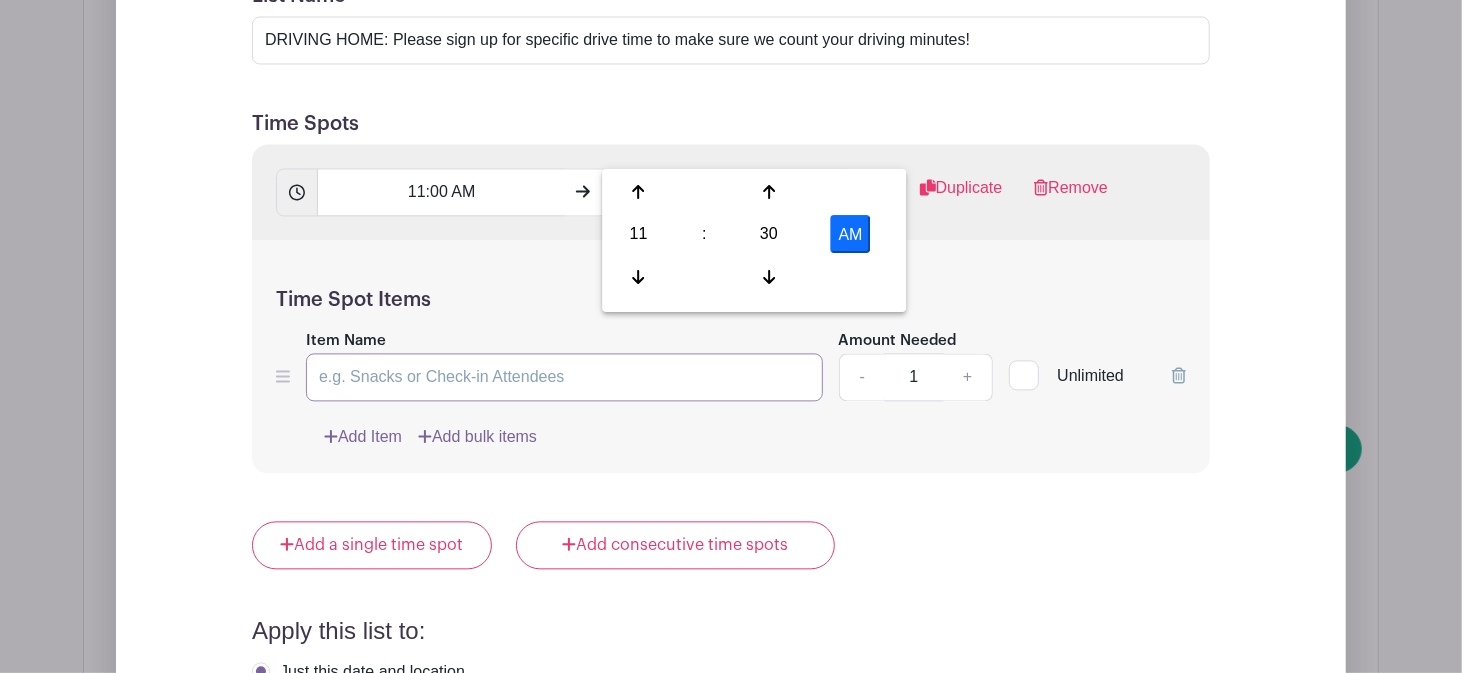 click on "Item Name" at bounding box center [564, 377] 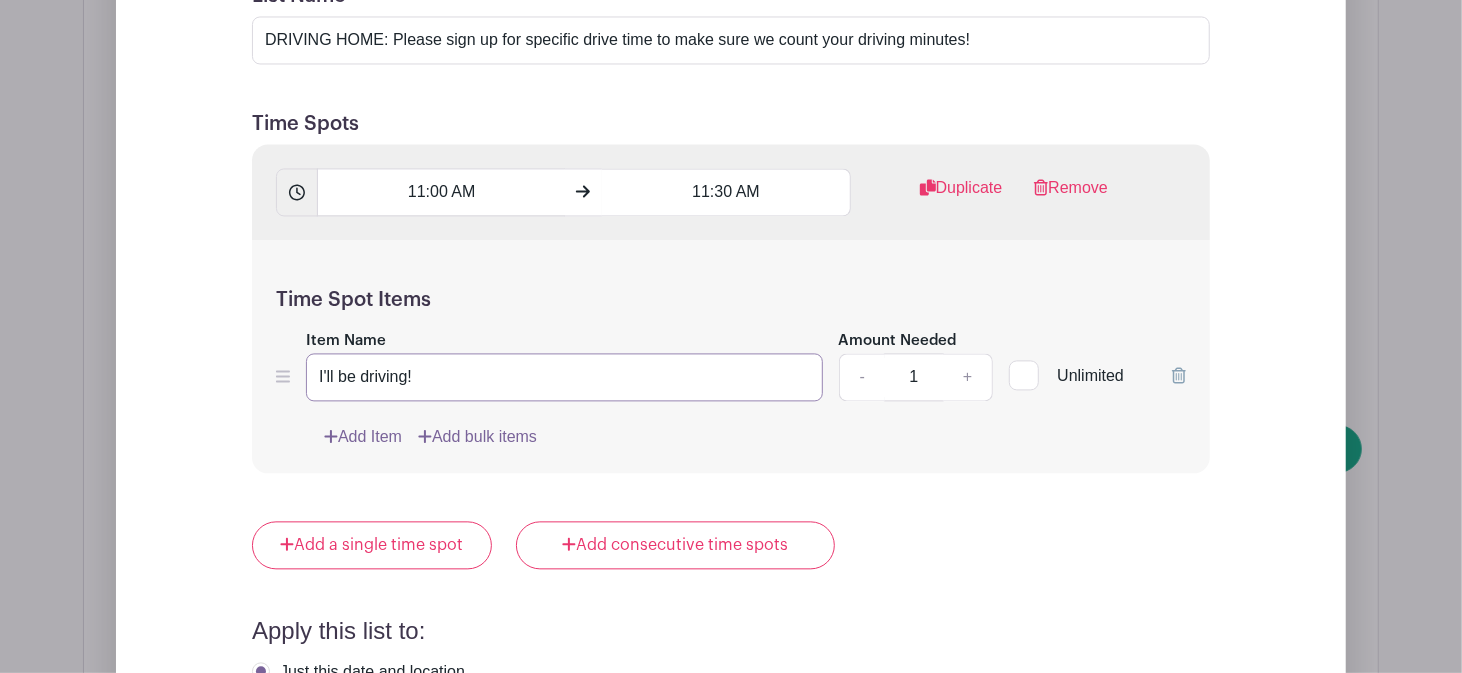 type on "I'll be driving!" 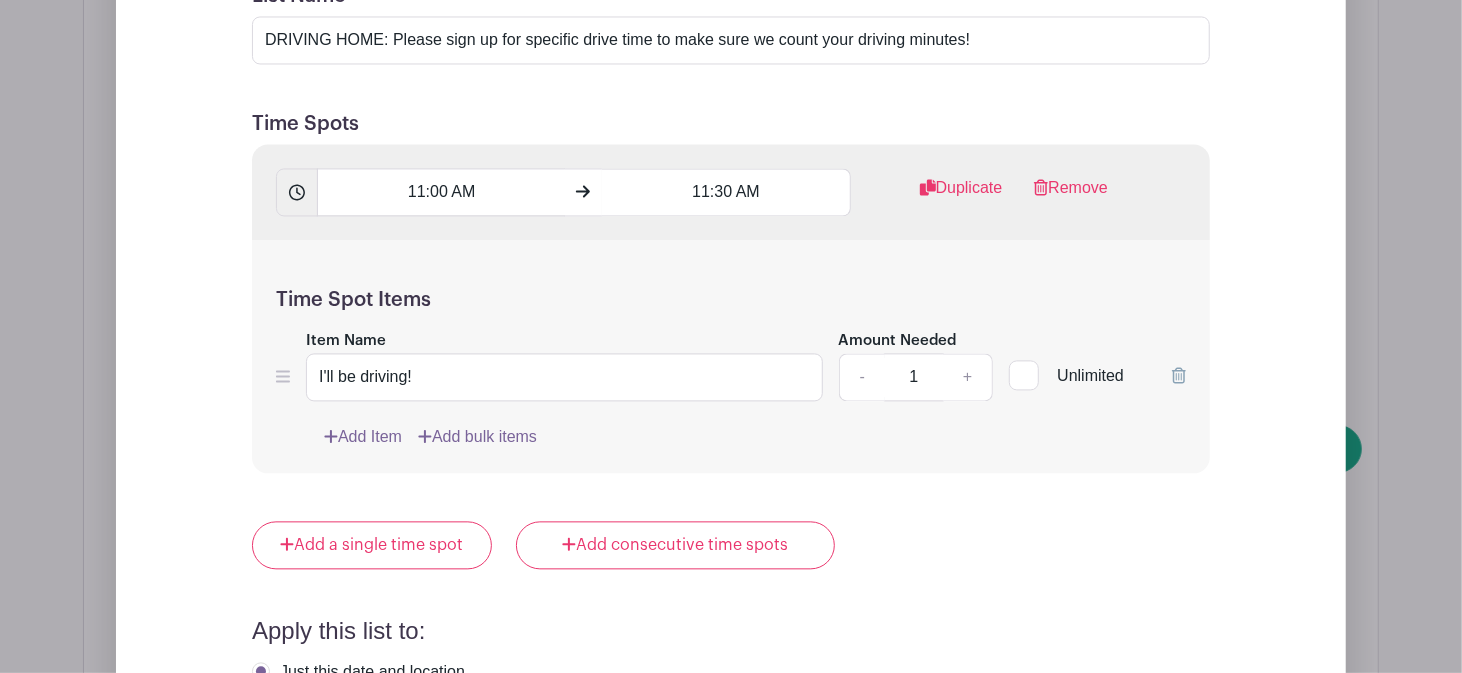 click at bounding box center (1024, 375) 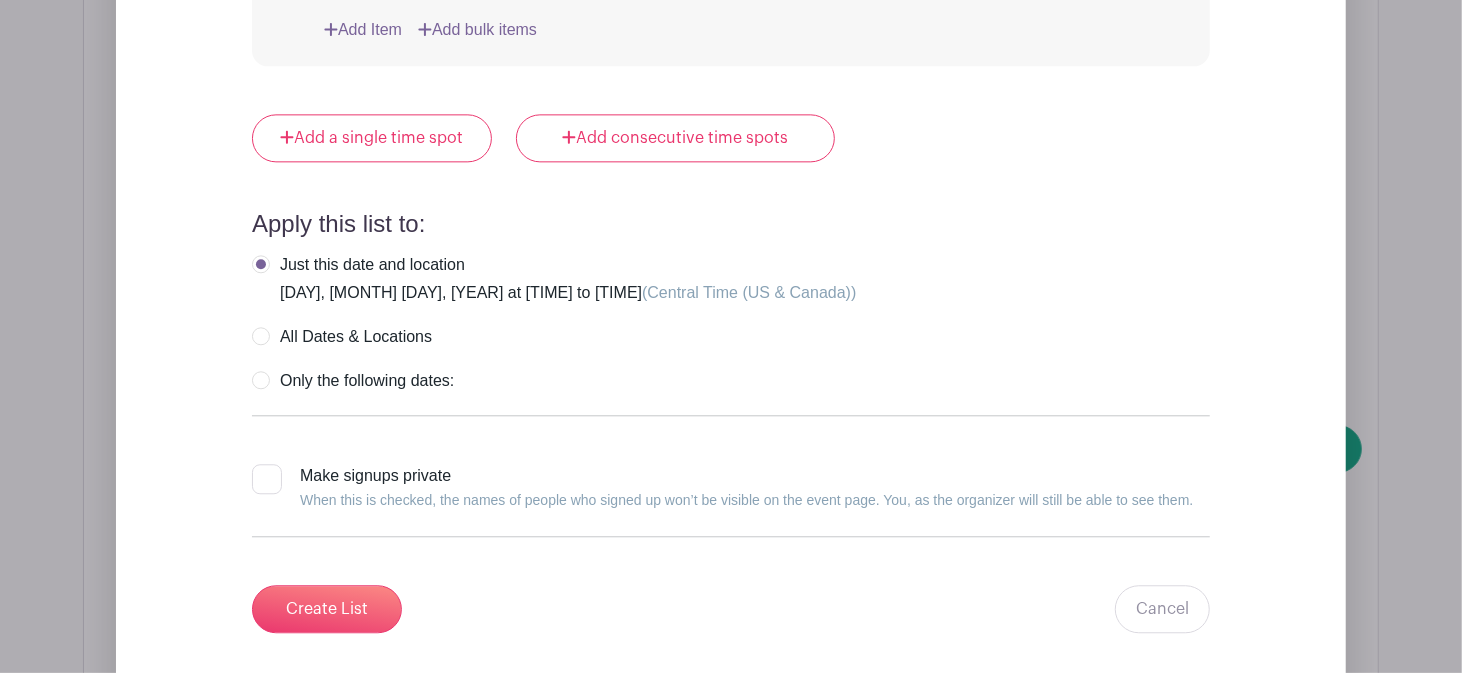 scroll, scrollTop: 2927, scrollLeft: 0, axis: vertical 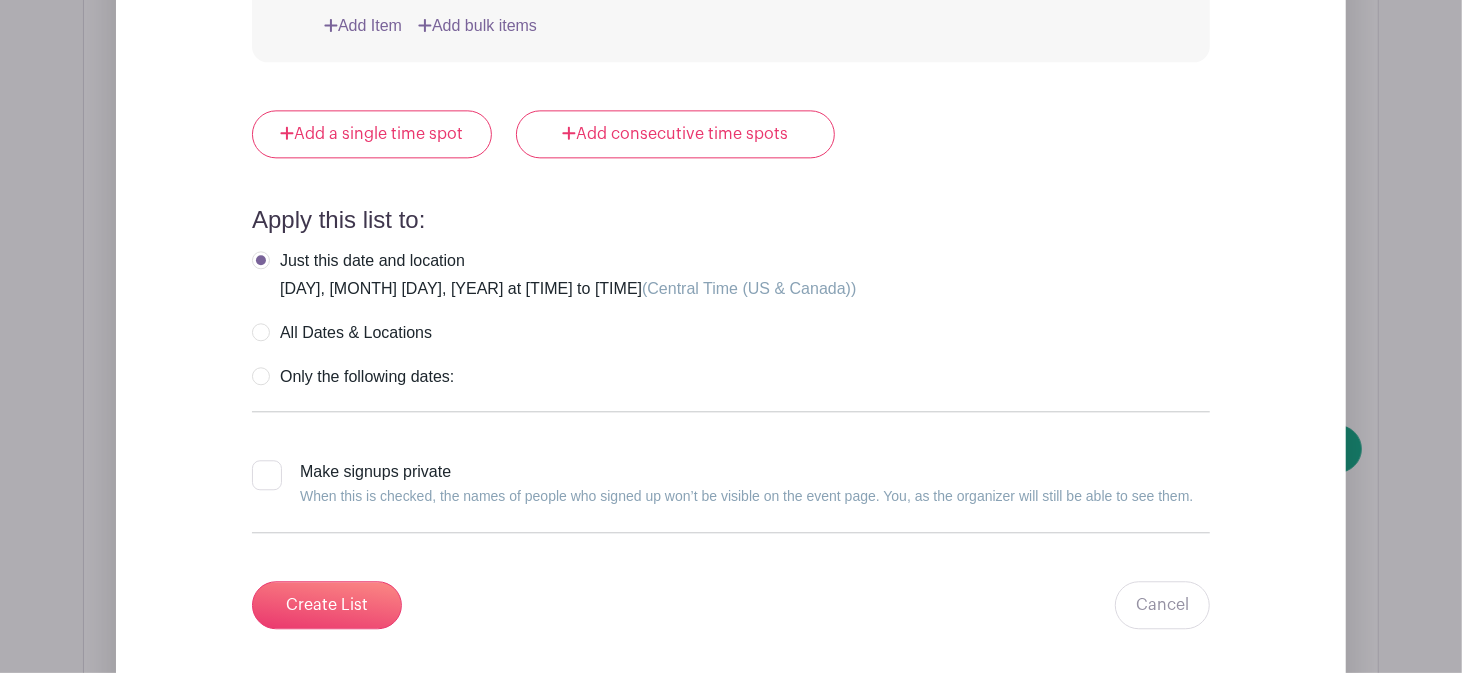 click on "All Dates & Locations" at bounding box center [342, 333] 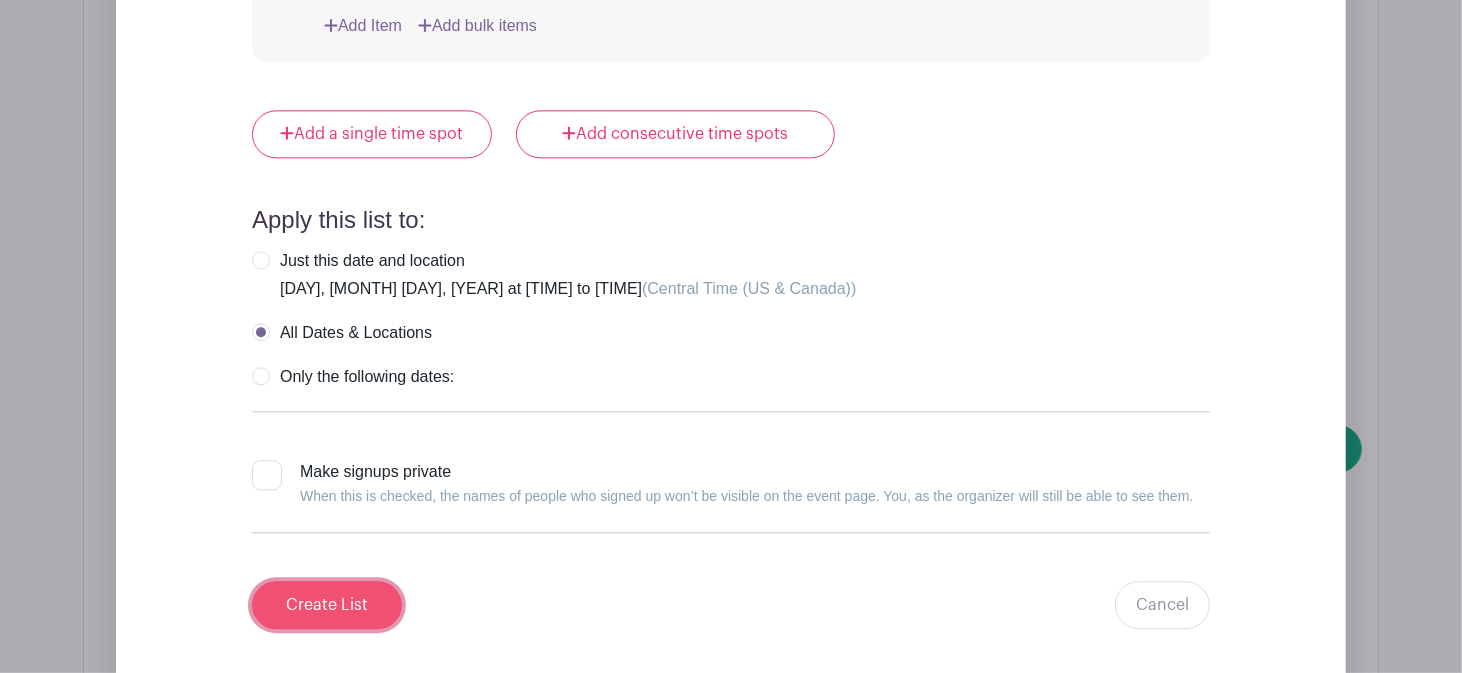 click on "Create List" at bounding box center (327, 605) 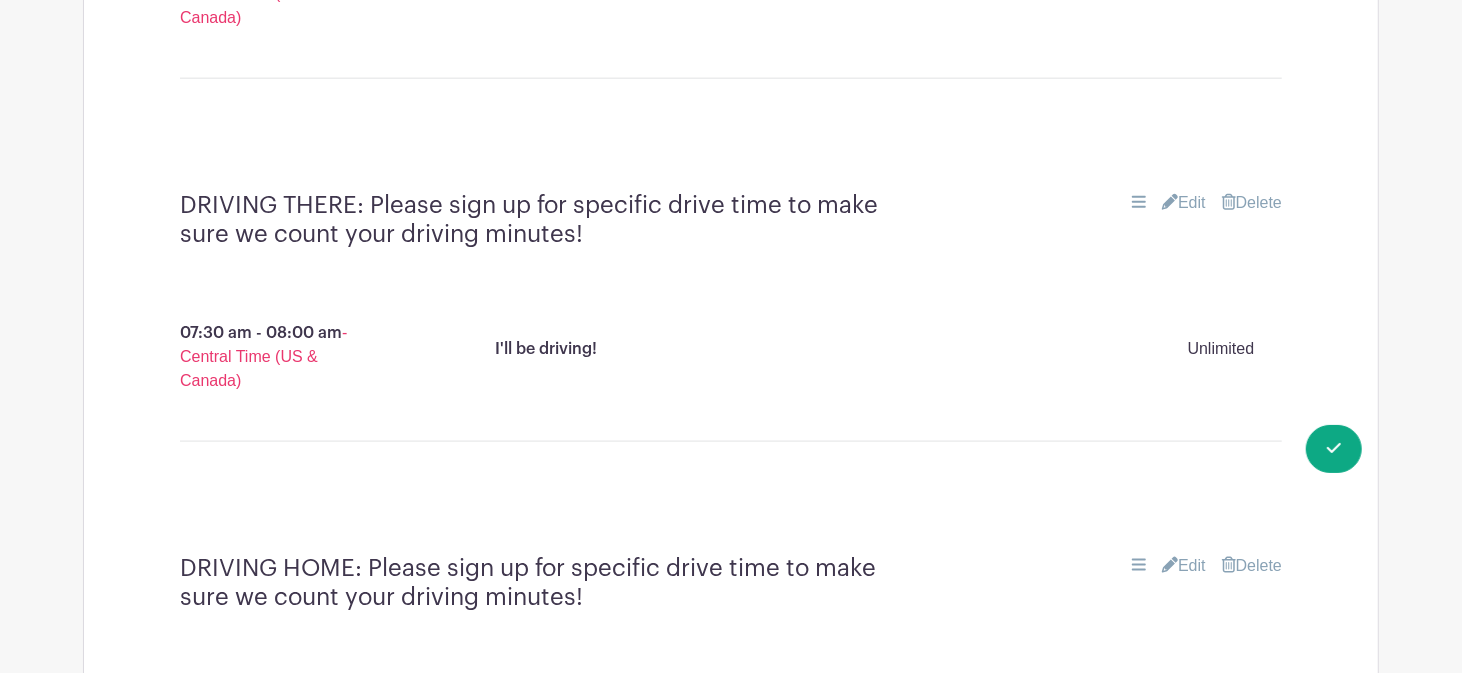 scroll, scrollTop: 1646, scrollLeft: 0, axis: vertical 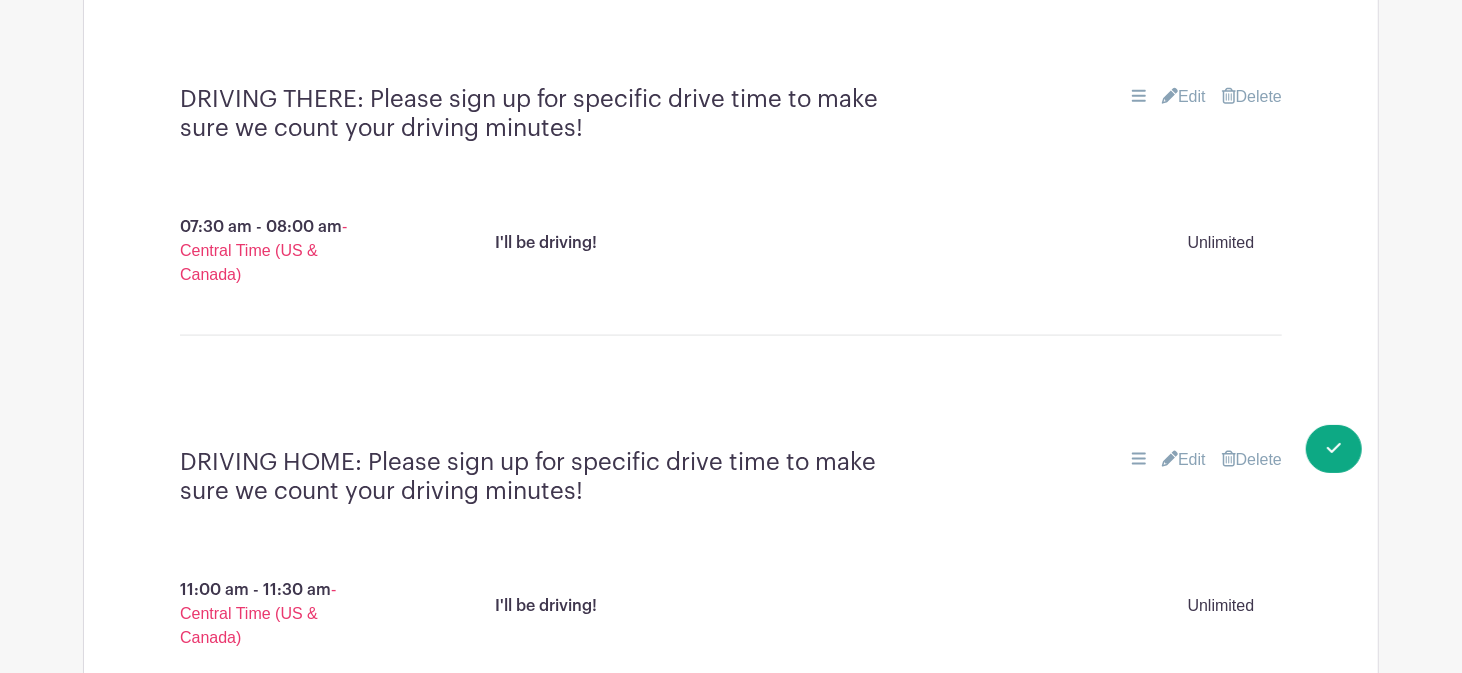 click on "Edit" at bounding box center (1184, 97) 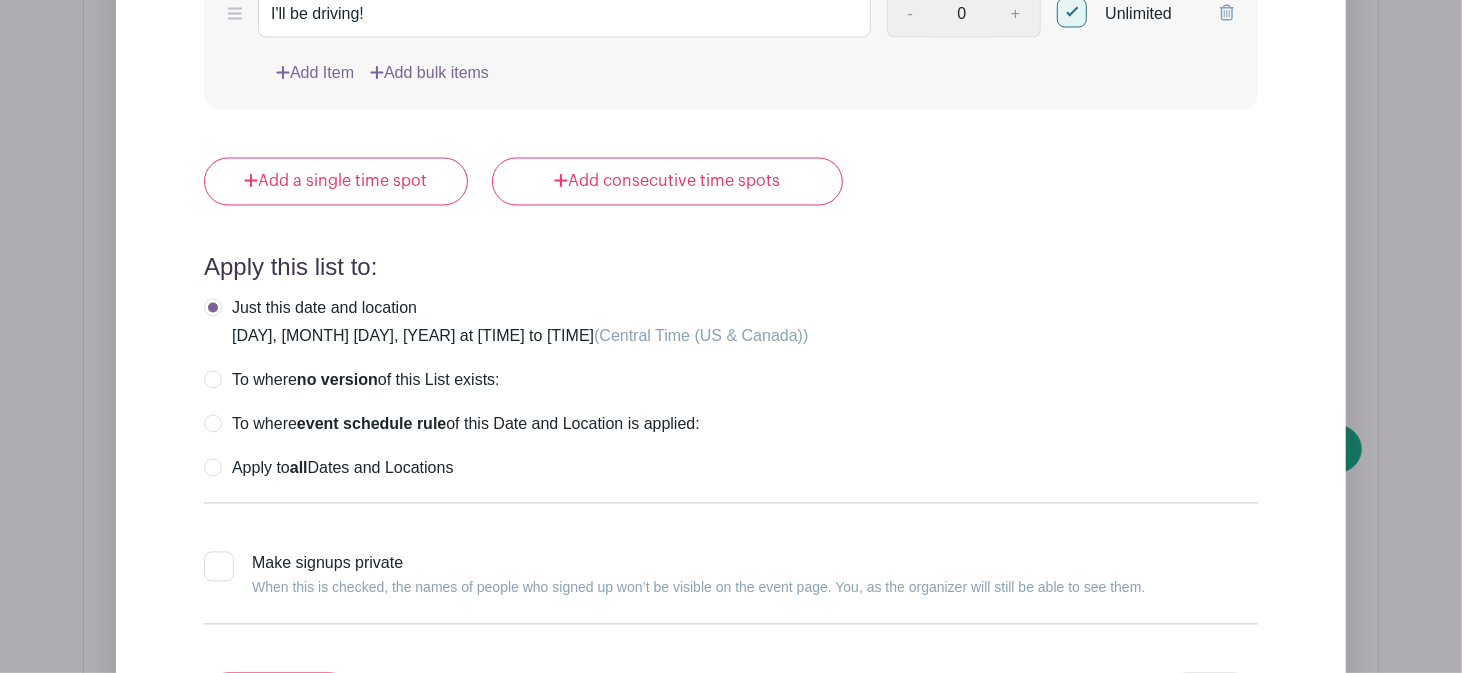 scroll, scrollTop: 2413, scrollLeft: 0, axis: vertical 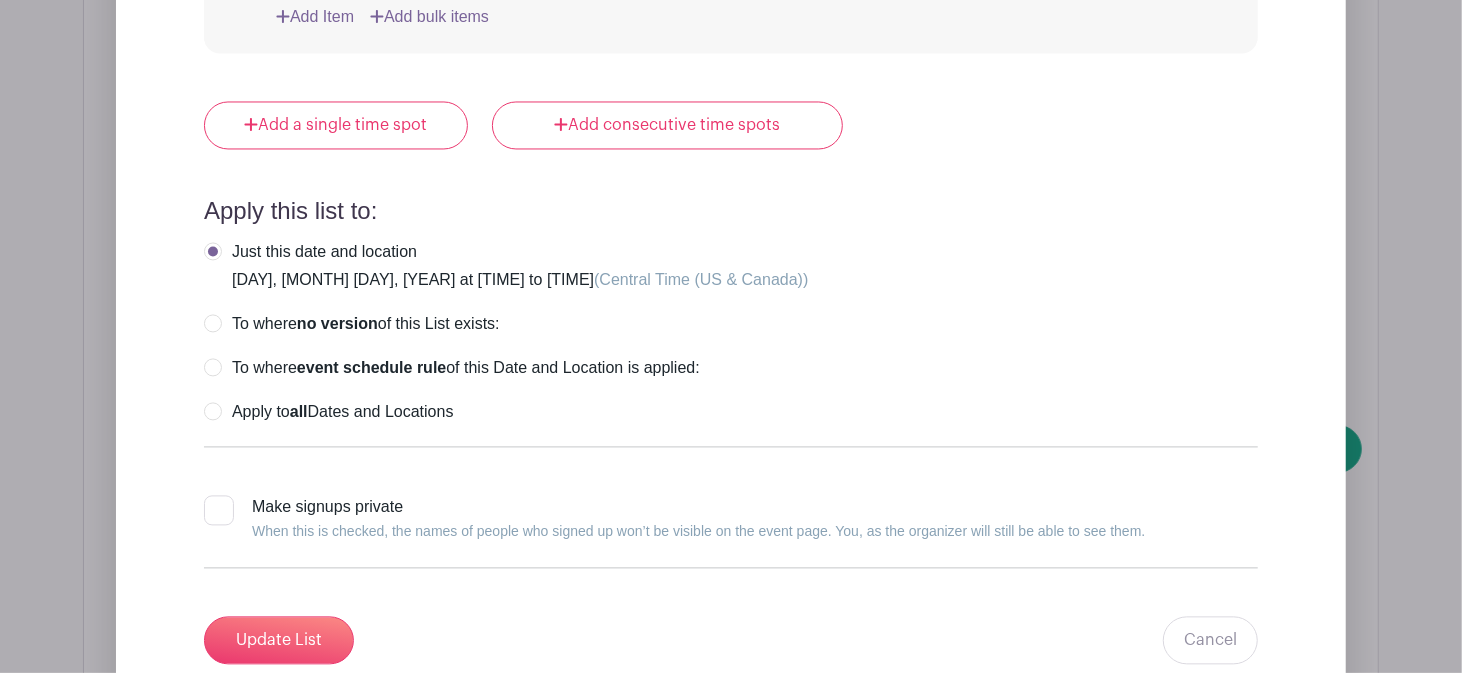 click on "Apply to  all  Dates and Locations" at bounding box center [328, 412] 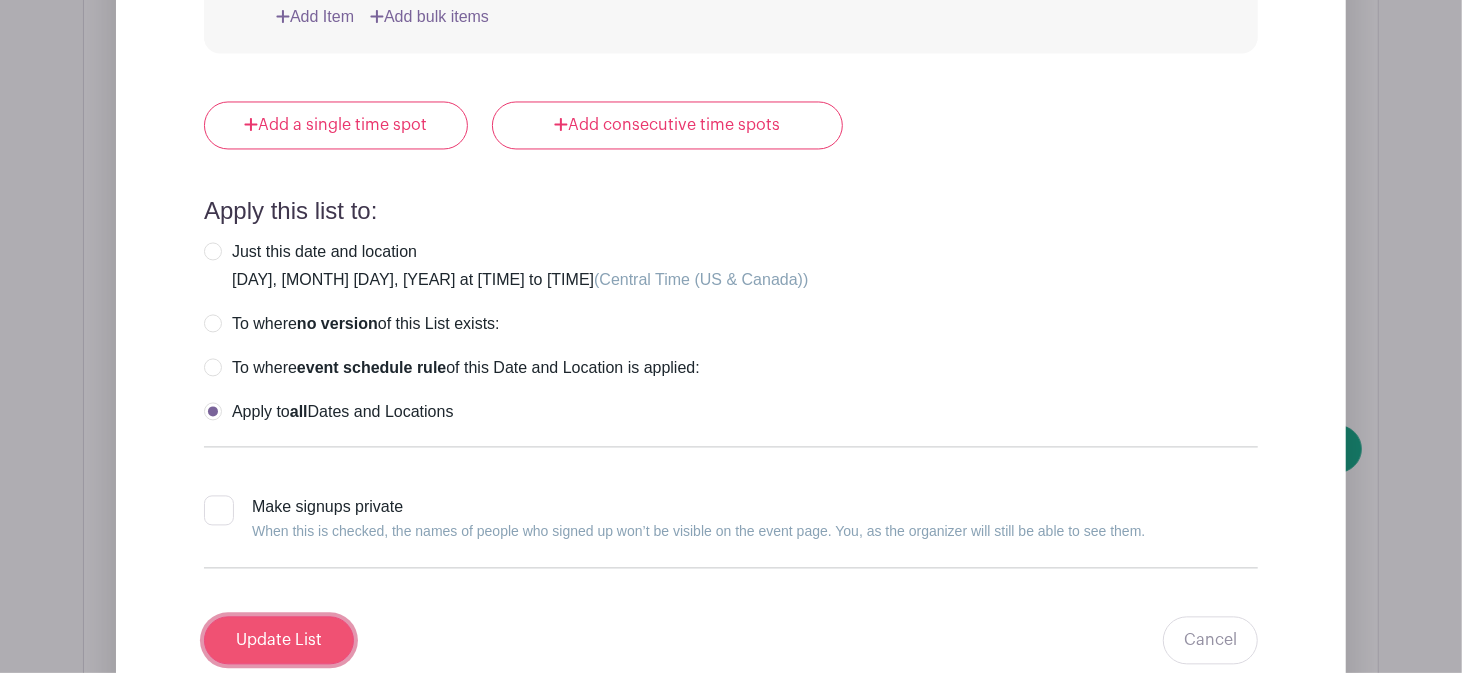 click on "Update List" at bounding box center (279, 640) 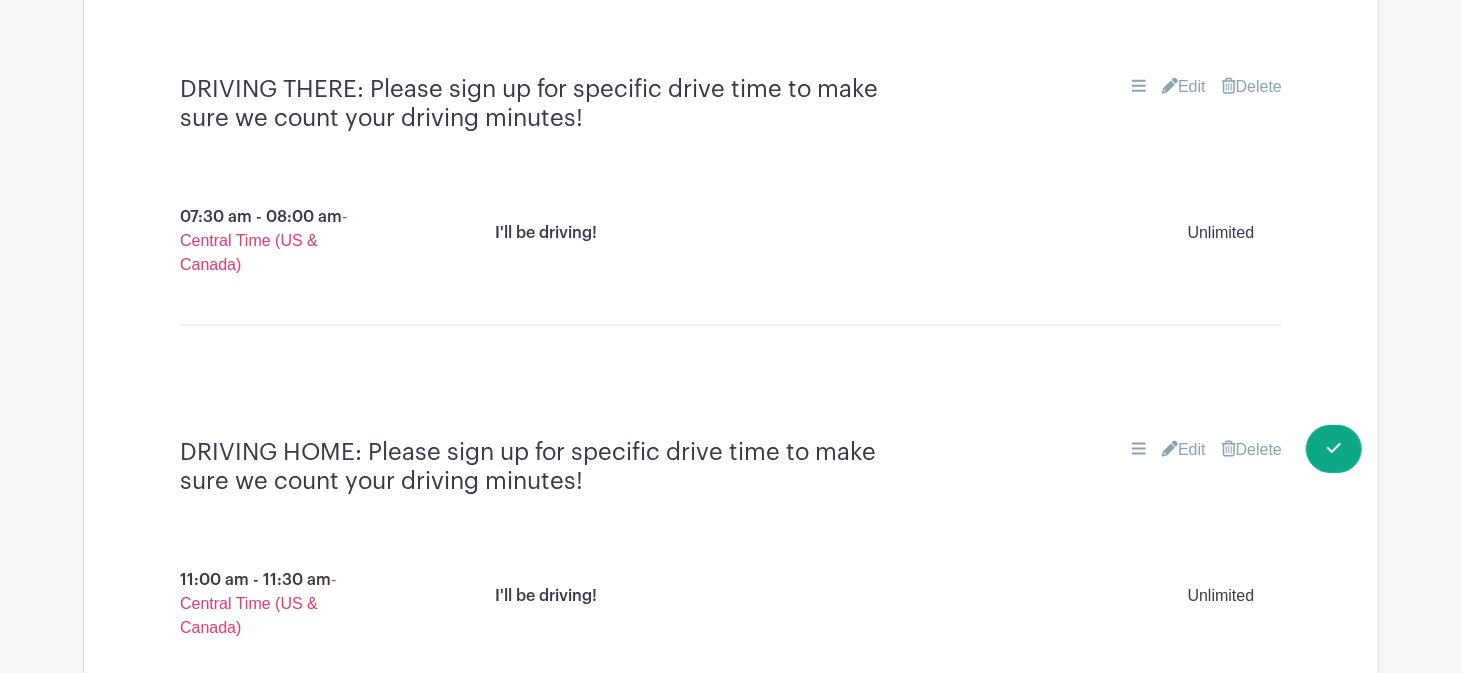 scroll, scrollTop: 1646, scrollLeft: 0, axis: vertical 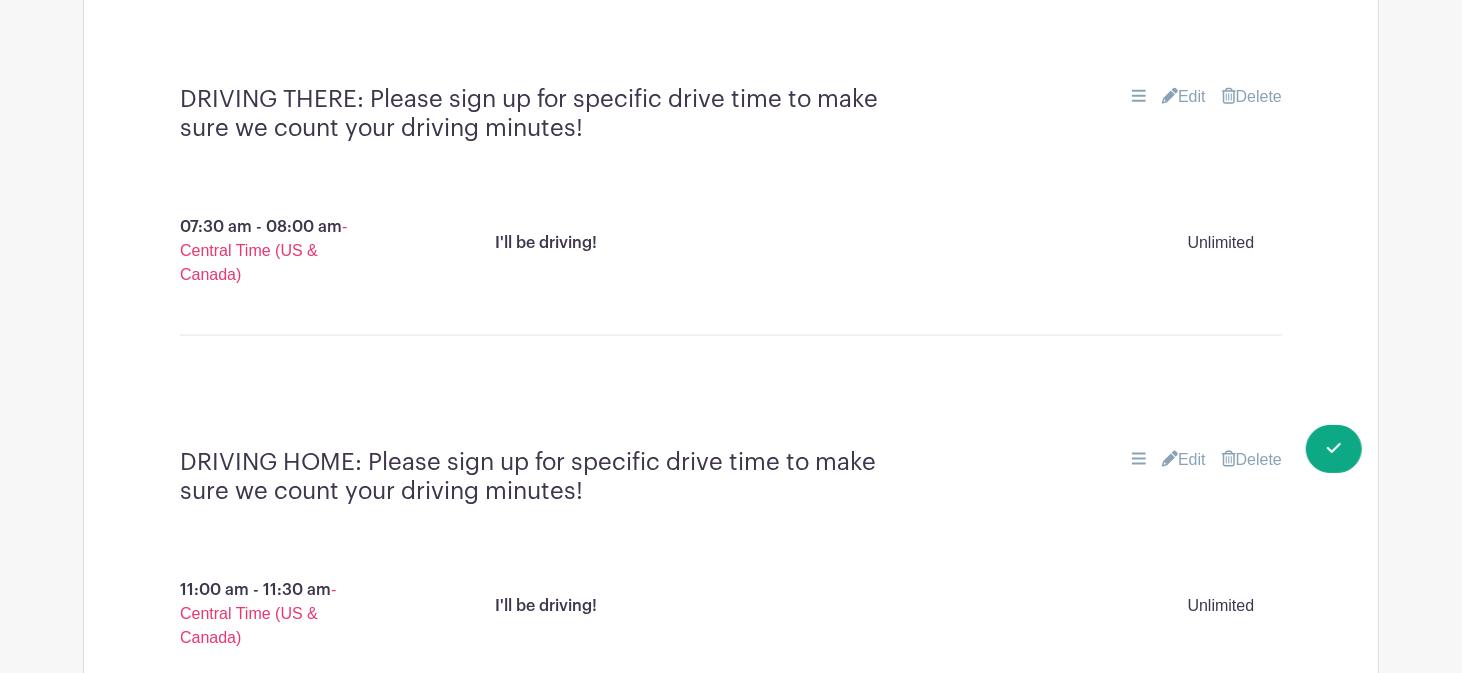 click on "Edit" at bounding box center [1184, 460] 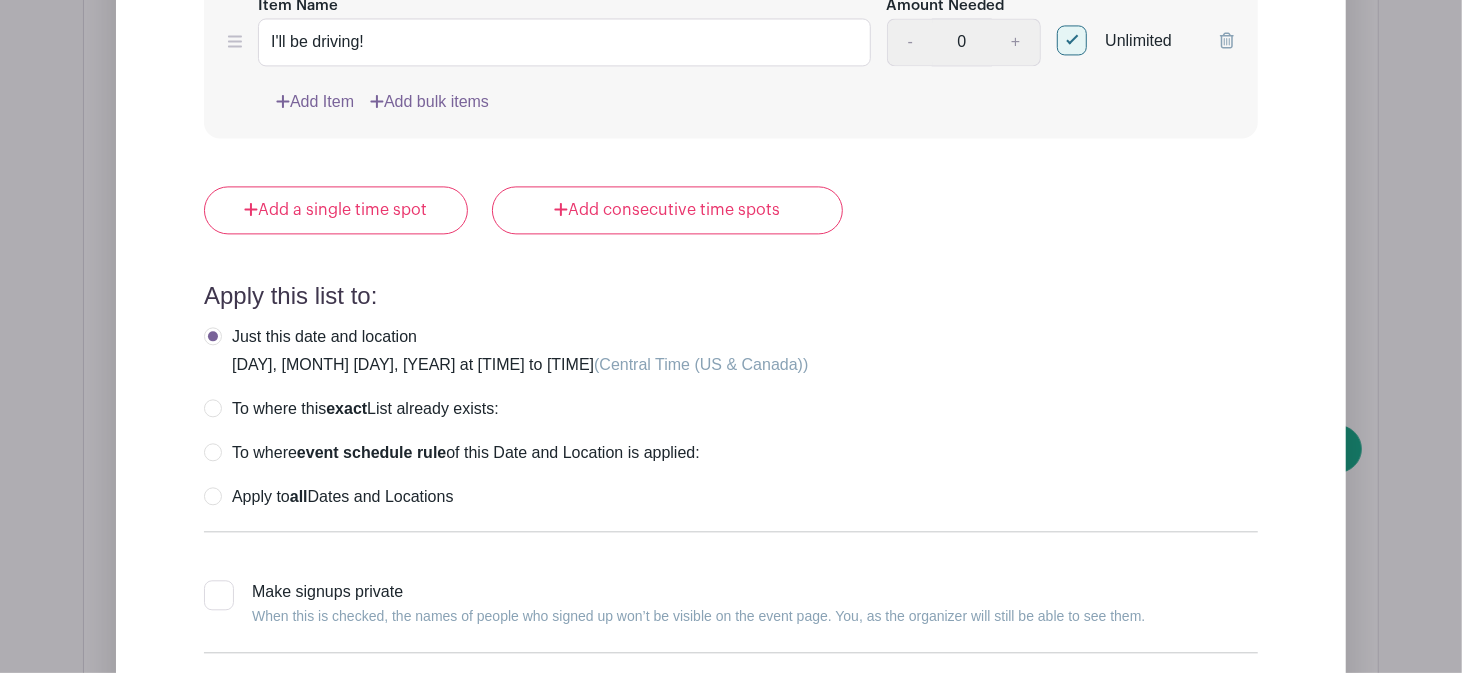 scroll, scrollTop: 2730, scrollLeft: 0, axis: vertical 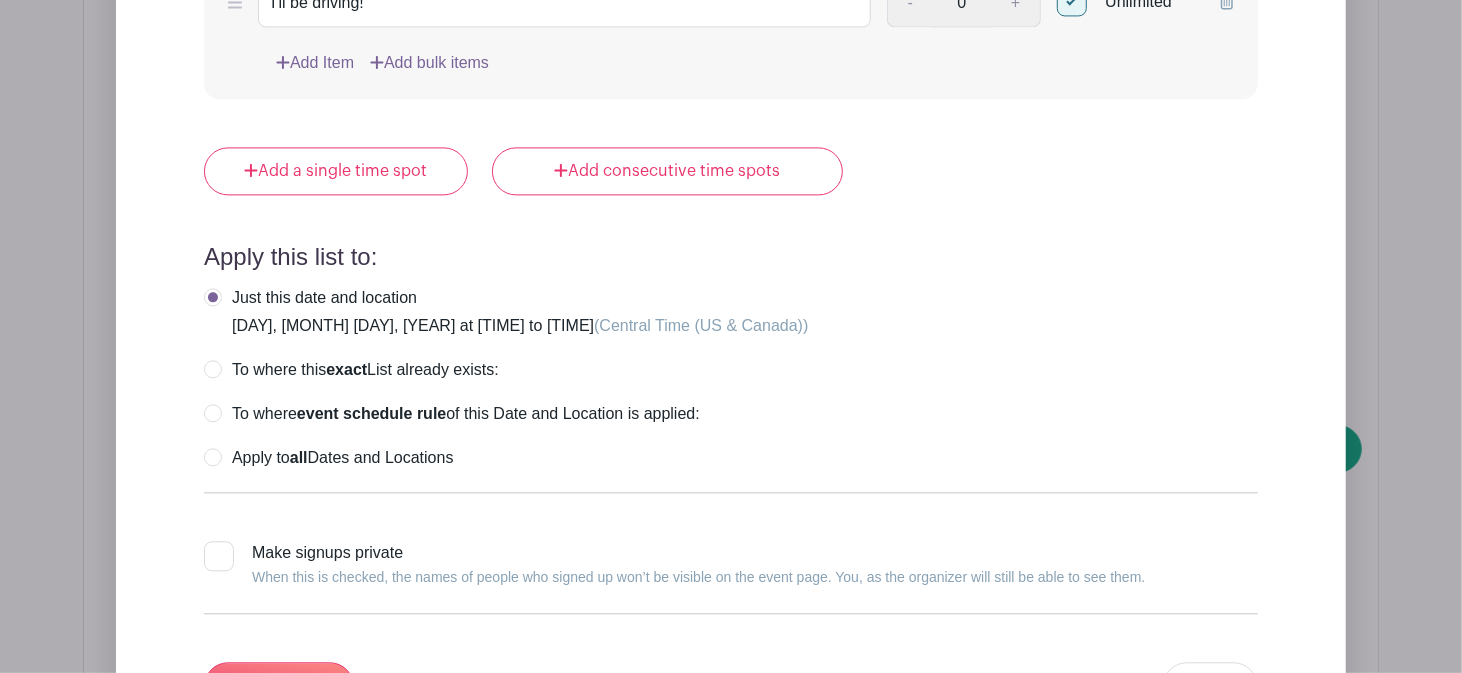 click on "Apply to  all  Dates and Locations" at bounding box center [328, 458] 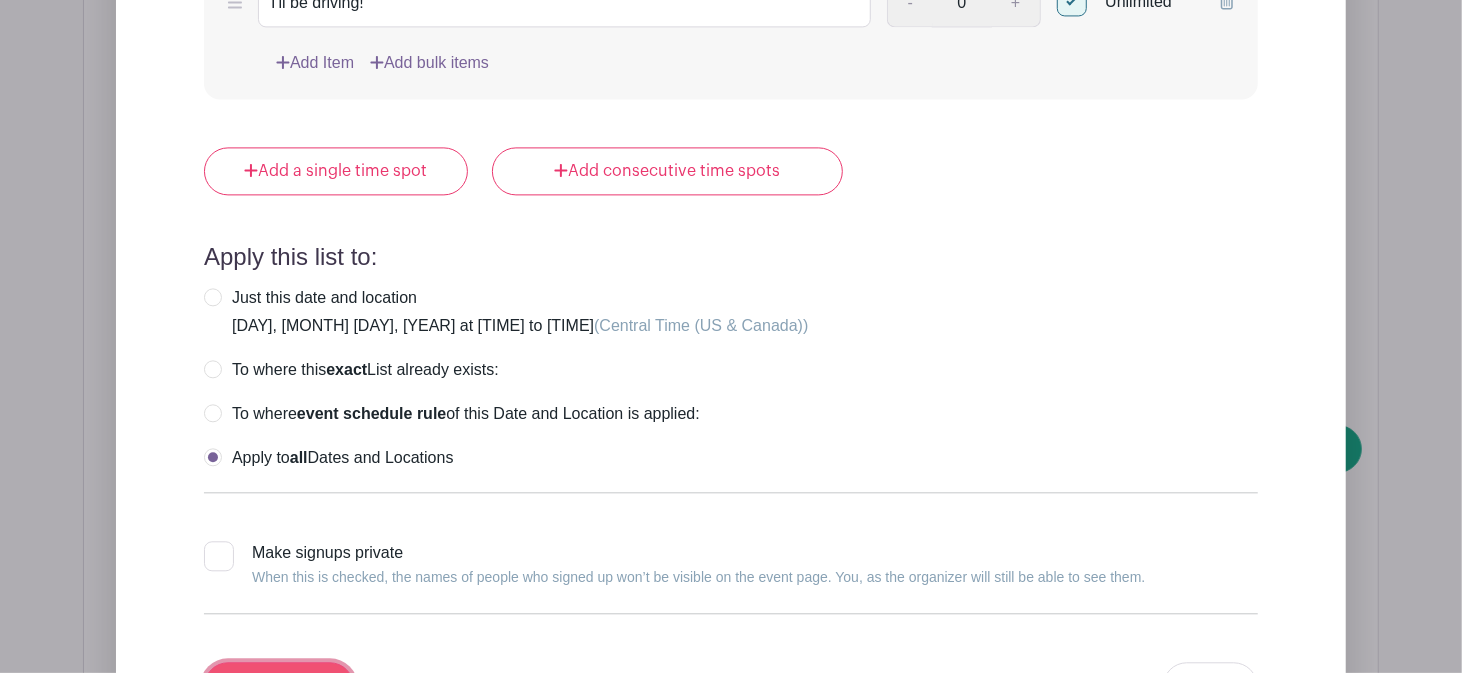 click on "Update List" at bounding box center (279, 686) 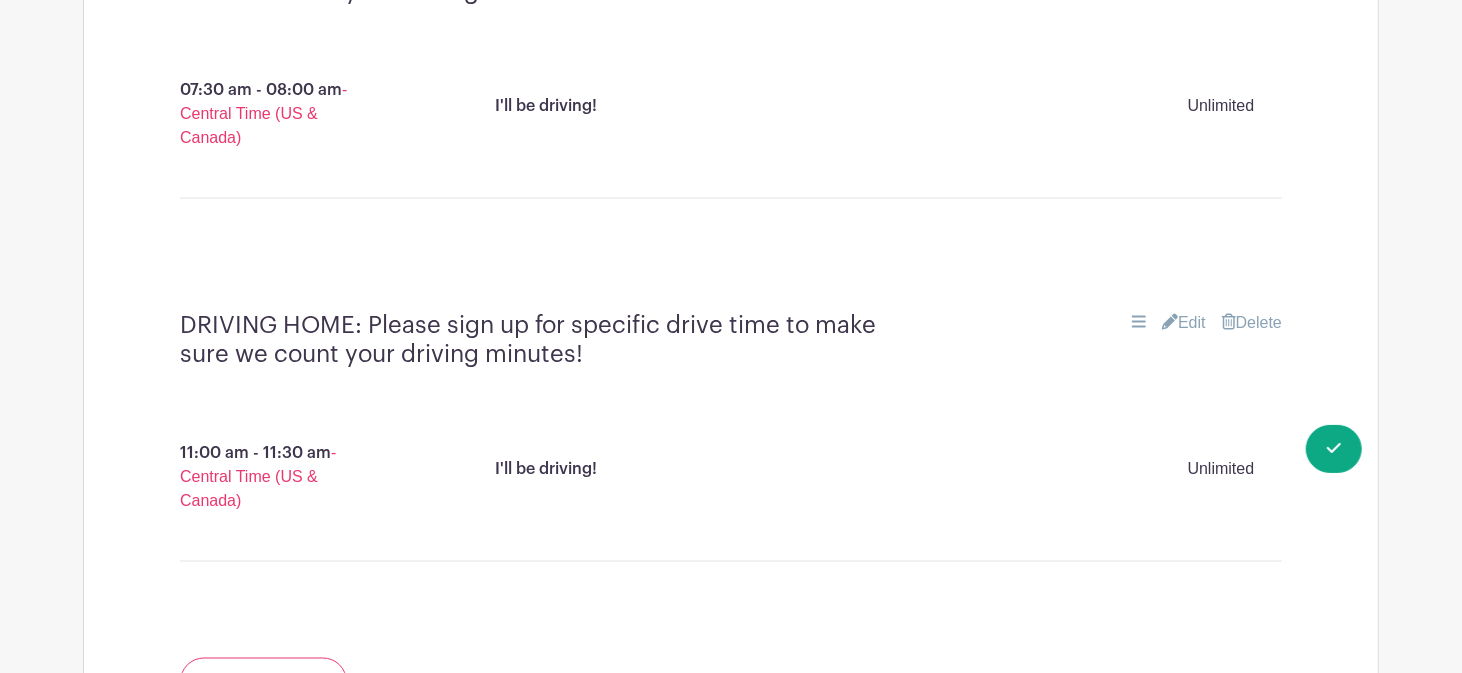 scroll, scrollTop: 1790, scrollLeft: 0, axis: vertical 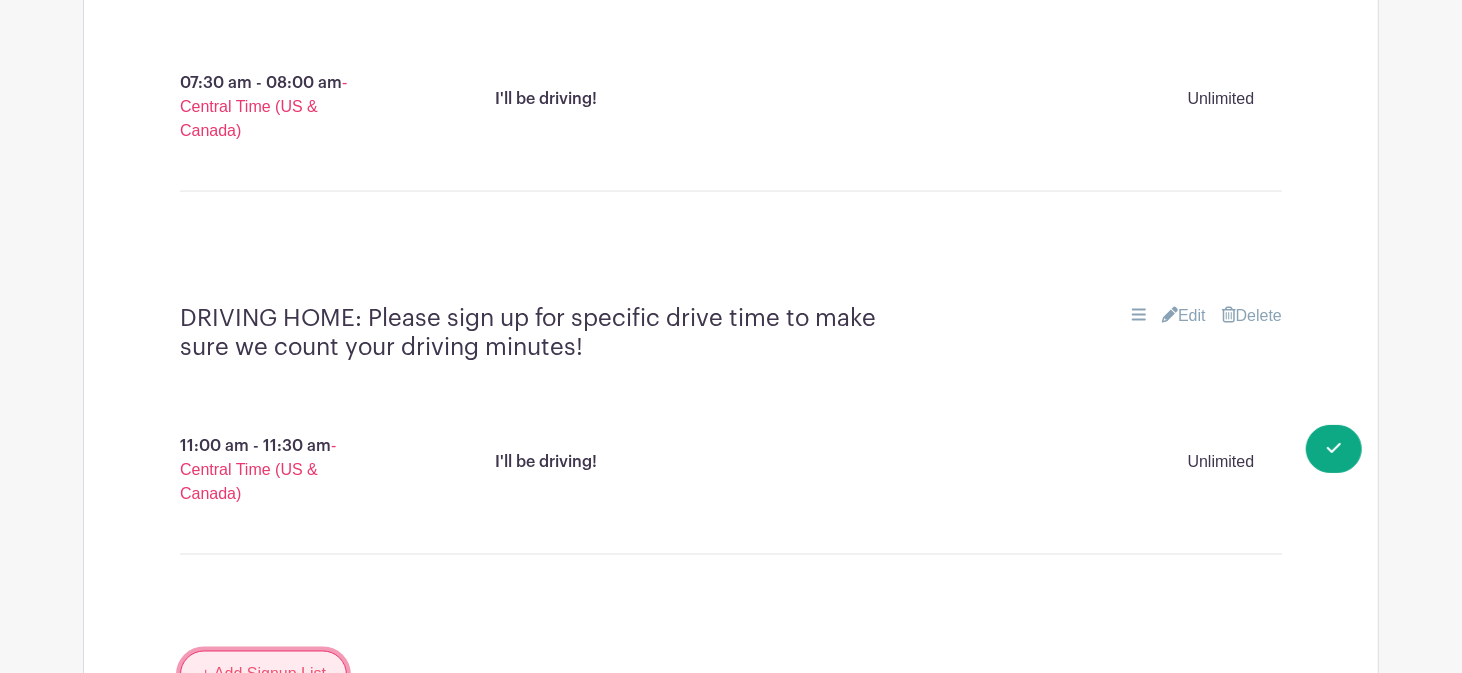 click on "+ Add Signup List" at bounding box center [263, 675] 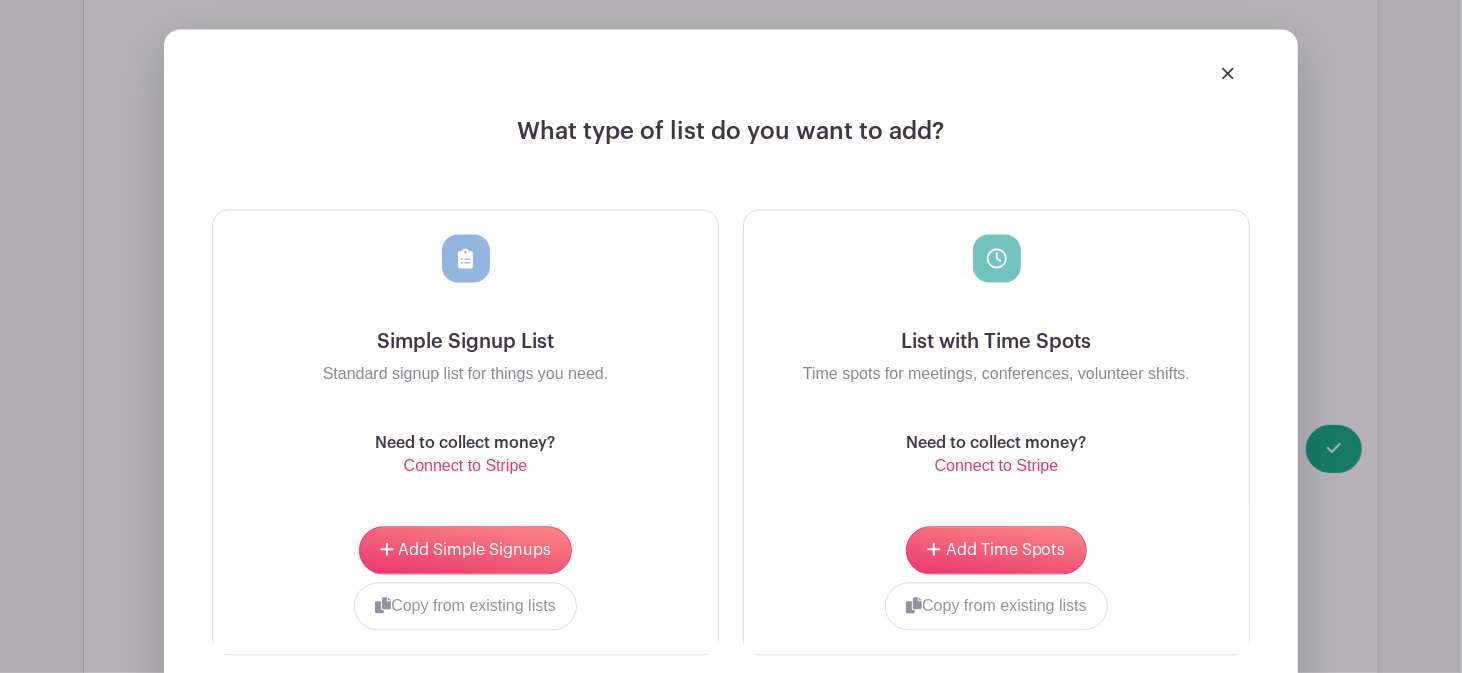 scroll, scrollTop: 2496, scrollLeft: 0, axis: vertical 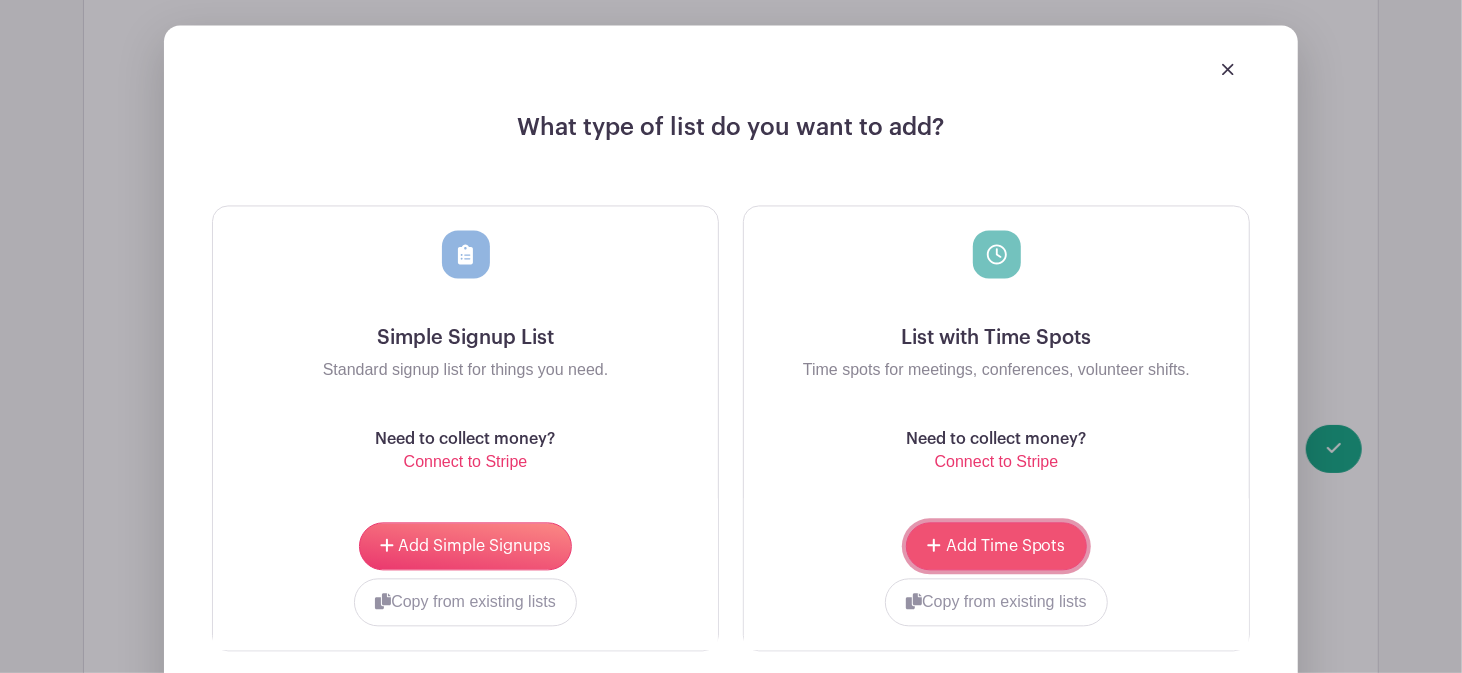 click on "Add Time Spots" at bounding box center [1006, 546] 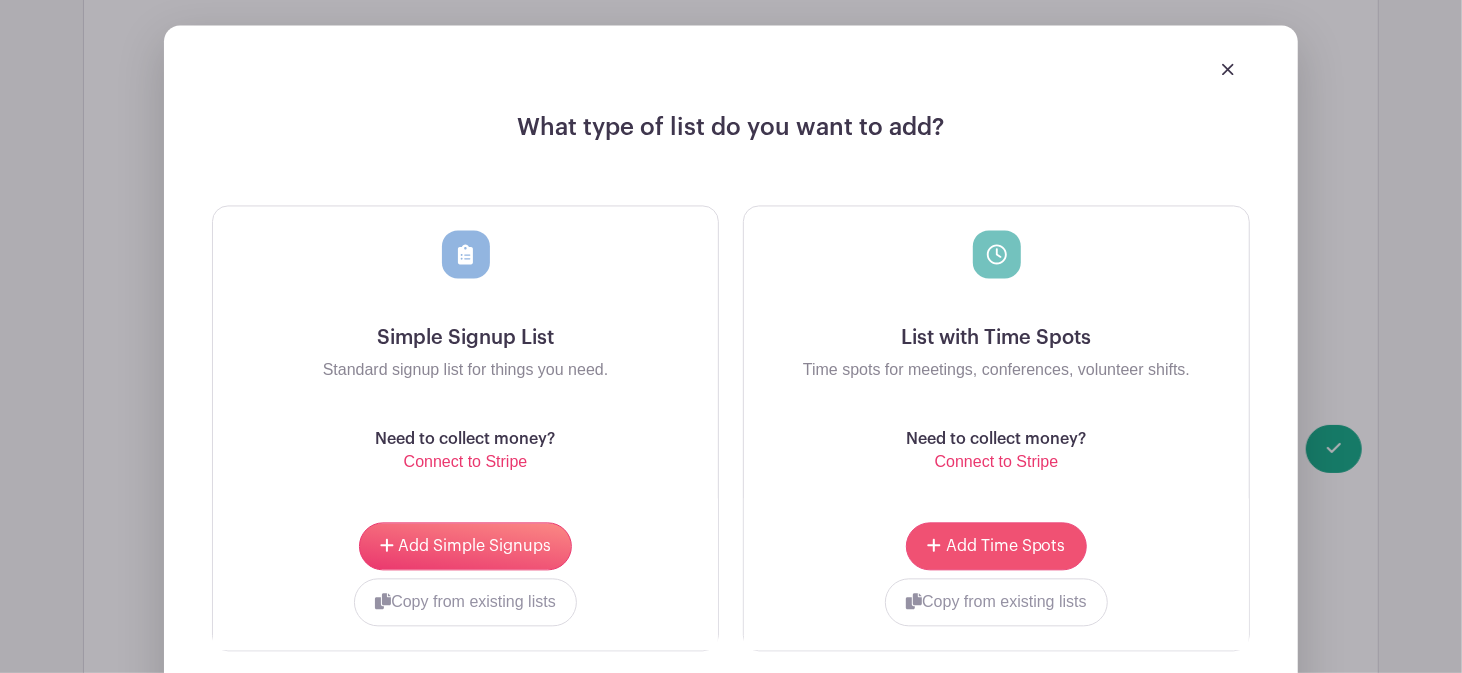 scroll, scrollTop: 2656, scrollLeft: 0, axis: vertical 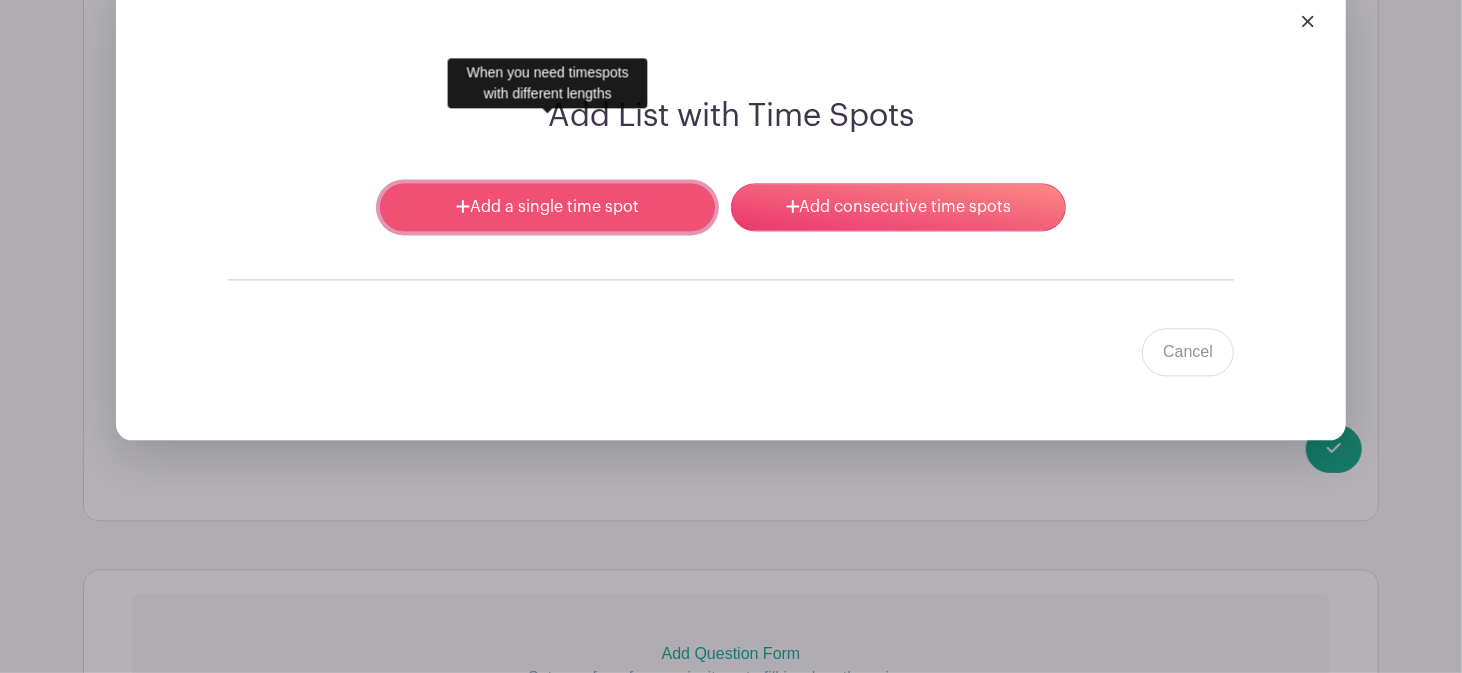 click on "Add a single time spot" at bounding box center (547, 207) 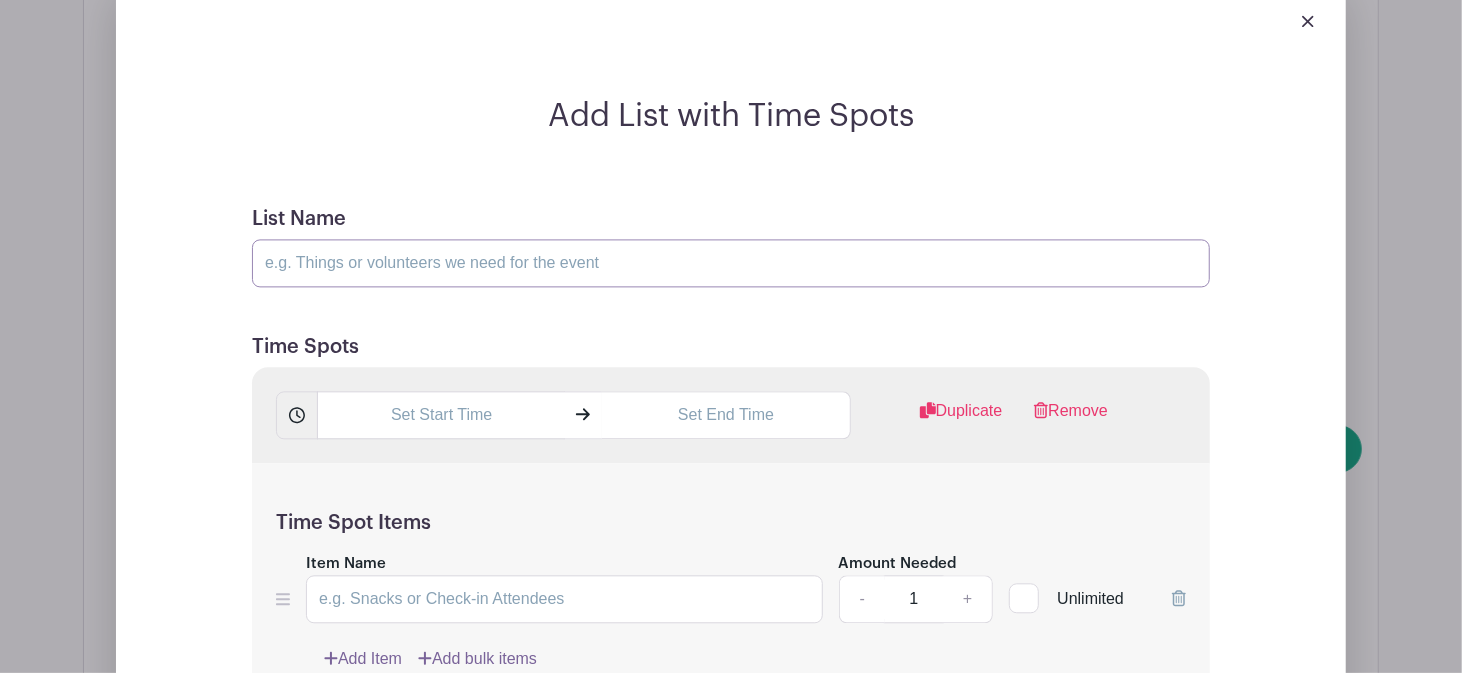 click on "List Name" at bounding box center [731, 263] 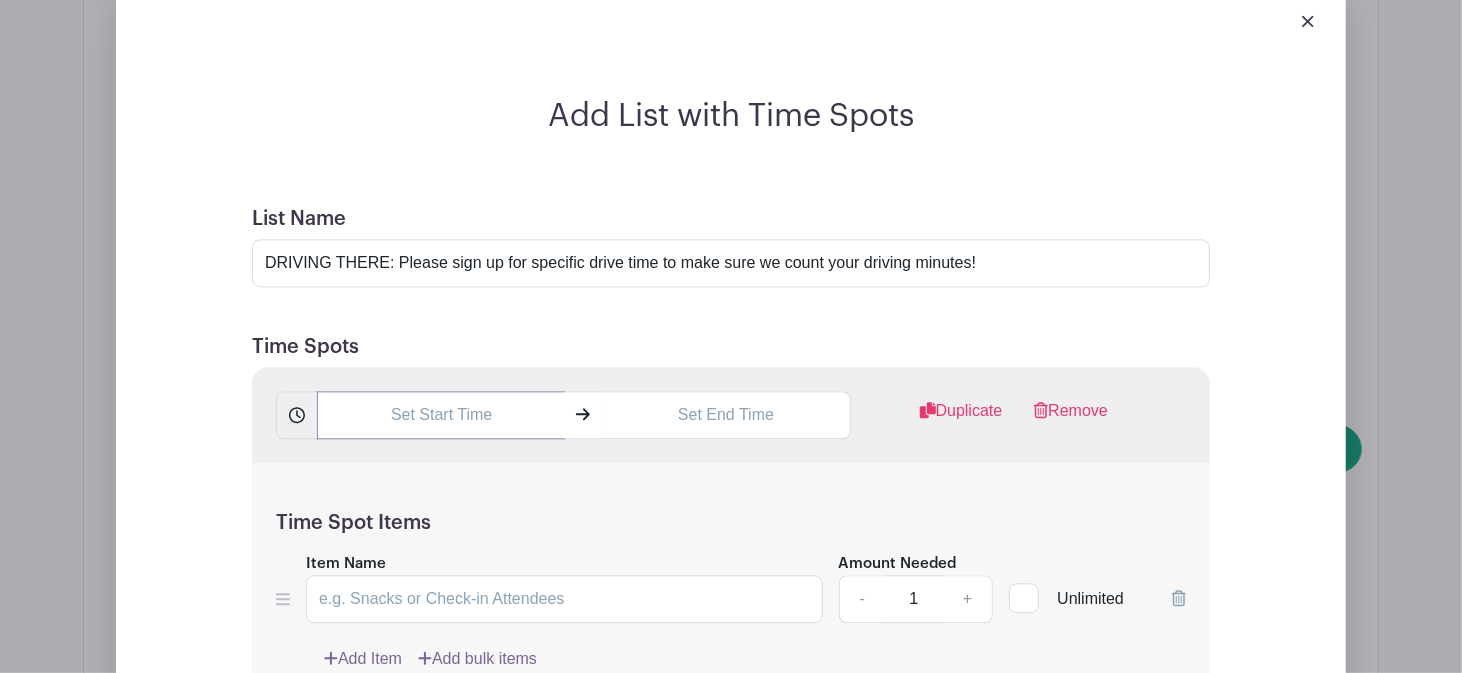 click at bounding box center [441, 415] 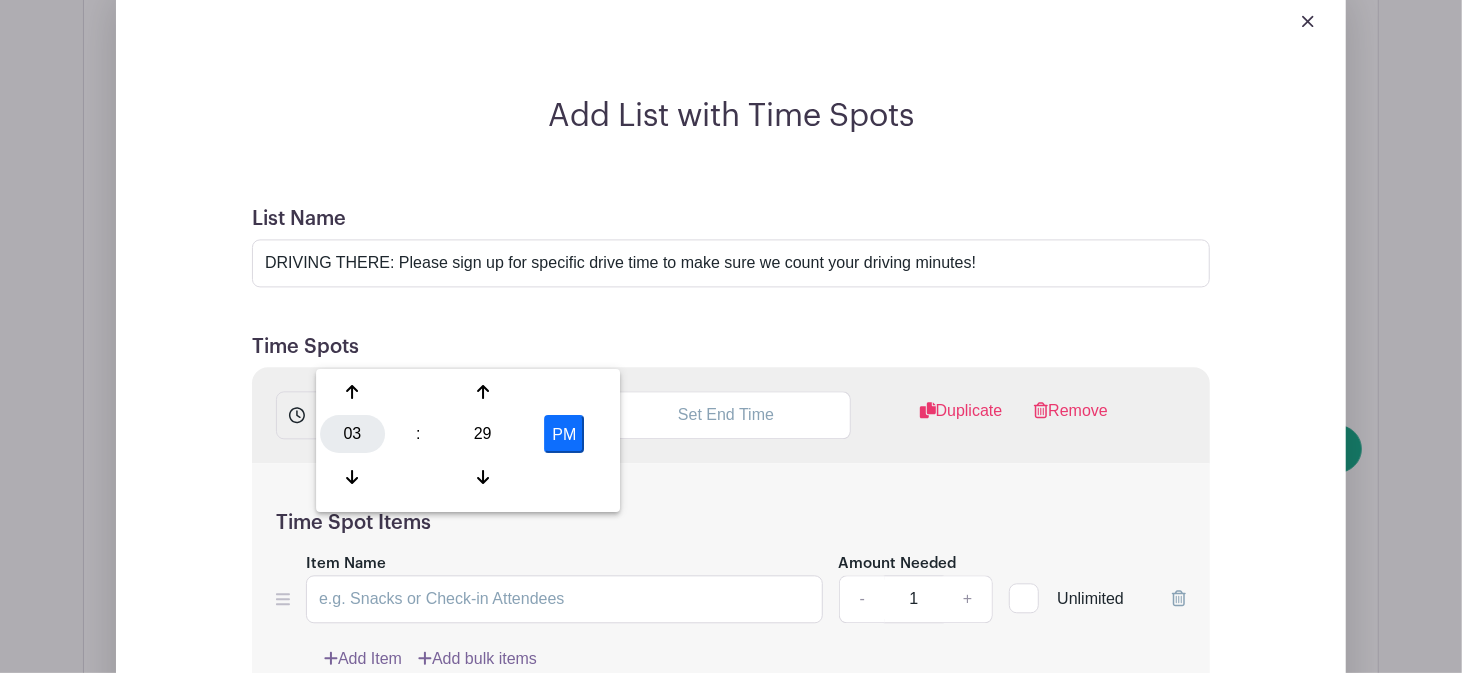 click on "03" at bounding box center [352, 434] 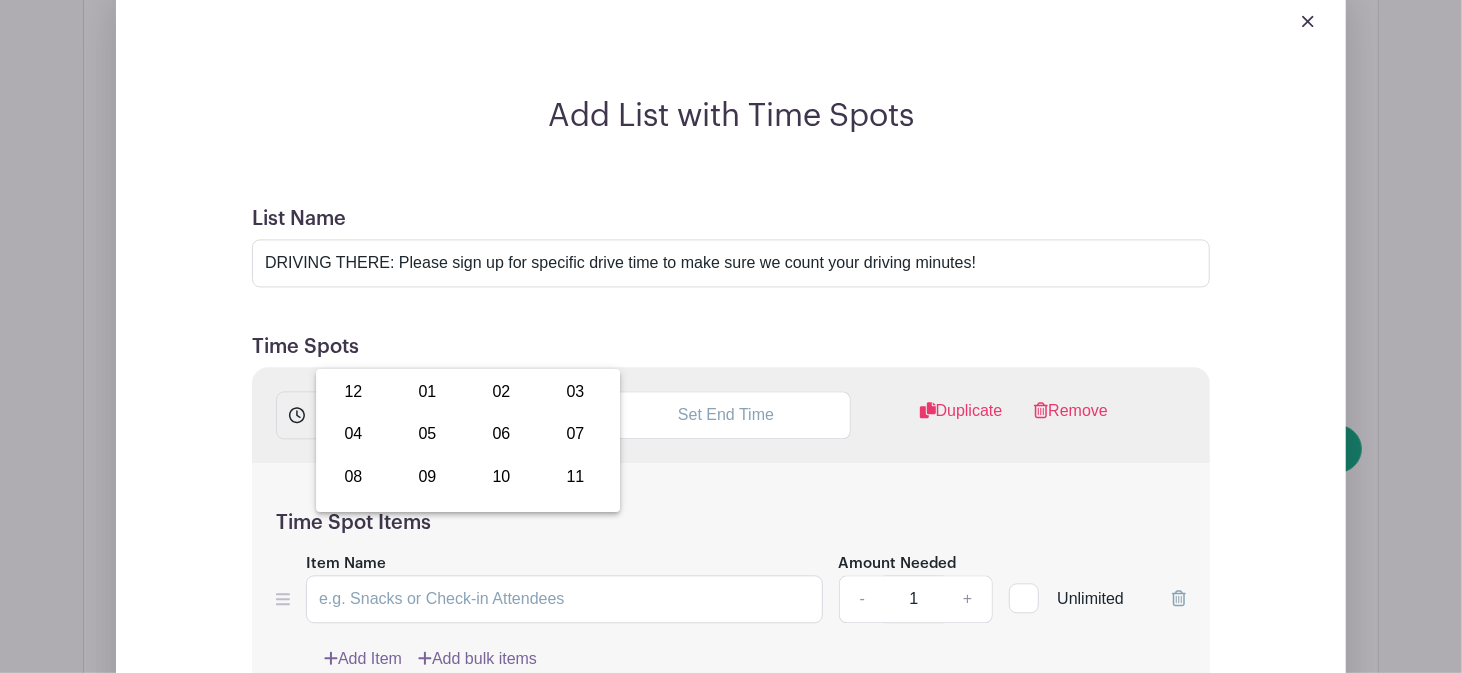 click on "07" at bounding box center (575, 434) 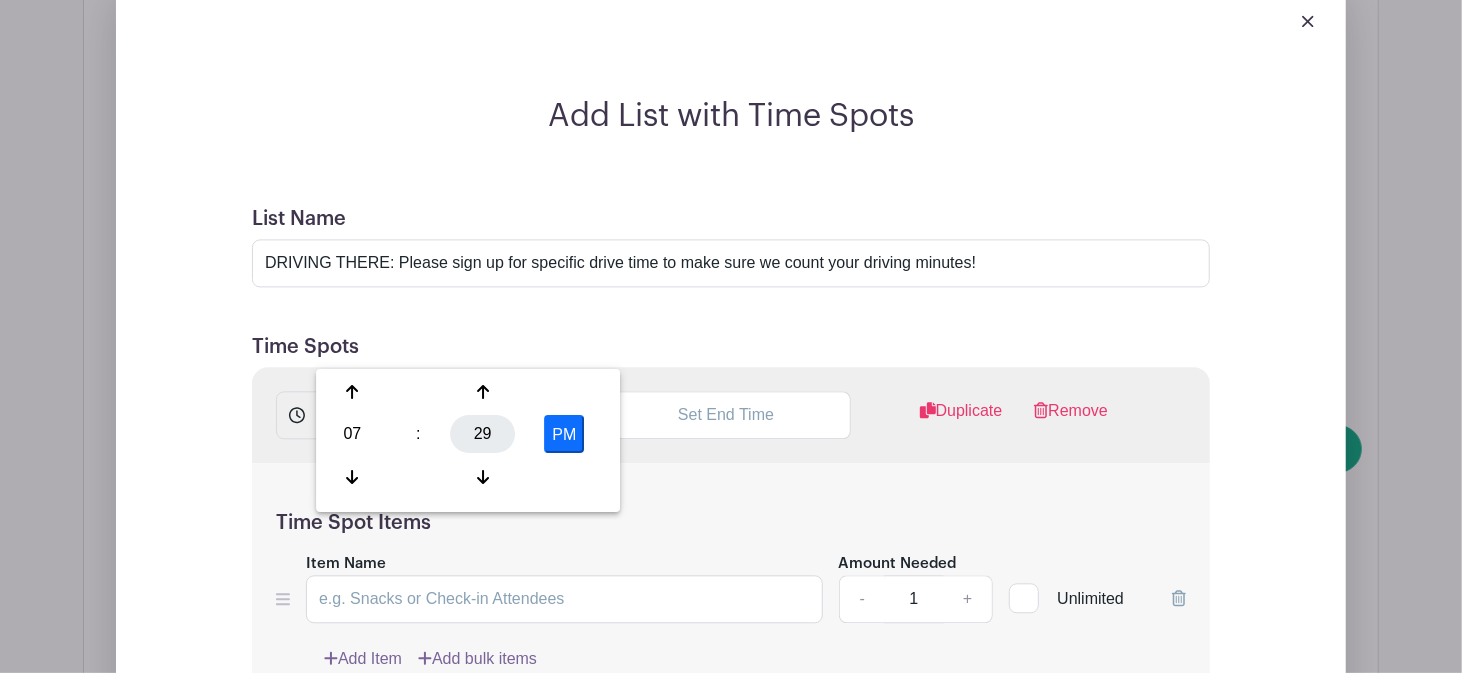 click on "29" at bounding box center [482, 434] 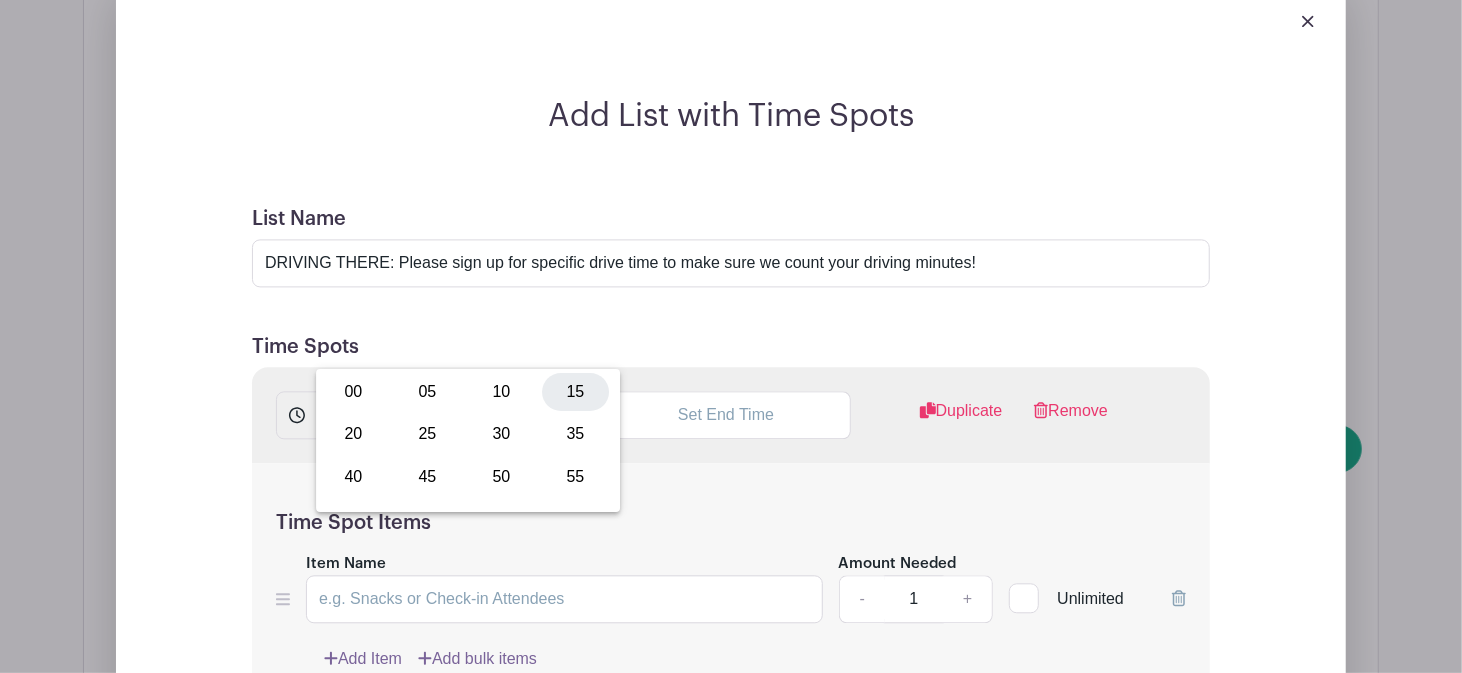 click on "15" at bounding box center [575, 392] 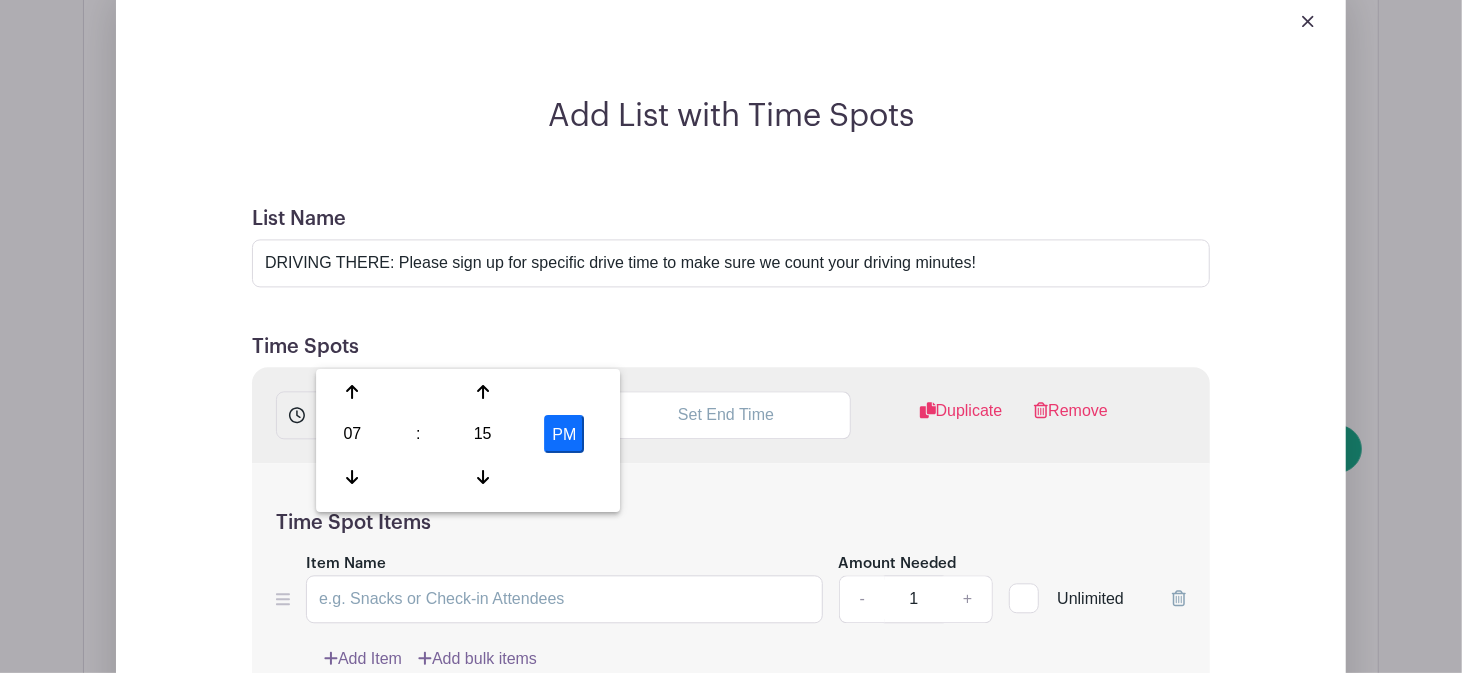 click on "PM" at bounding box center [564, 434] 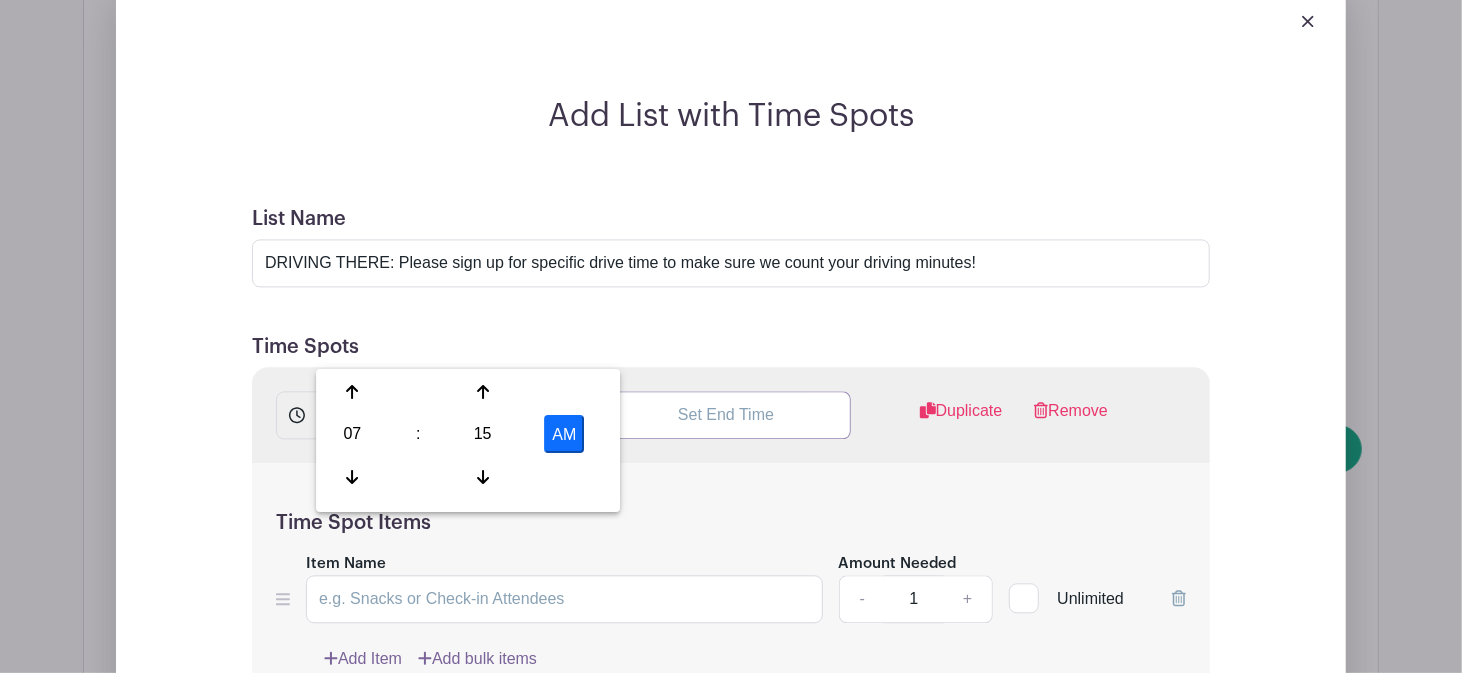 click at bounding box center (726, 415) 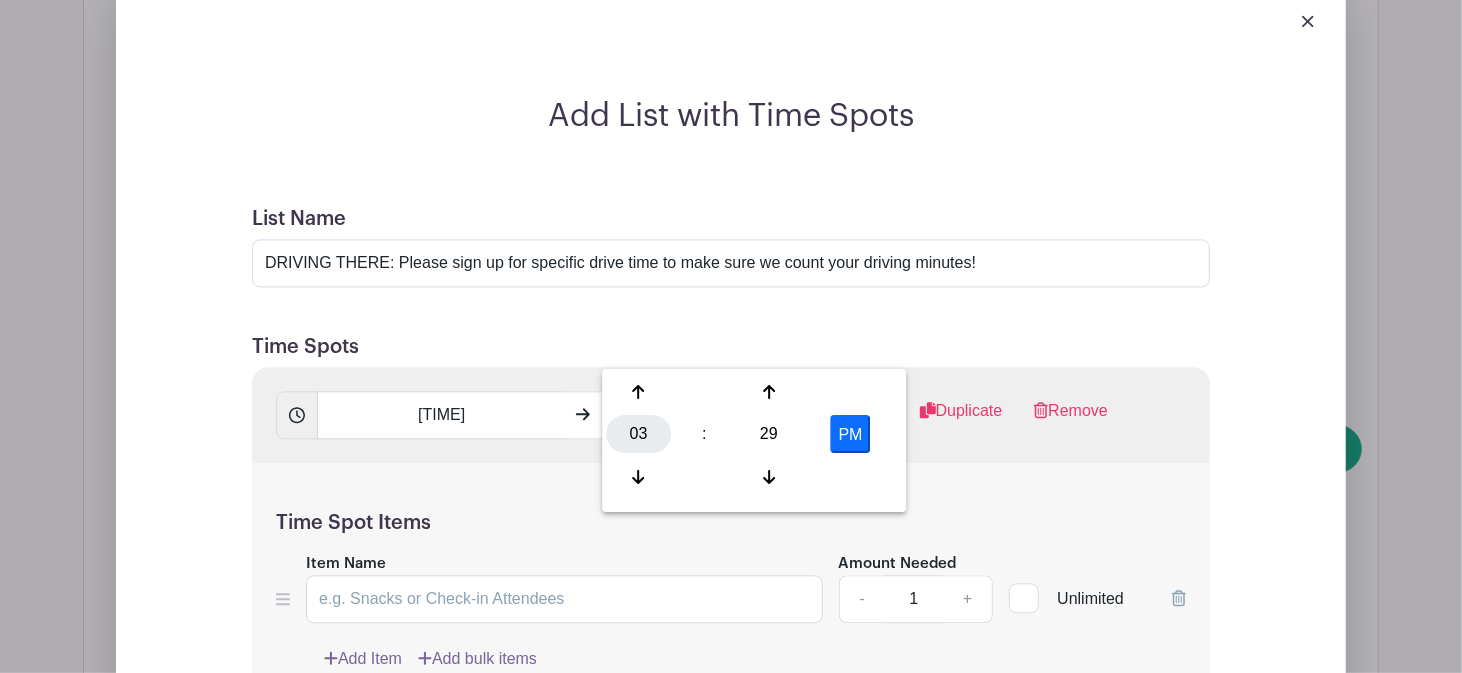 click on "03" at bounding box center [638, 434] 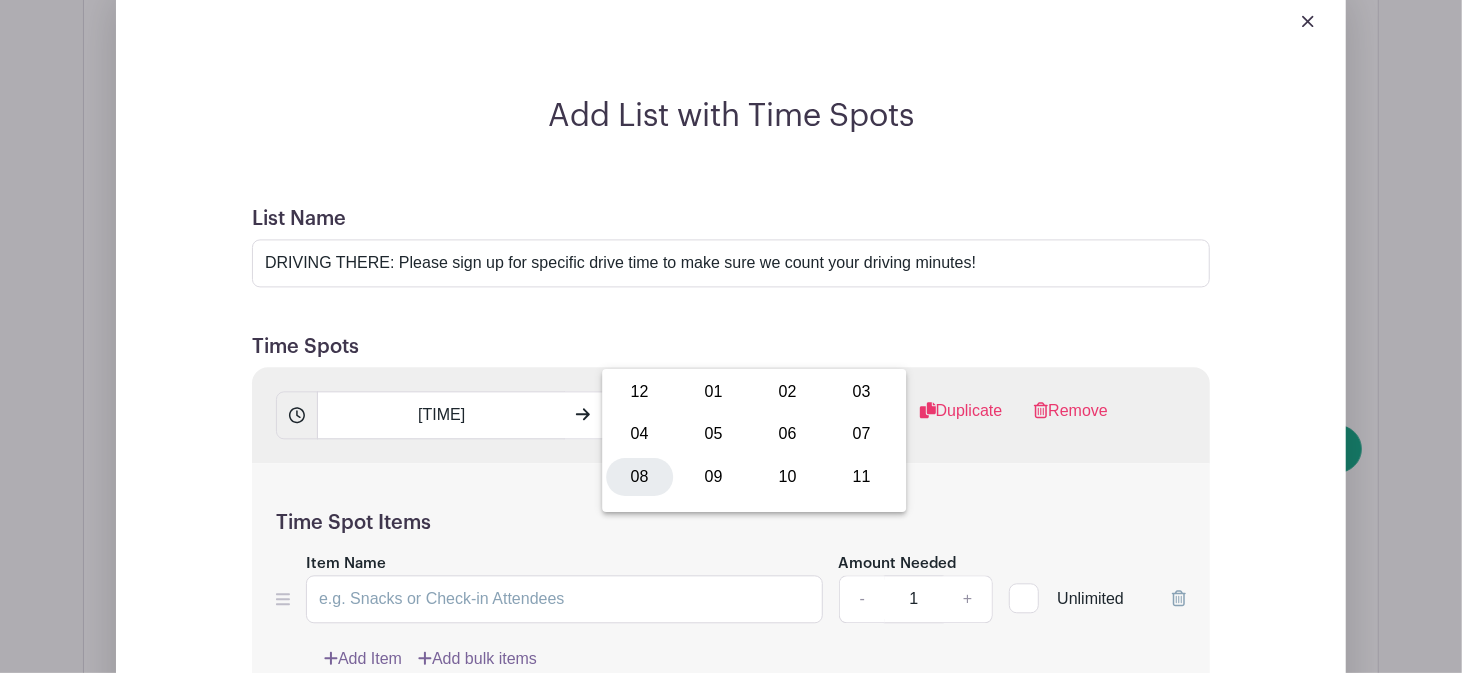 click on "08" at bounding box center (639, 476) 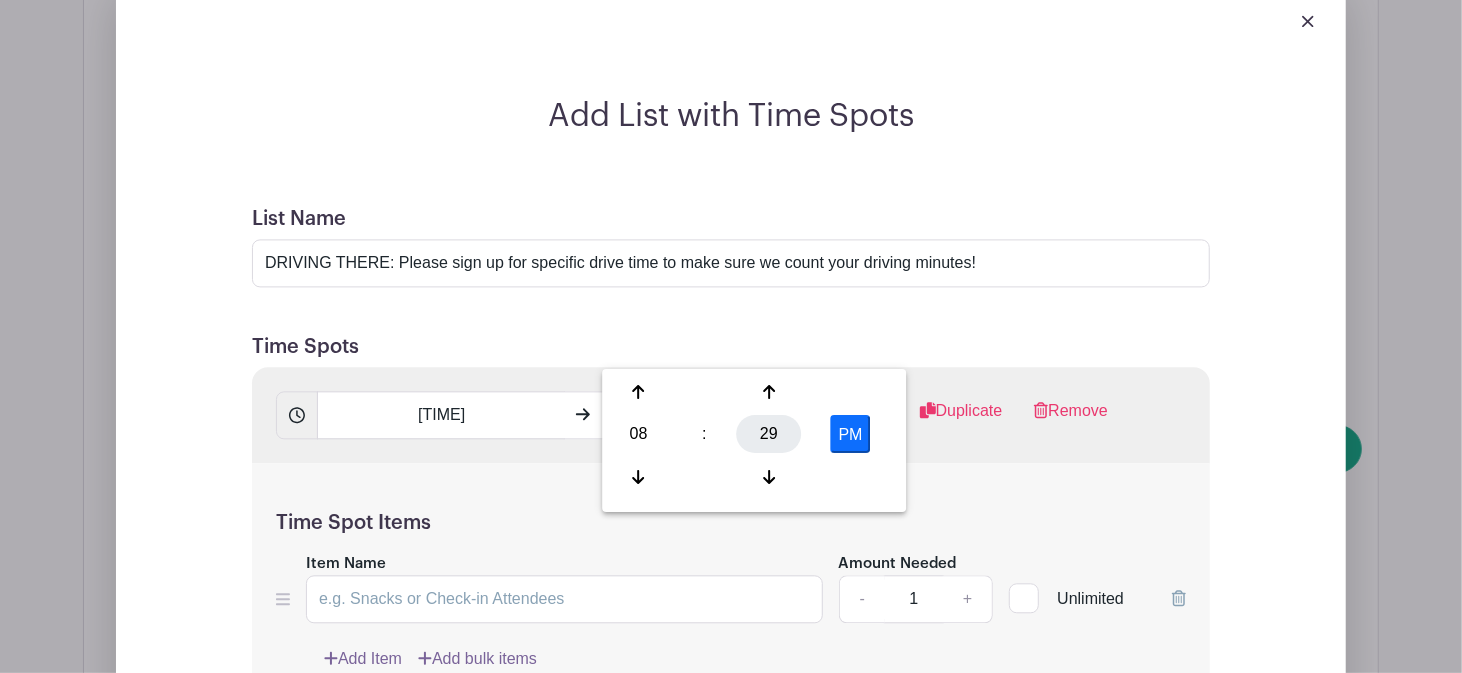 click on "29" at bounding box center [769, 434] 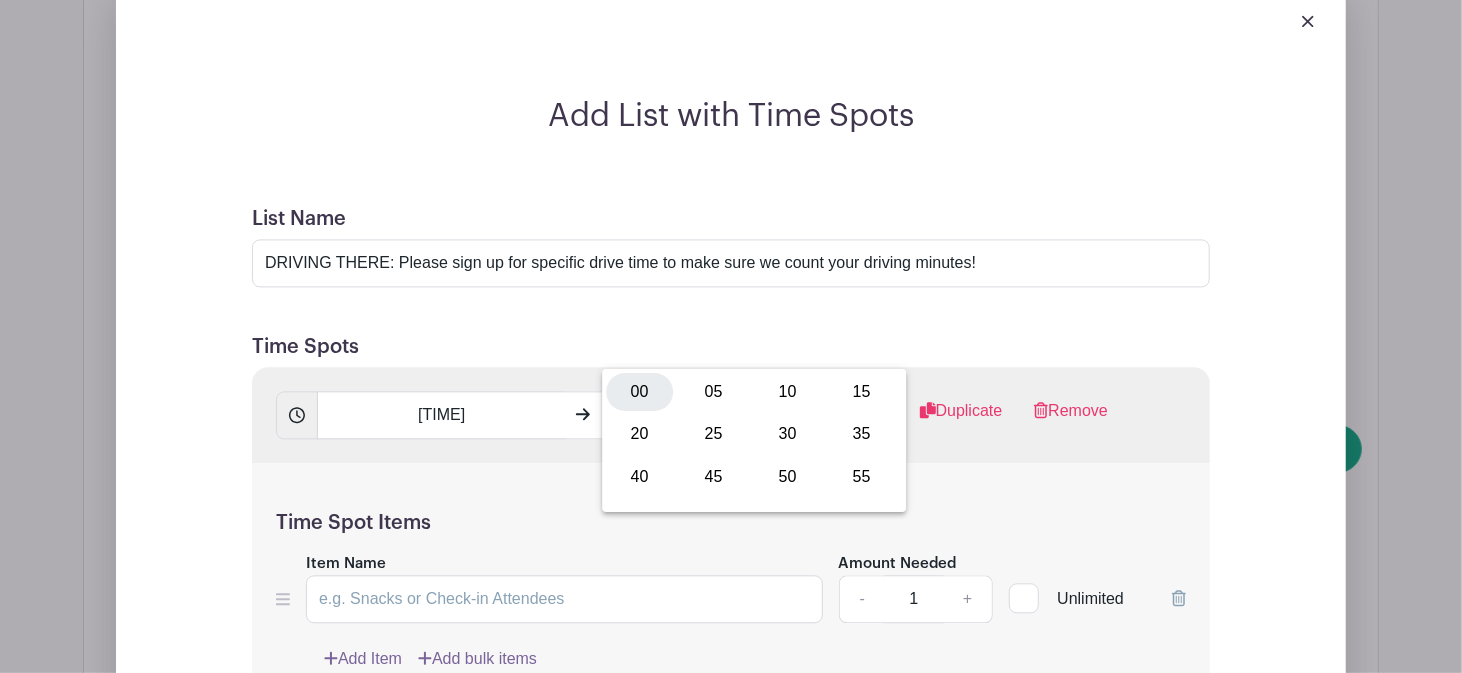 click on "00" at bounding box center (639, 392) 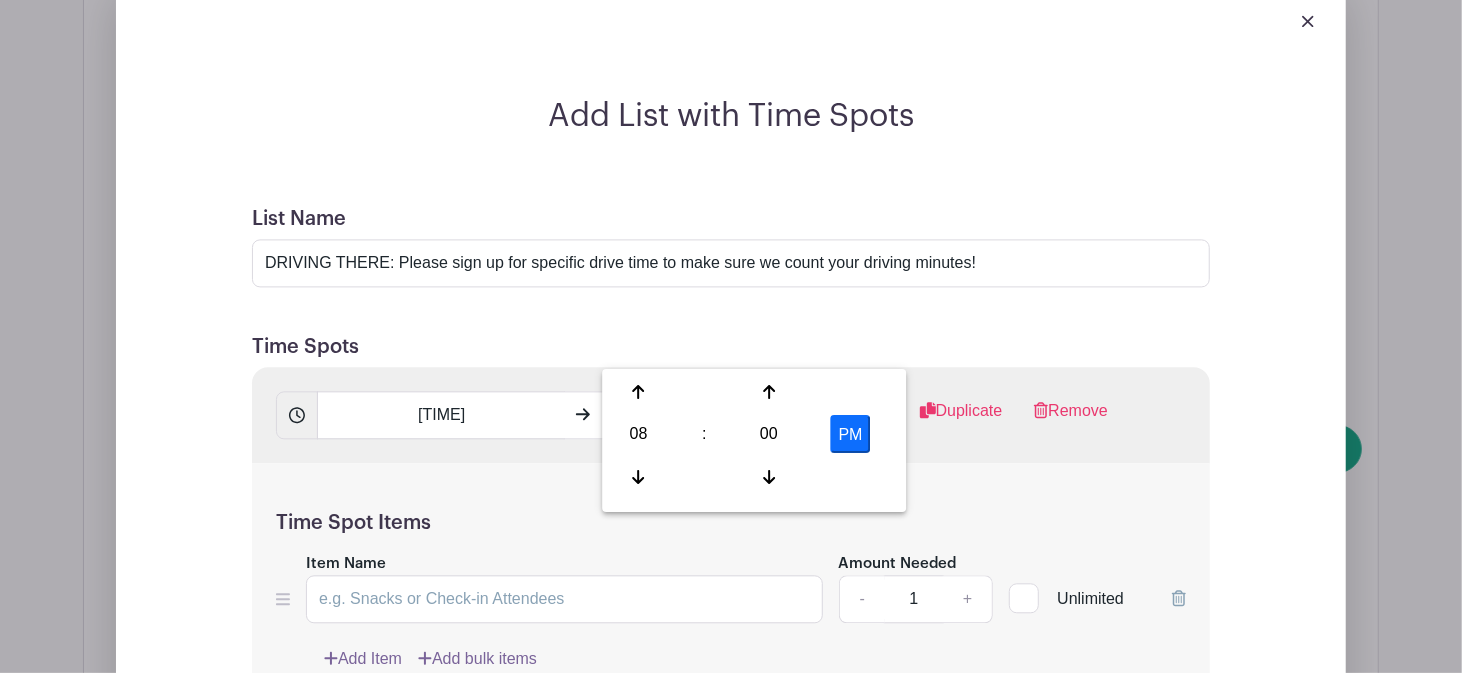 click on "PM" at bounding box center [851, 434] 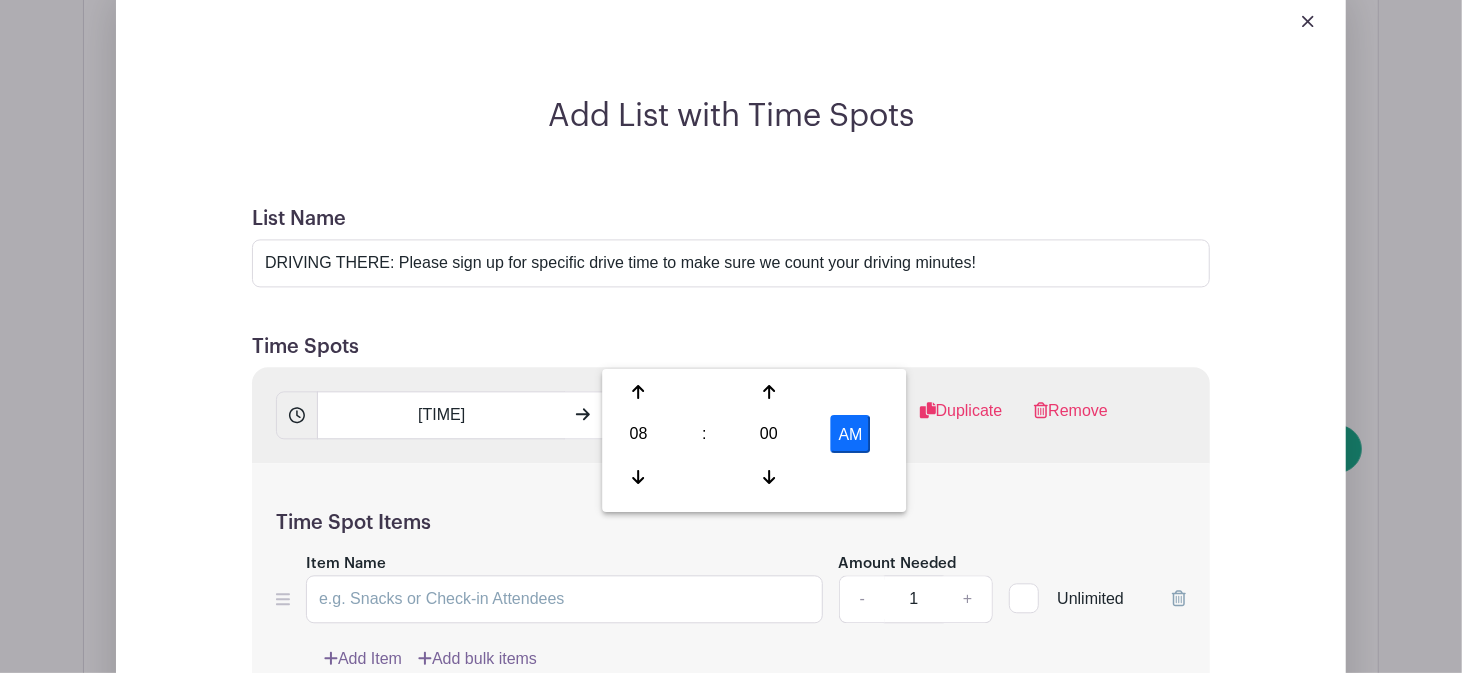 click at bounding box center [1024, 598] 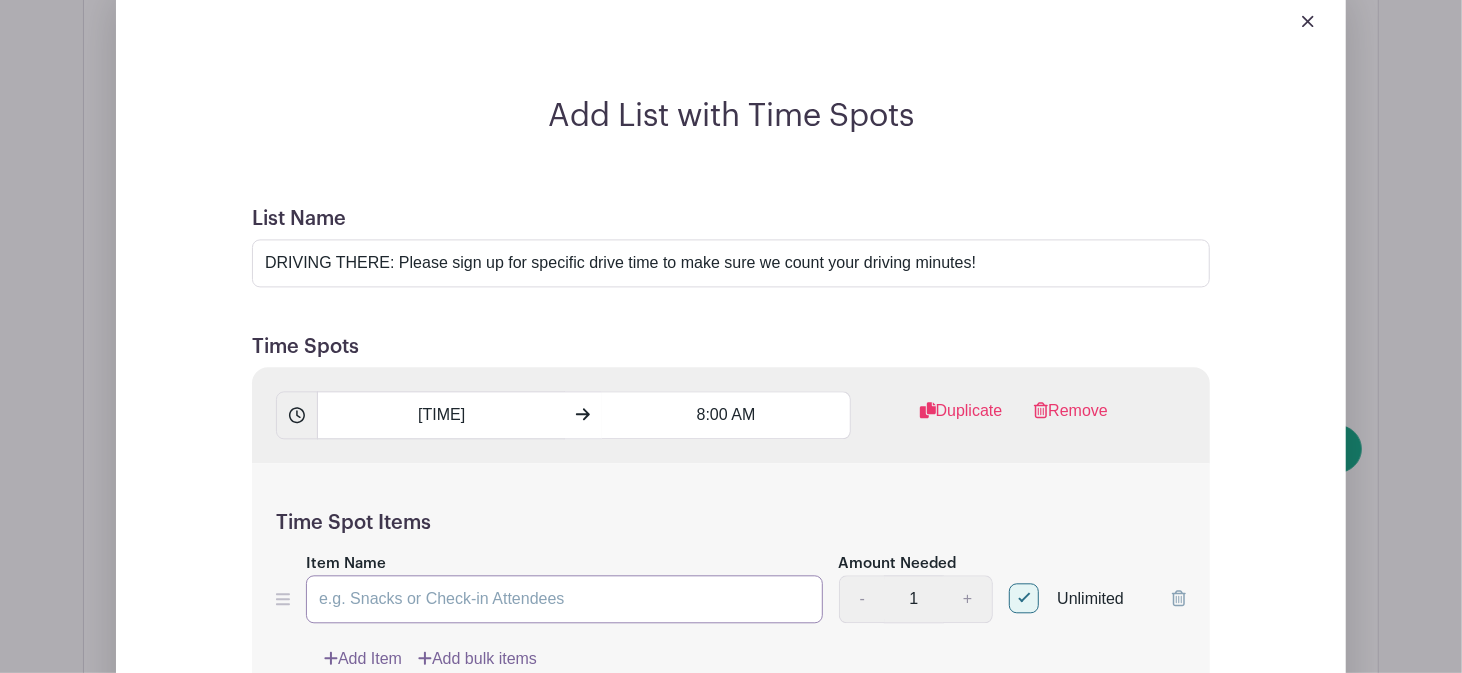 click on "Item Name" at bounding box center (564, 599) 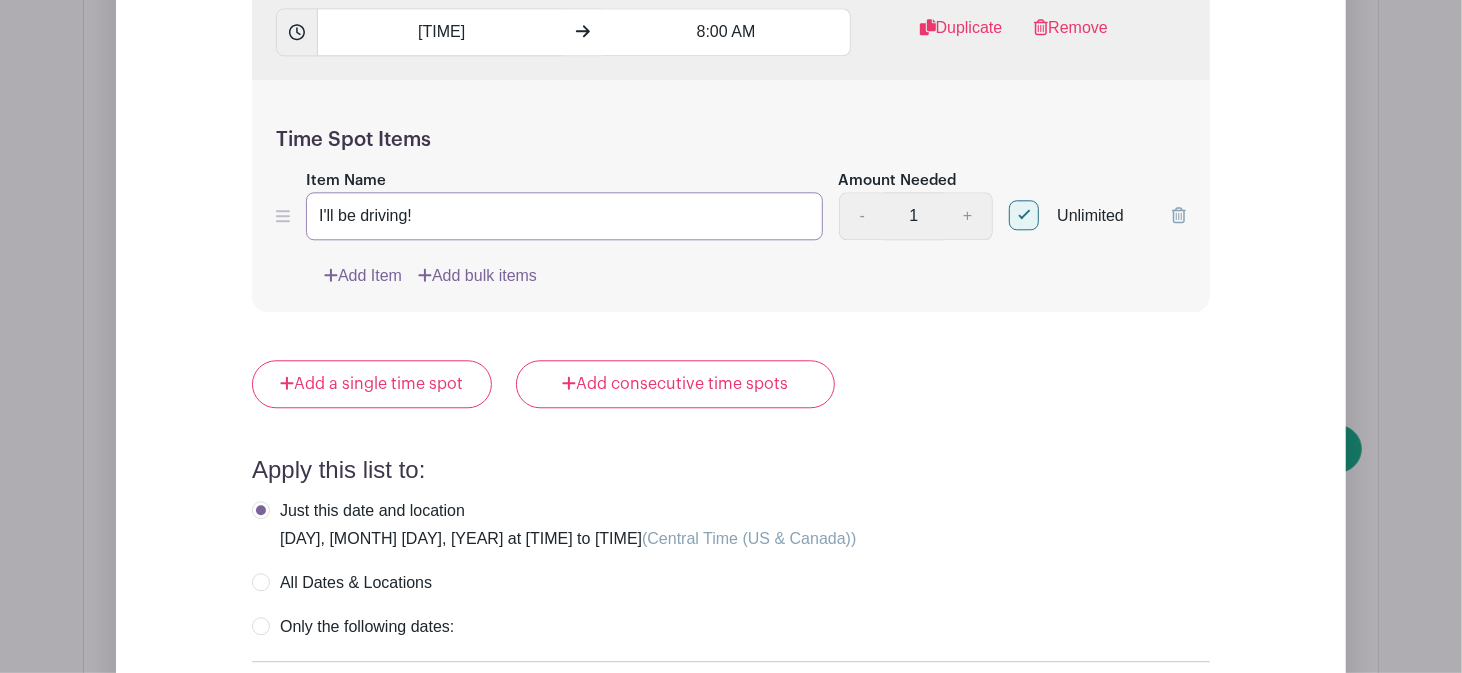 scroll, scrollTop: 3123, scrollLeft: 0, axis: vertical 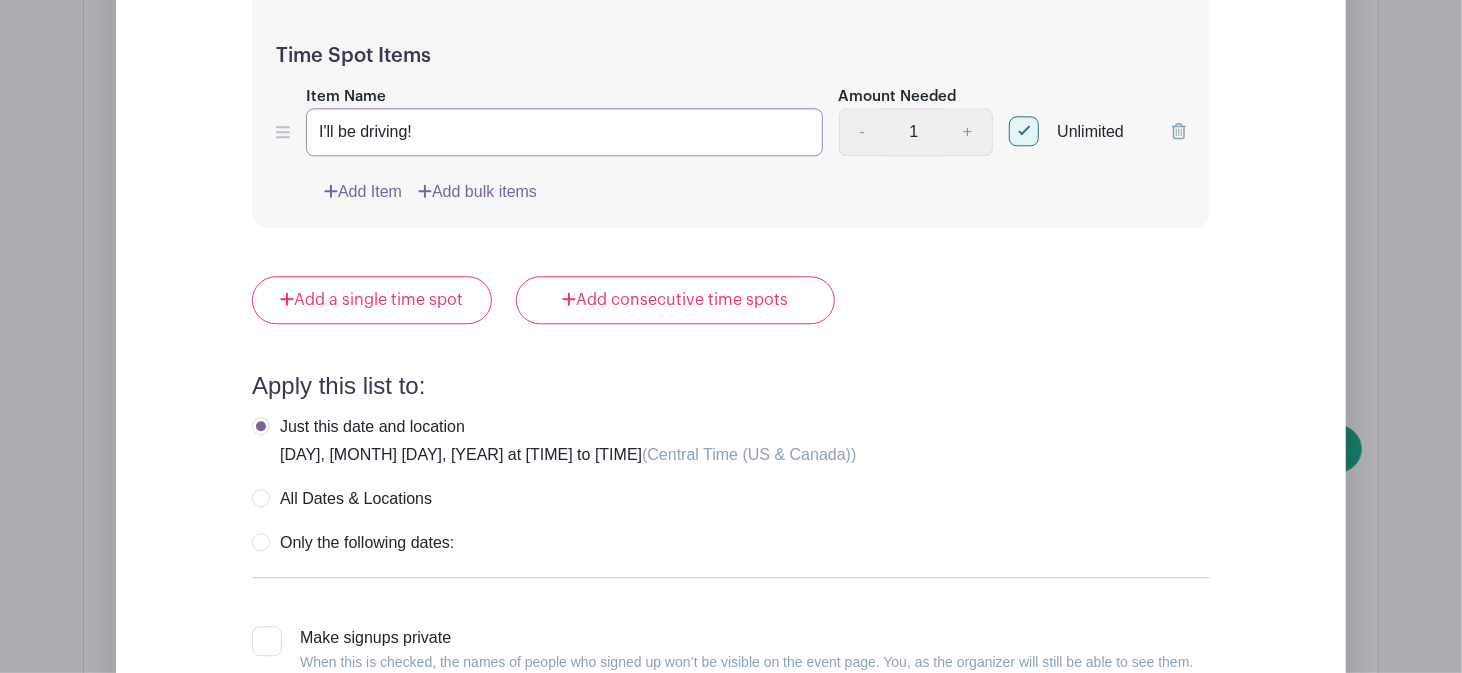type on "I'll be driving!" 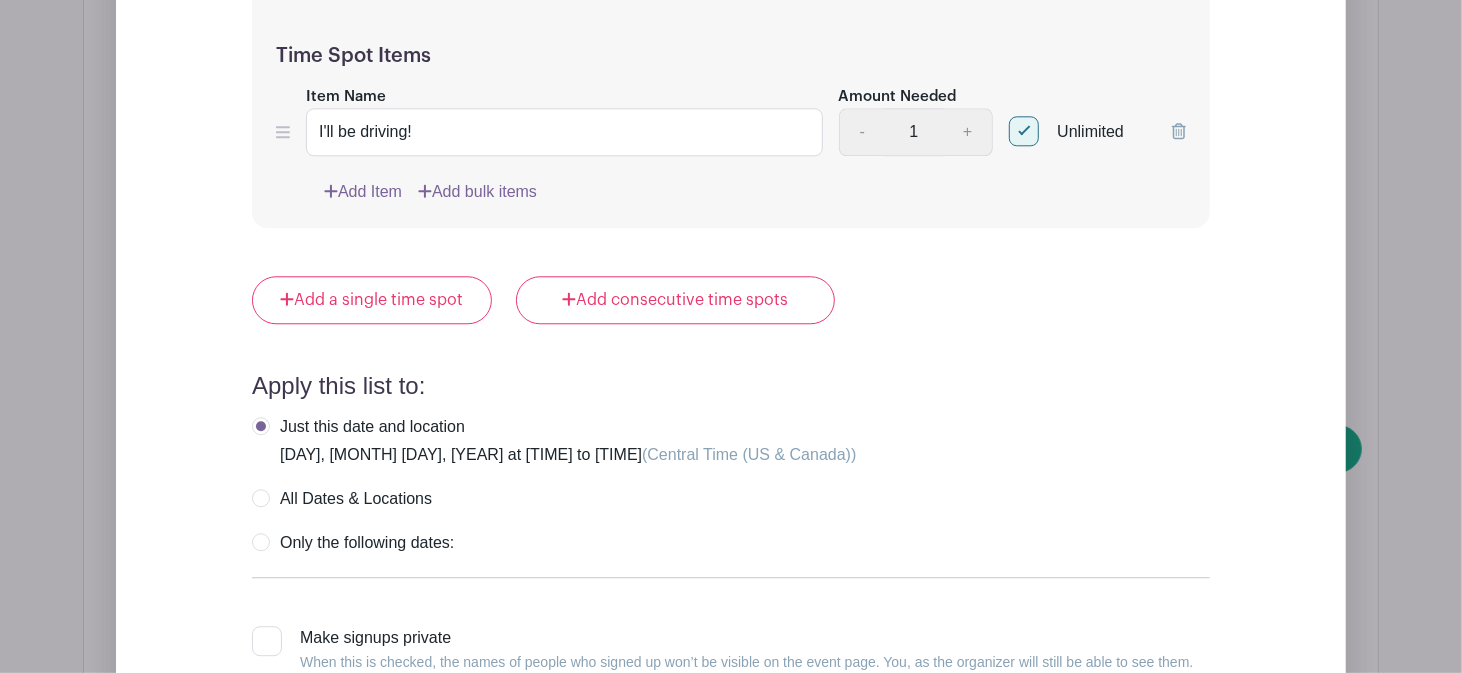 click on "All Dates & Locations" at bounding box center (342, 499) 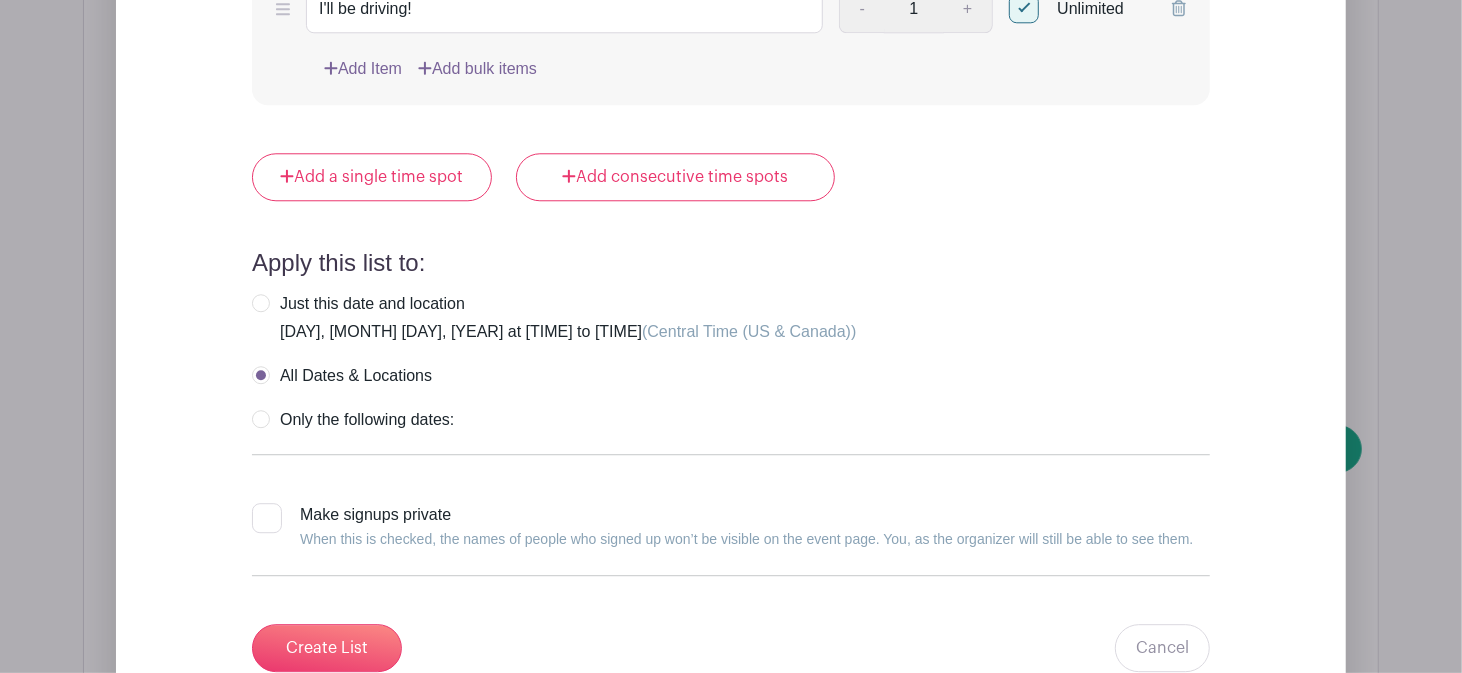 scroll, scrollTop: 3378, scrollLeft: 0, axis: vertical 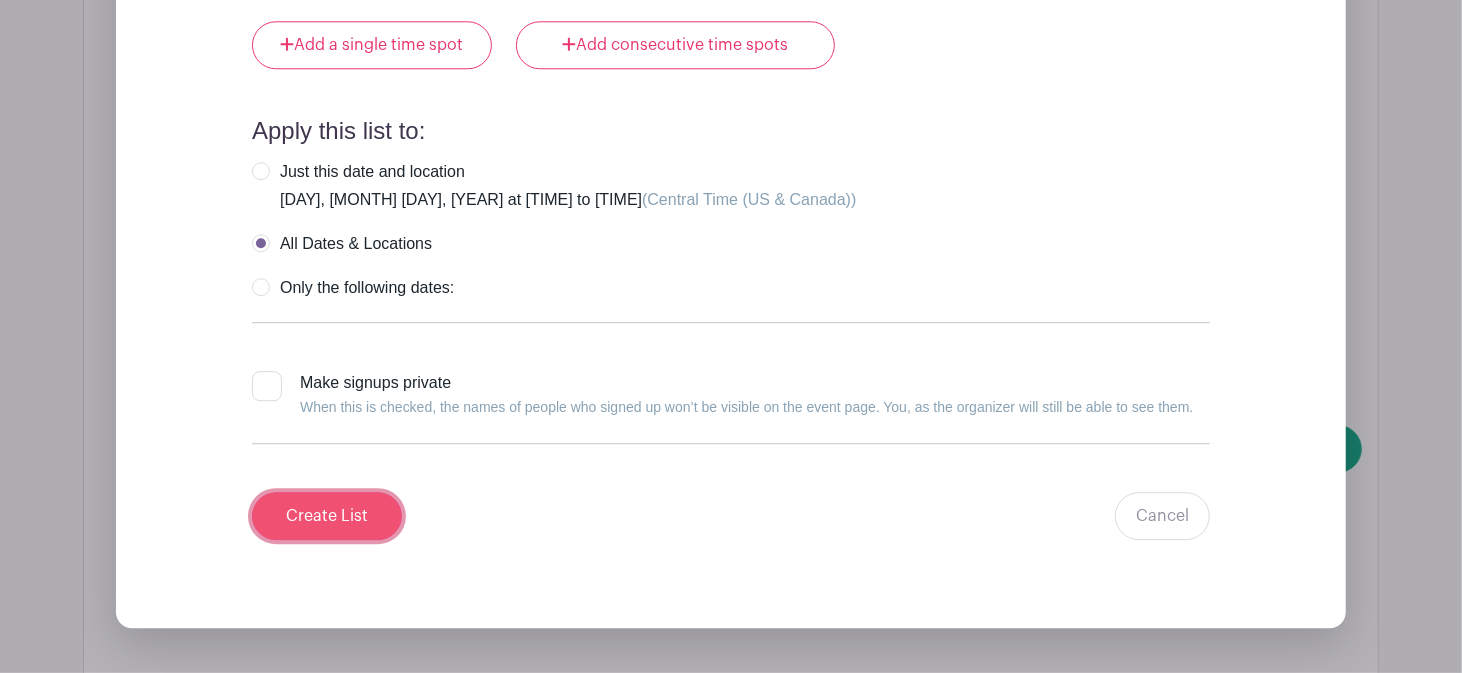 click on "Create List" at bounding box center (327, 516) 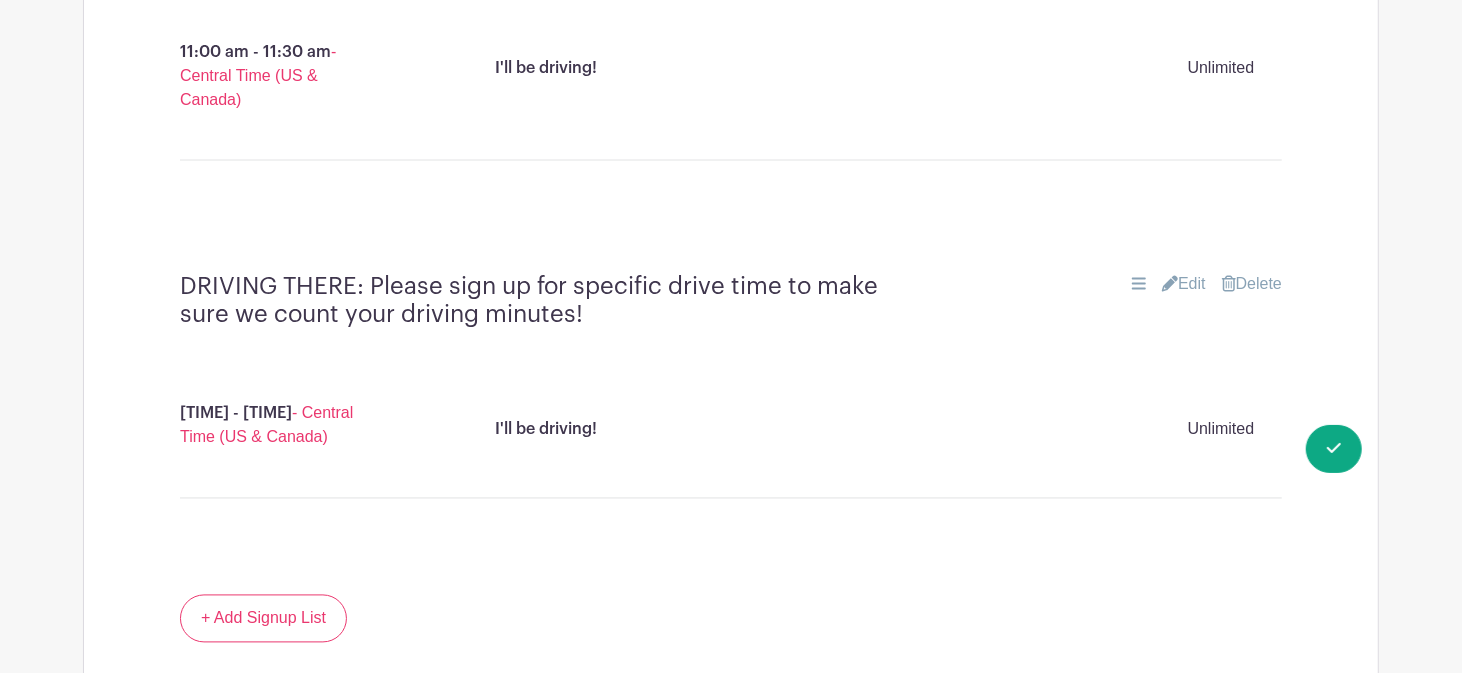 scroll, scrollTop: 2265, scrollLeft: 0, axis: vertical 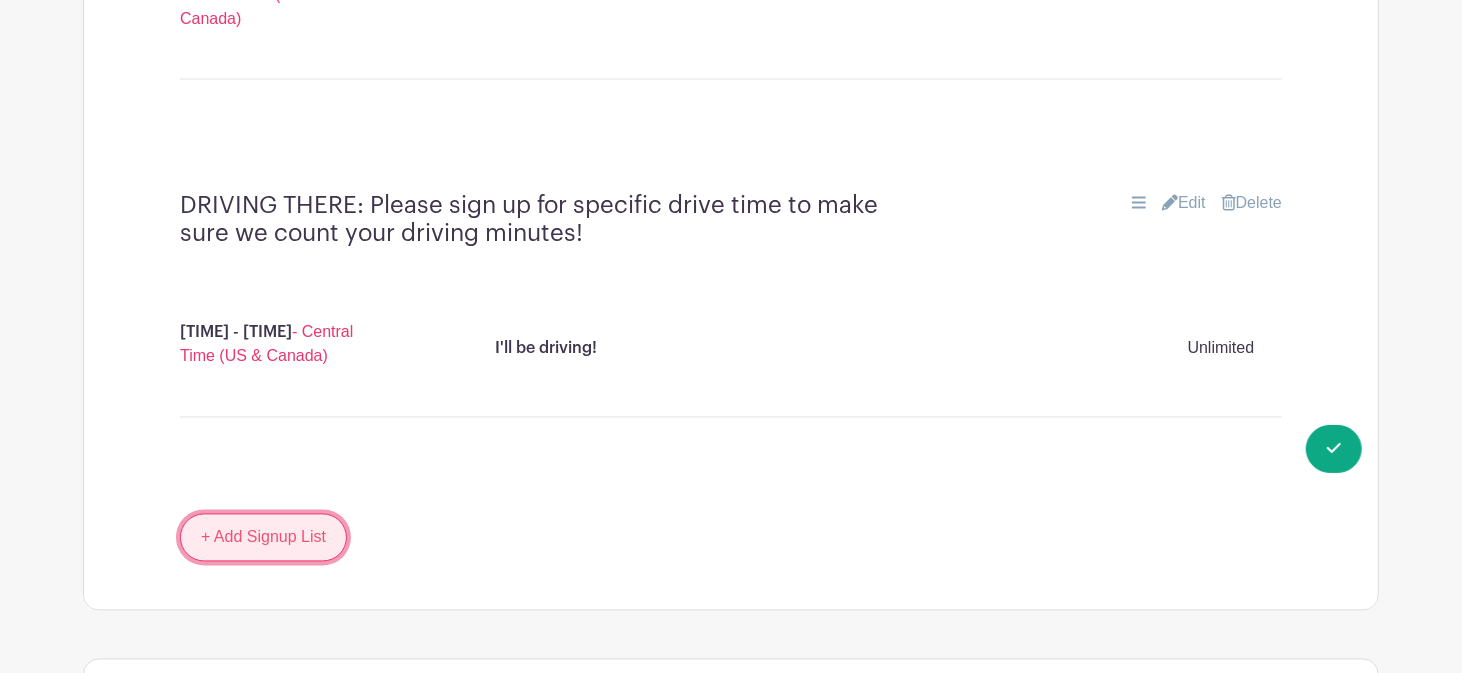 click on "+ Add Signup List" at bounding box center [263, 538] 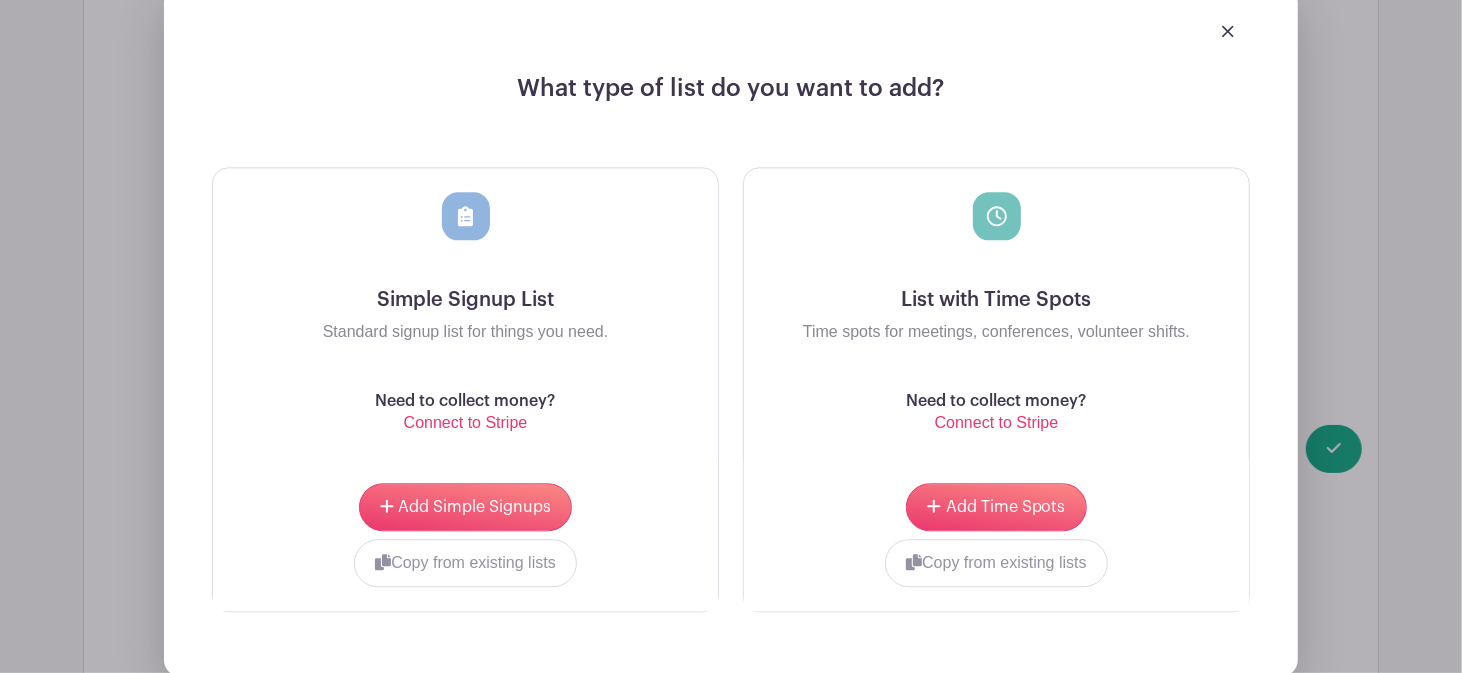 scroll, scrollTop: 2949, scrollLeft: 0, axis: vertical 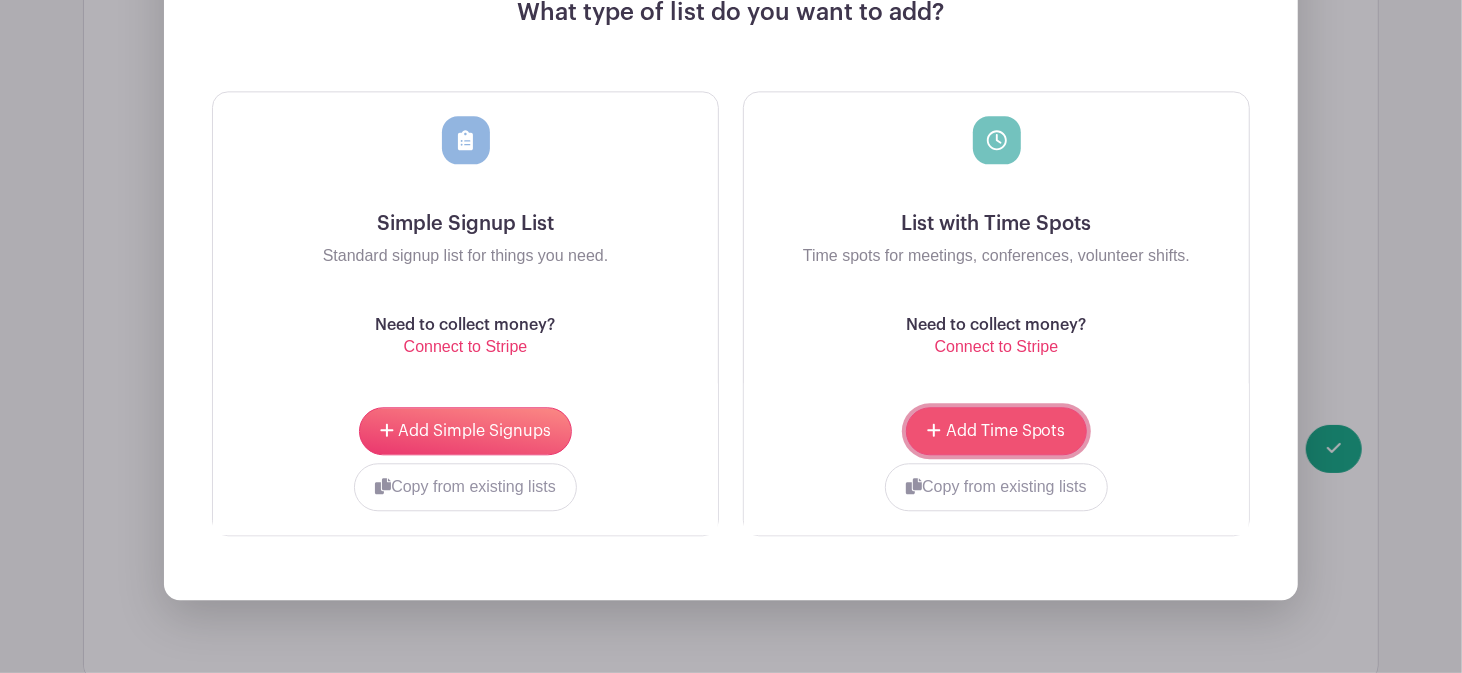 click on "Add Time Spots" at bounding box center (1006, 431) 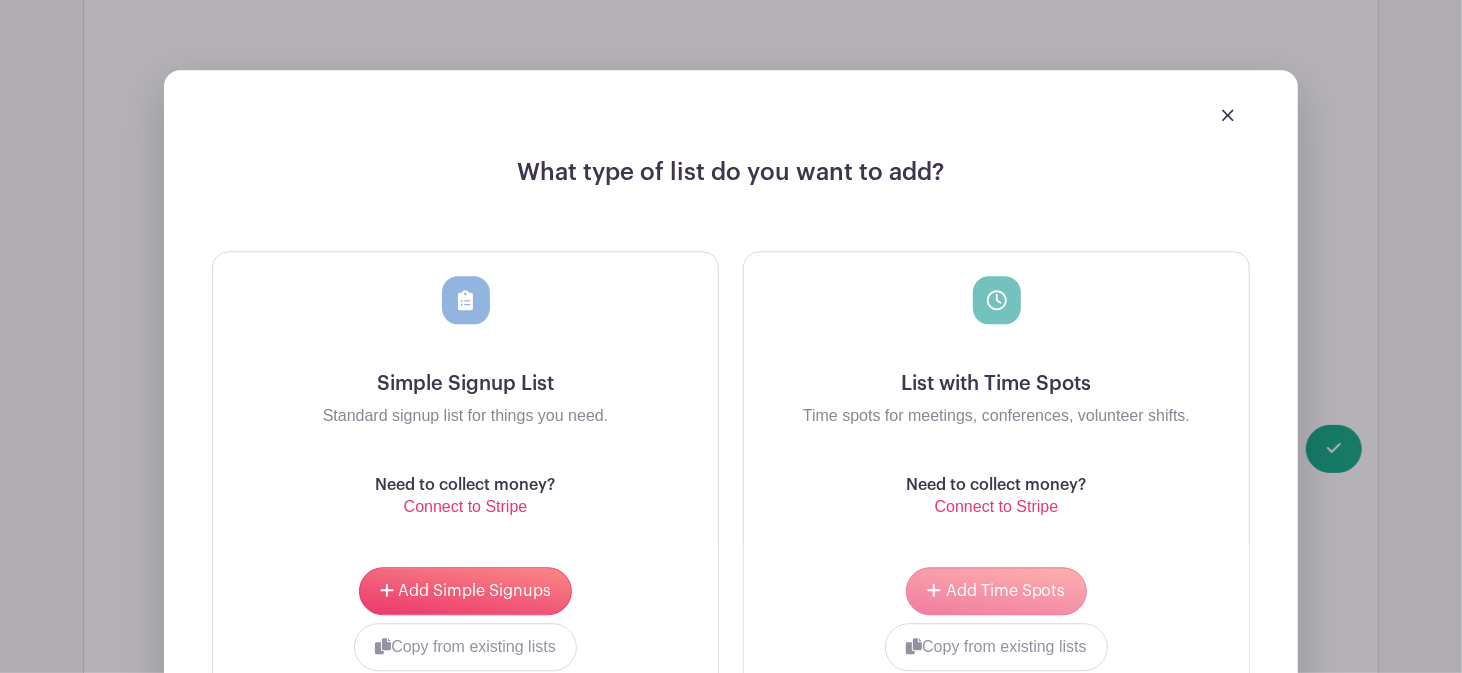 scroll, scrollTop: 3109, scrollLeft: 0, axis: vertical 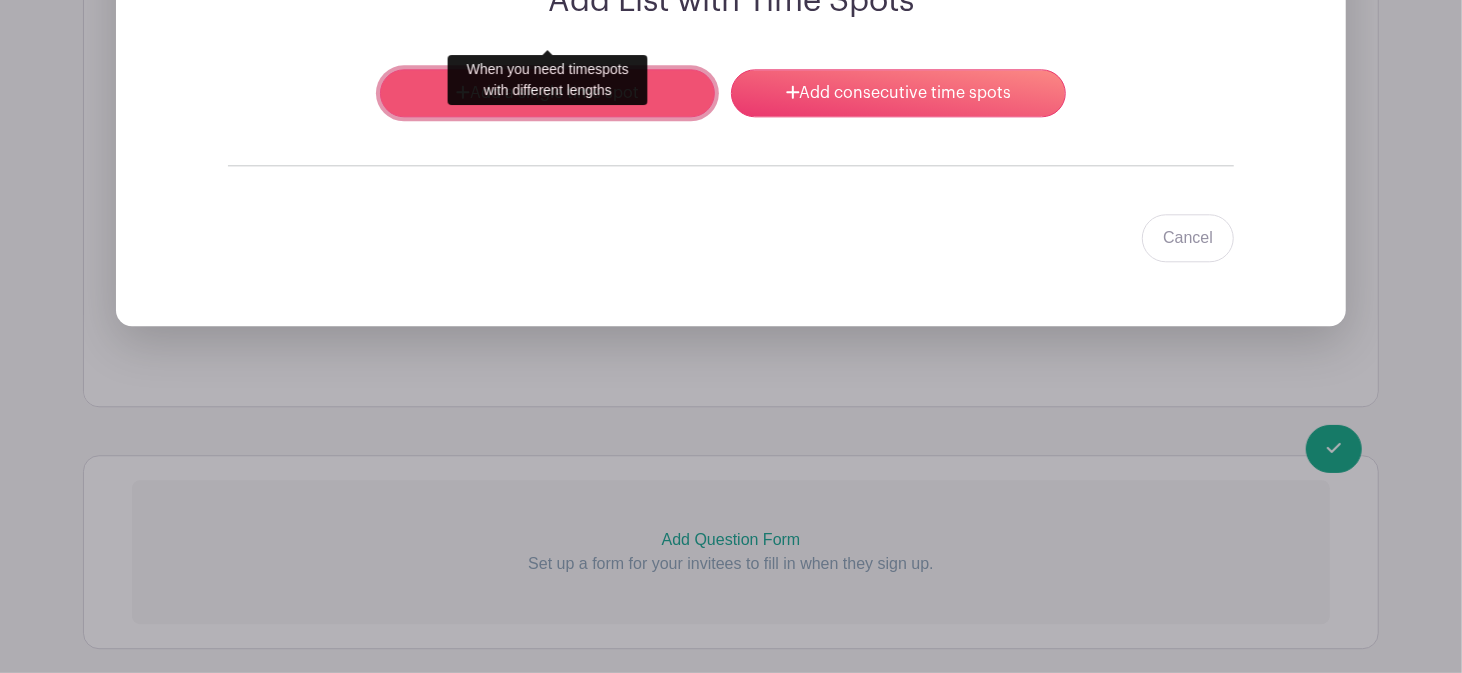 click on "Add a single time spot" at bounding box center (547, 93) 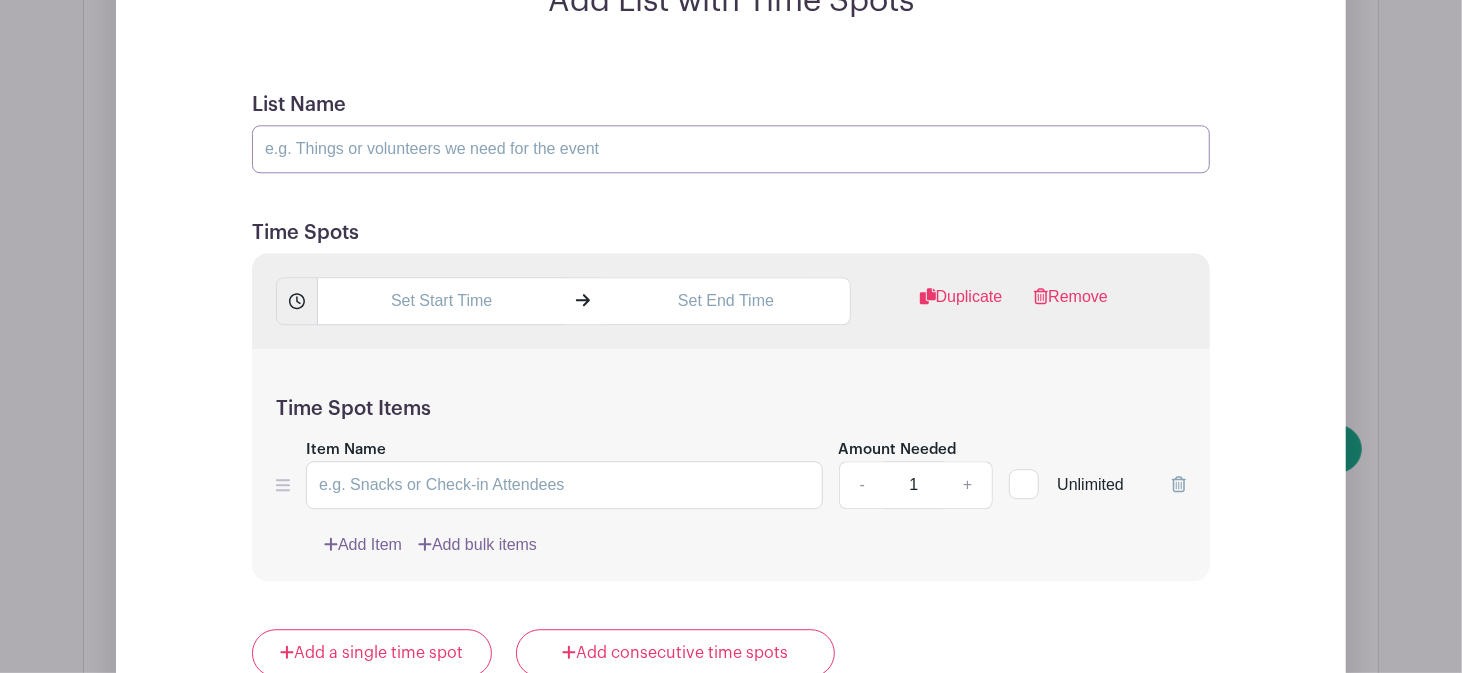 click on "List Name" at bounding box center [731, 149] 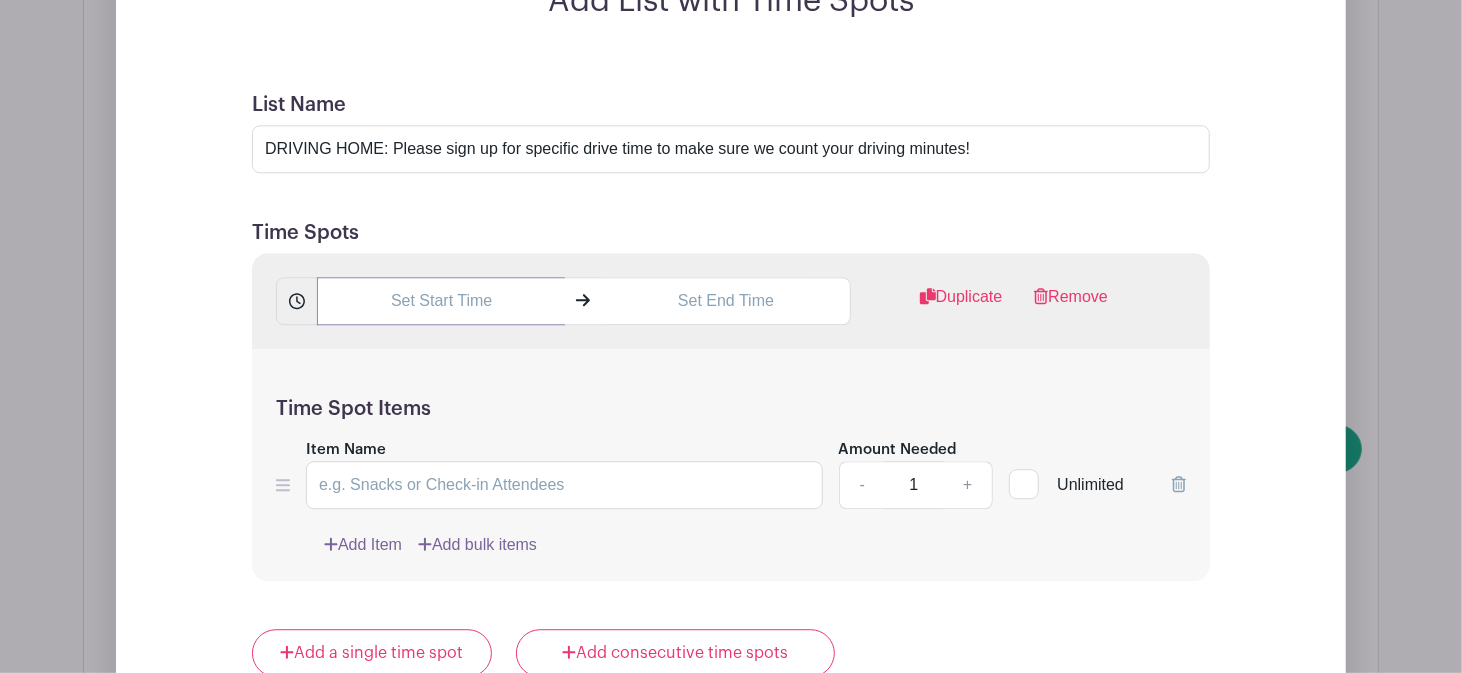 click at bounding box center [441, 301] 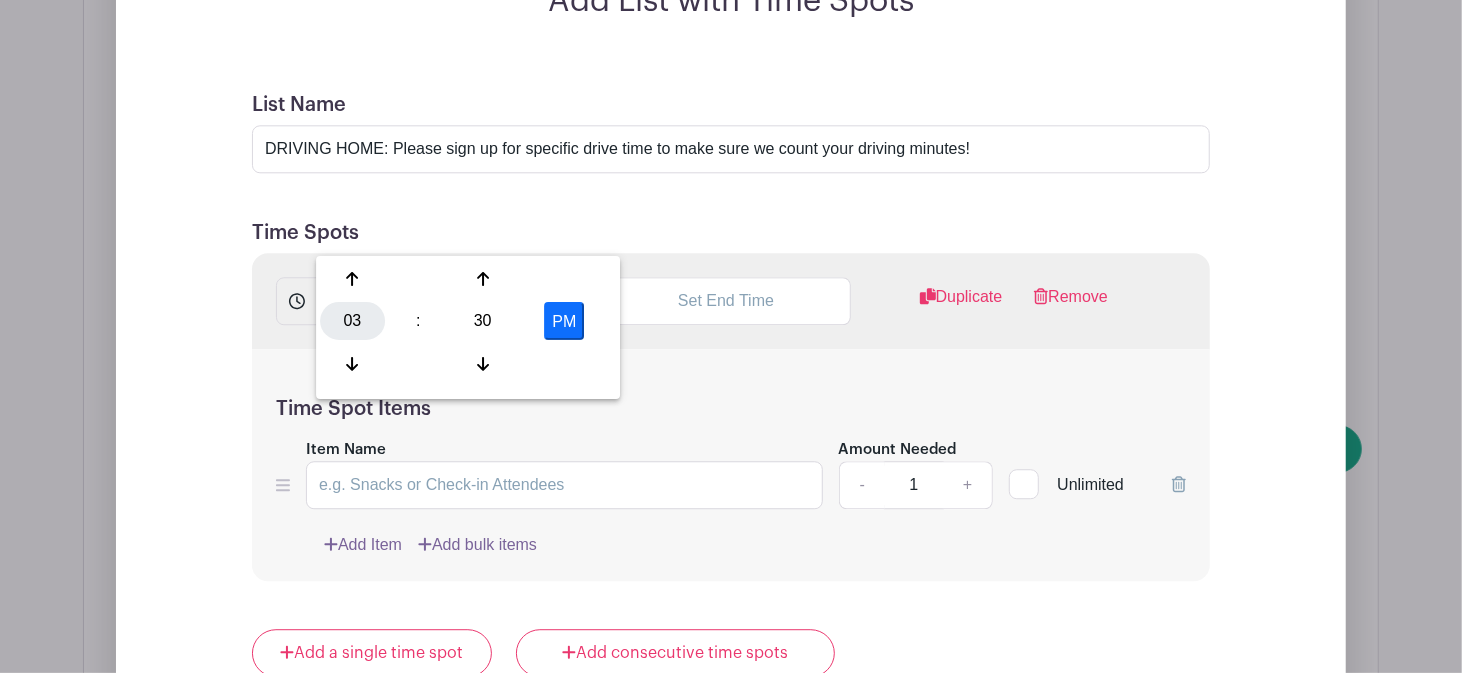 click on "03" at bounding box center [352, 321] 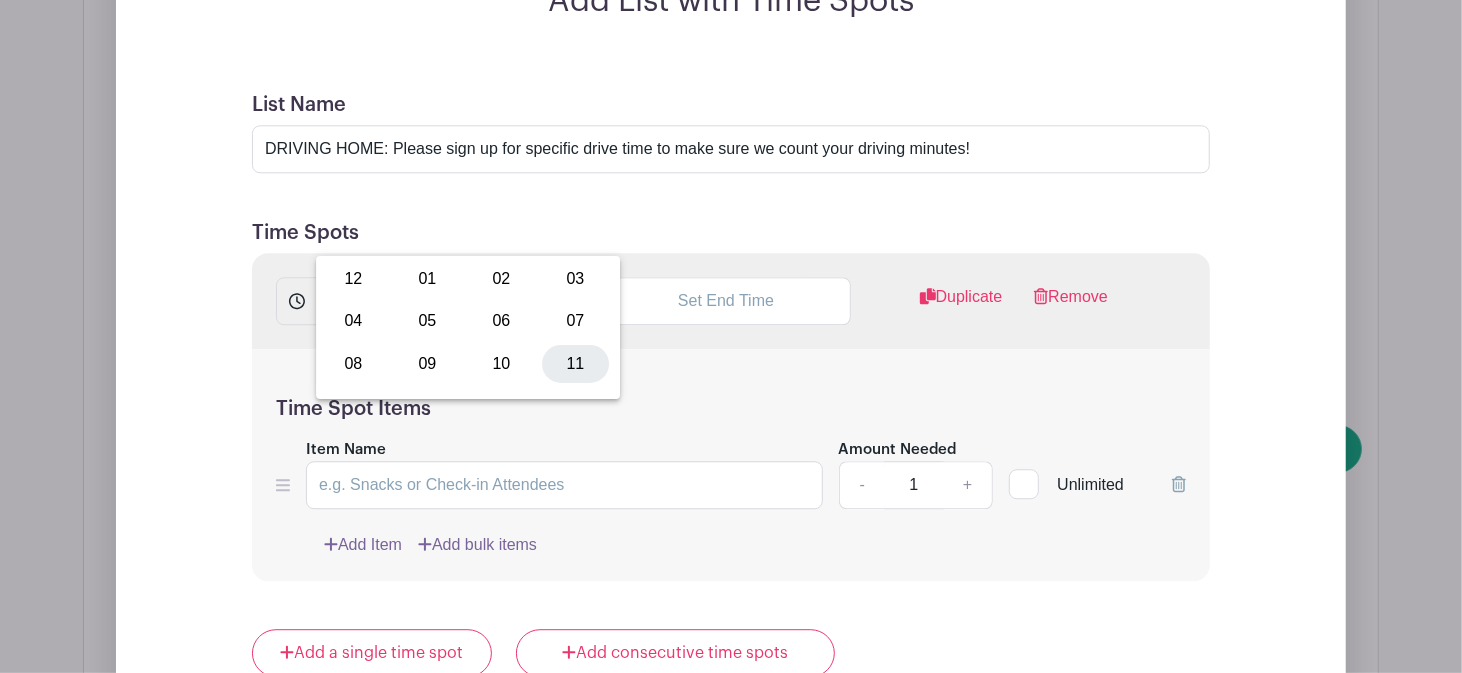 click on "11" at bounding box center (575, 363) 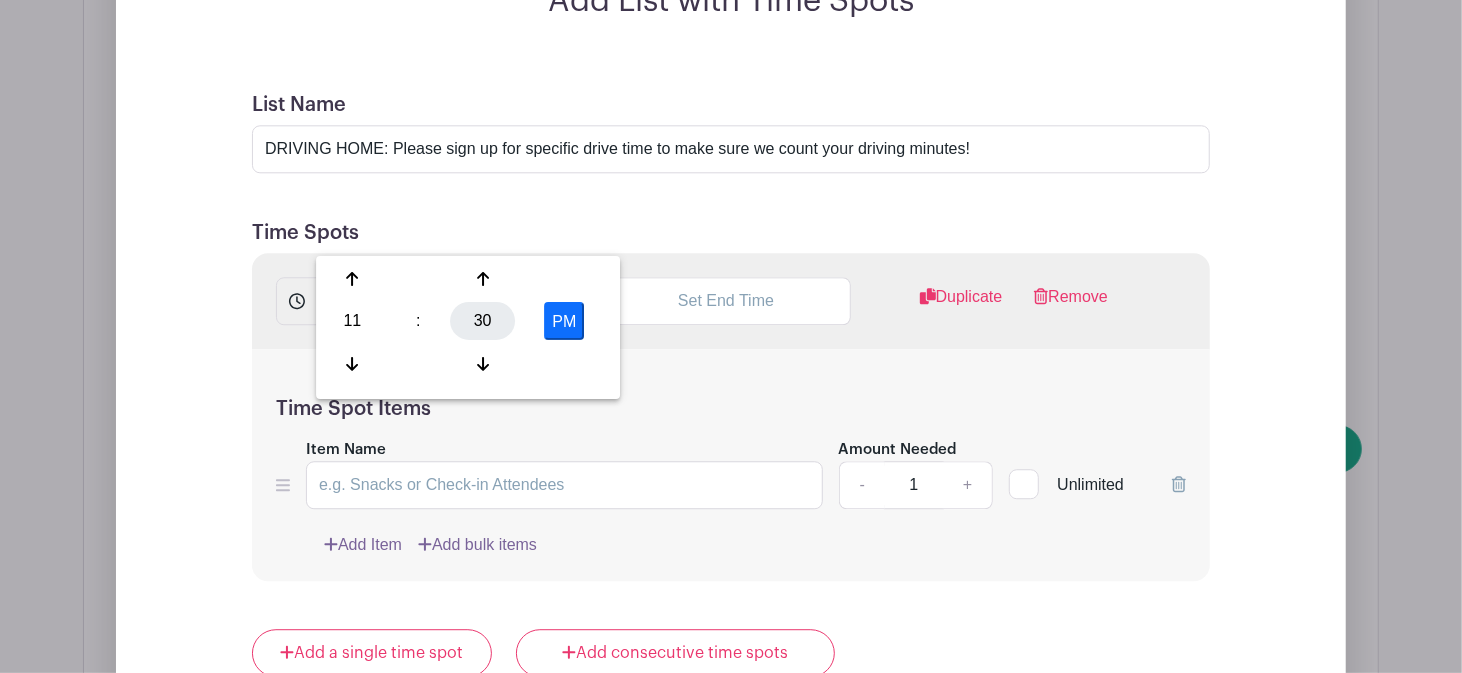 click on "30" at bounding box center [482, 321] 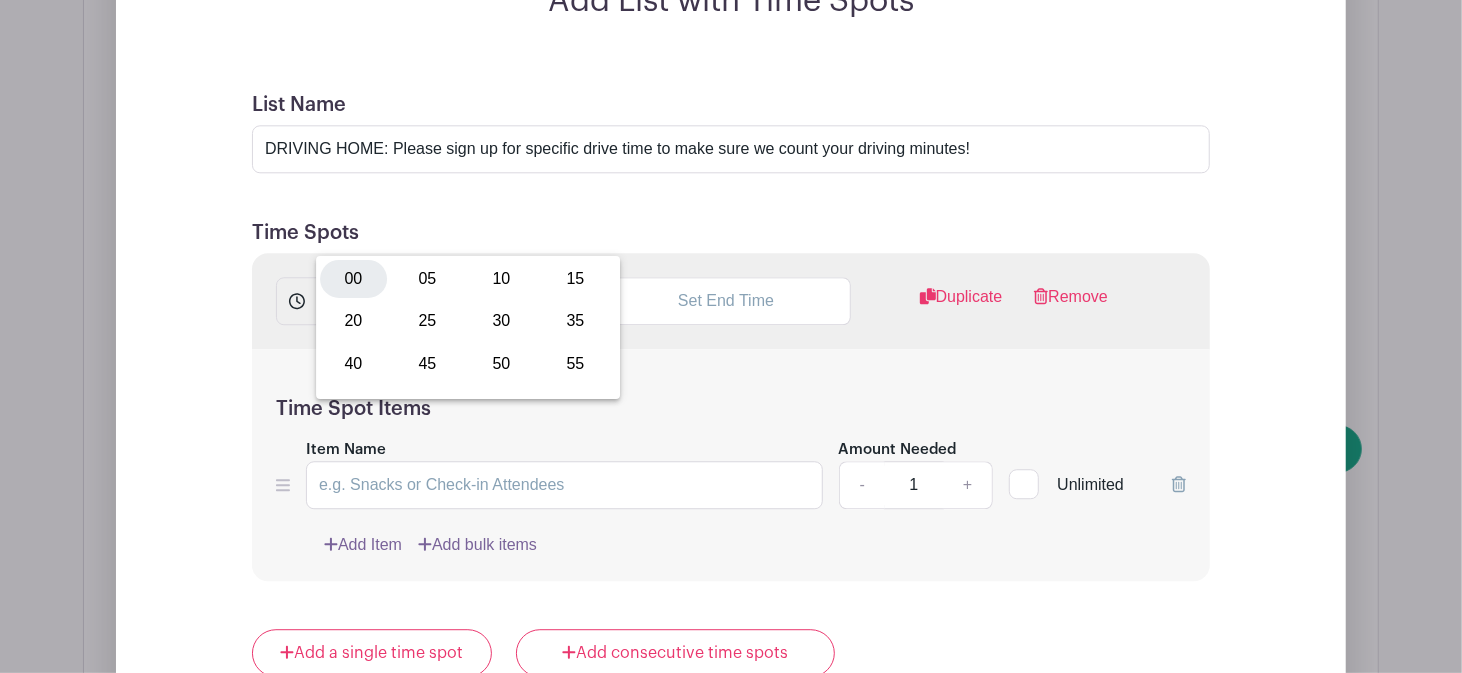 click on "00" at bounding box center (353, 279) 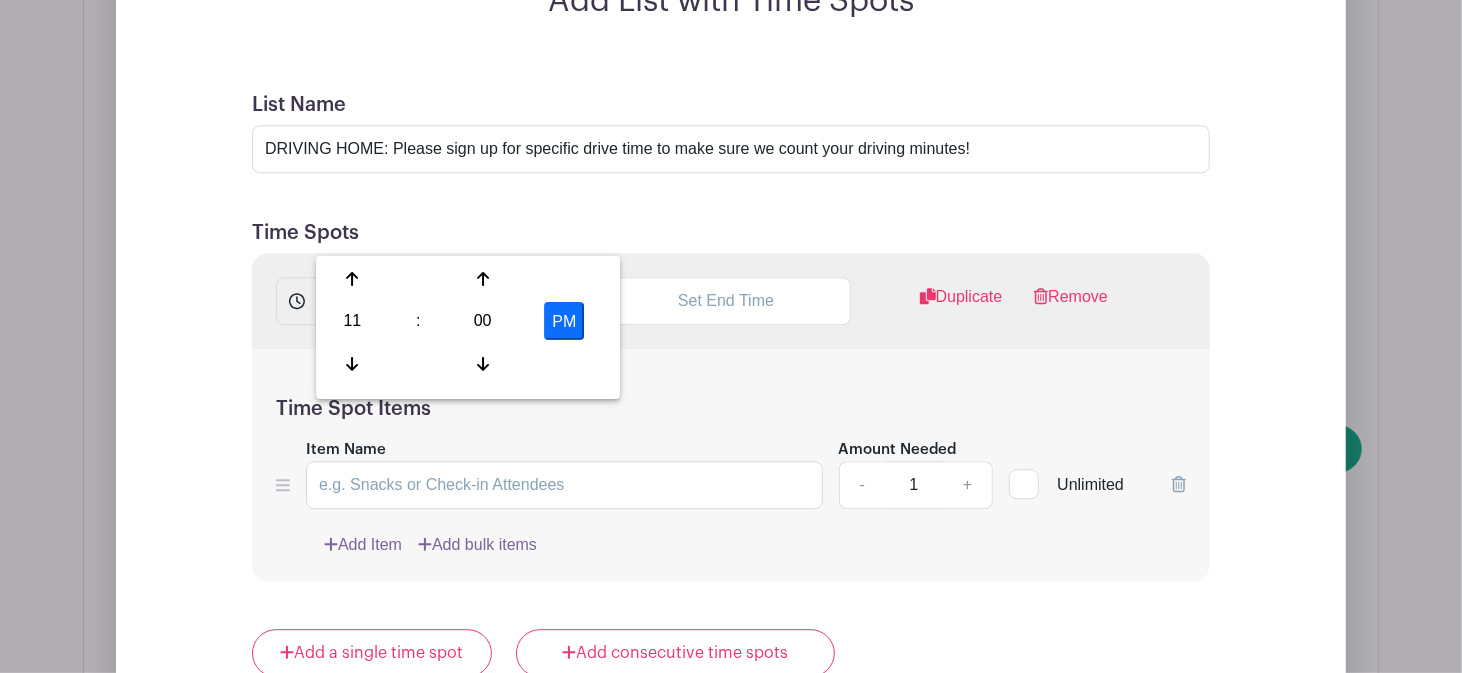 drag, startPoint x: 572, startPoint y: 320, endPoint x: 586, endPoint y: 299, distance: 25.23886 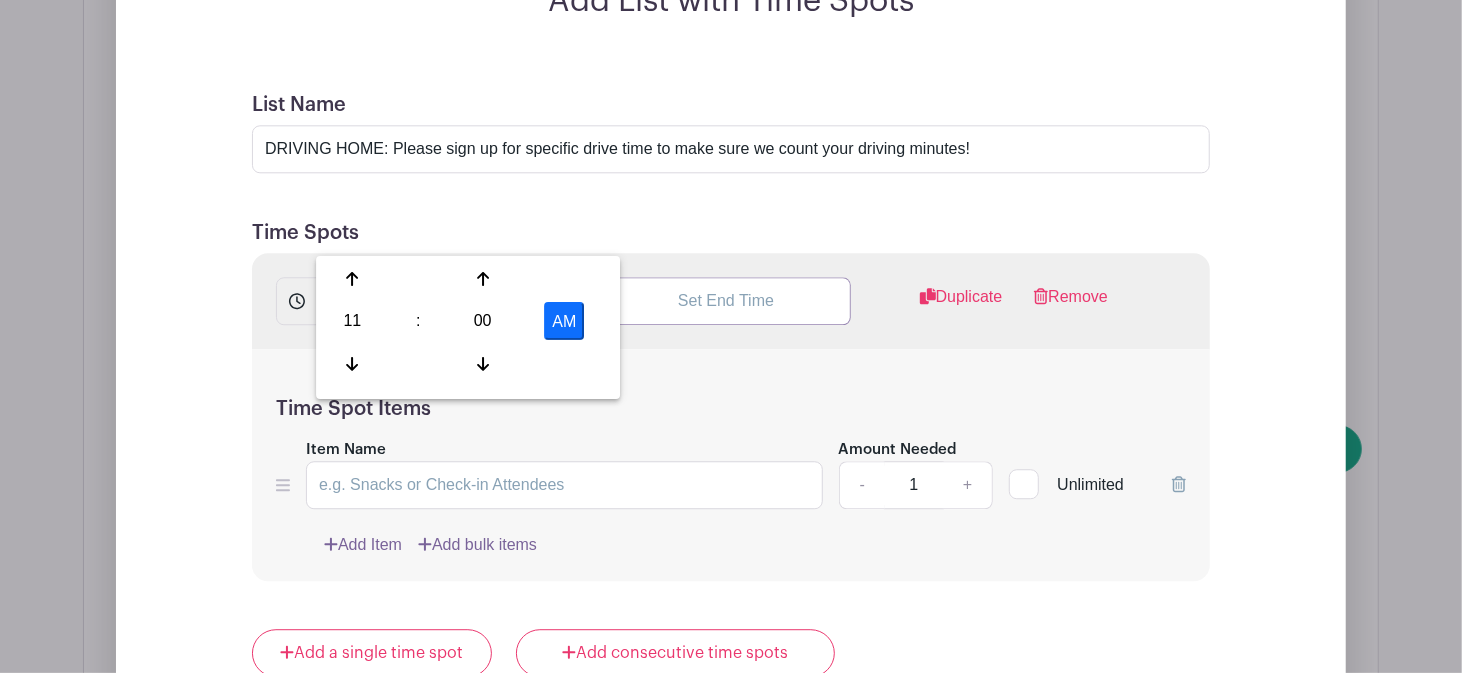 click at bounding box center (726, 301) 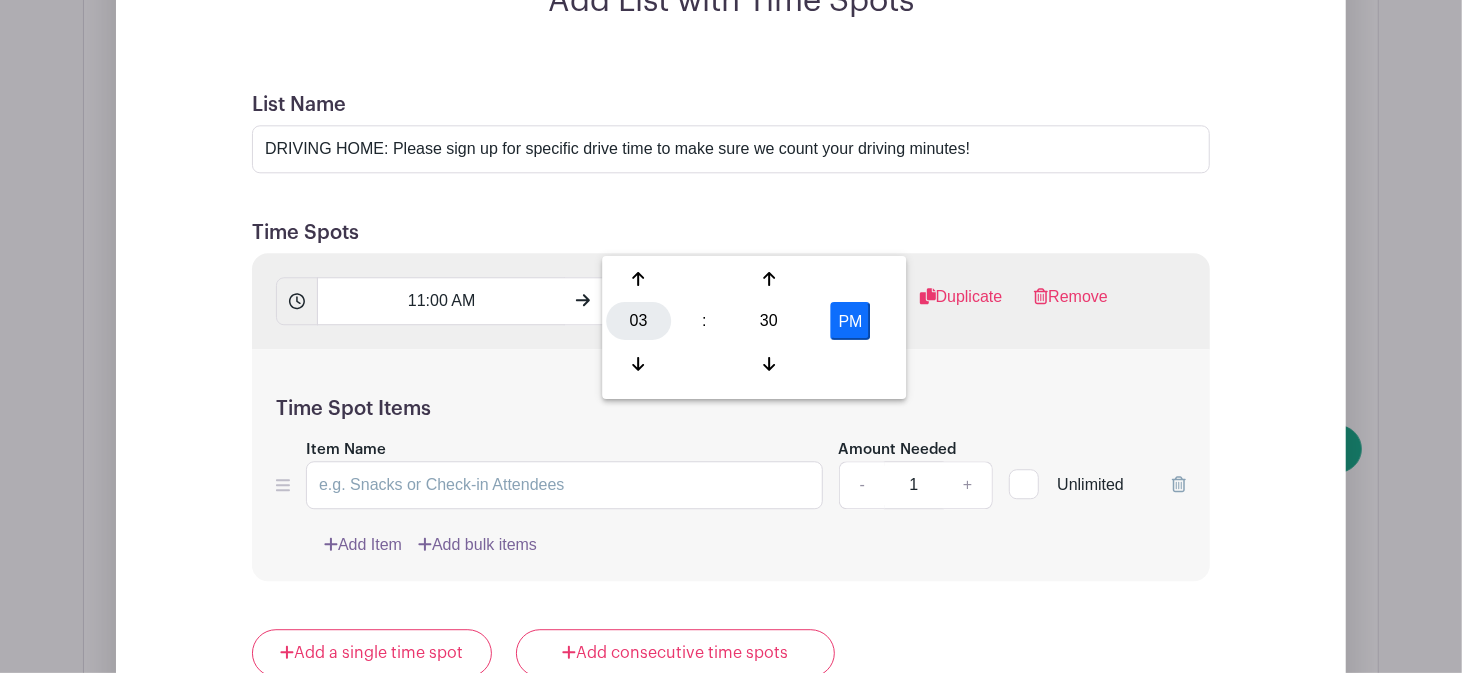 click on "03" at bounding box center (638, 321) 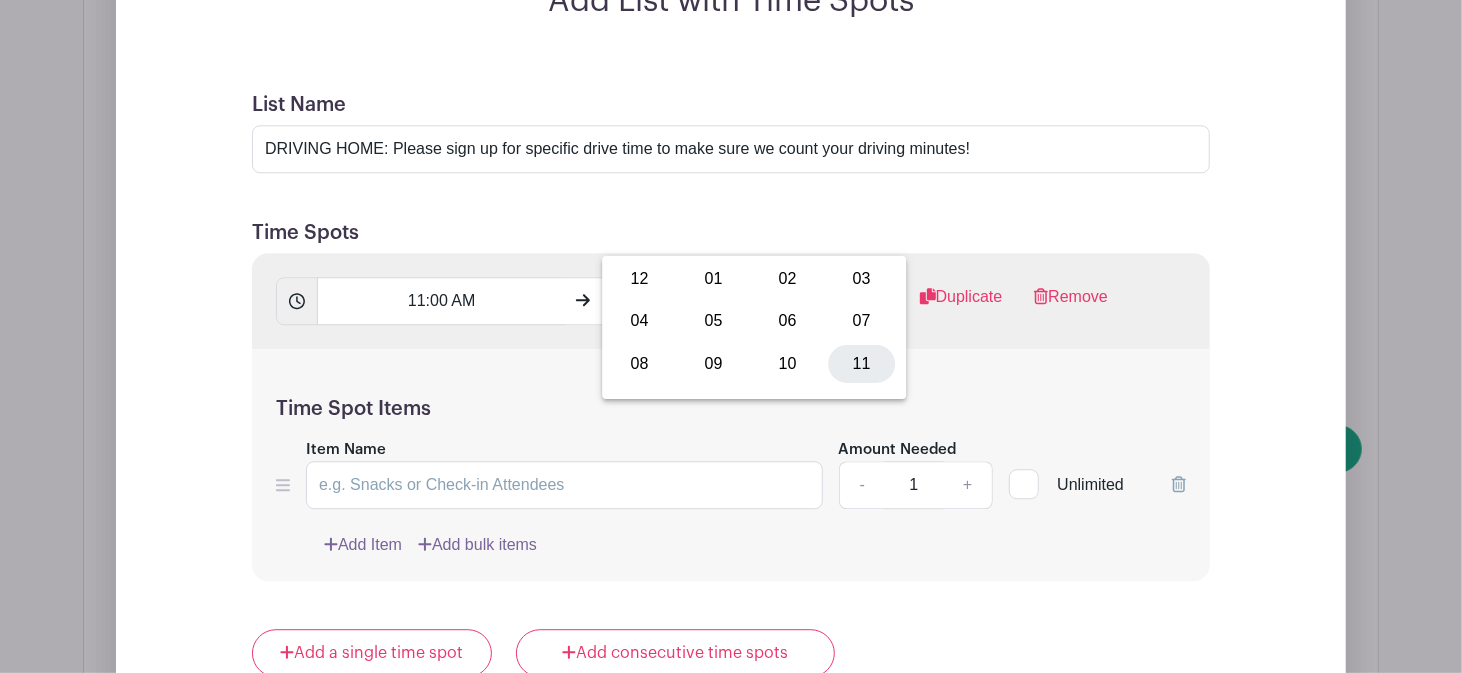 drag, startPoint x: 870, startPoint y: 360, endPoint x: 839, endPoint y: 345, distance: 34.43835 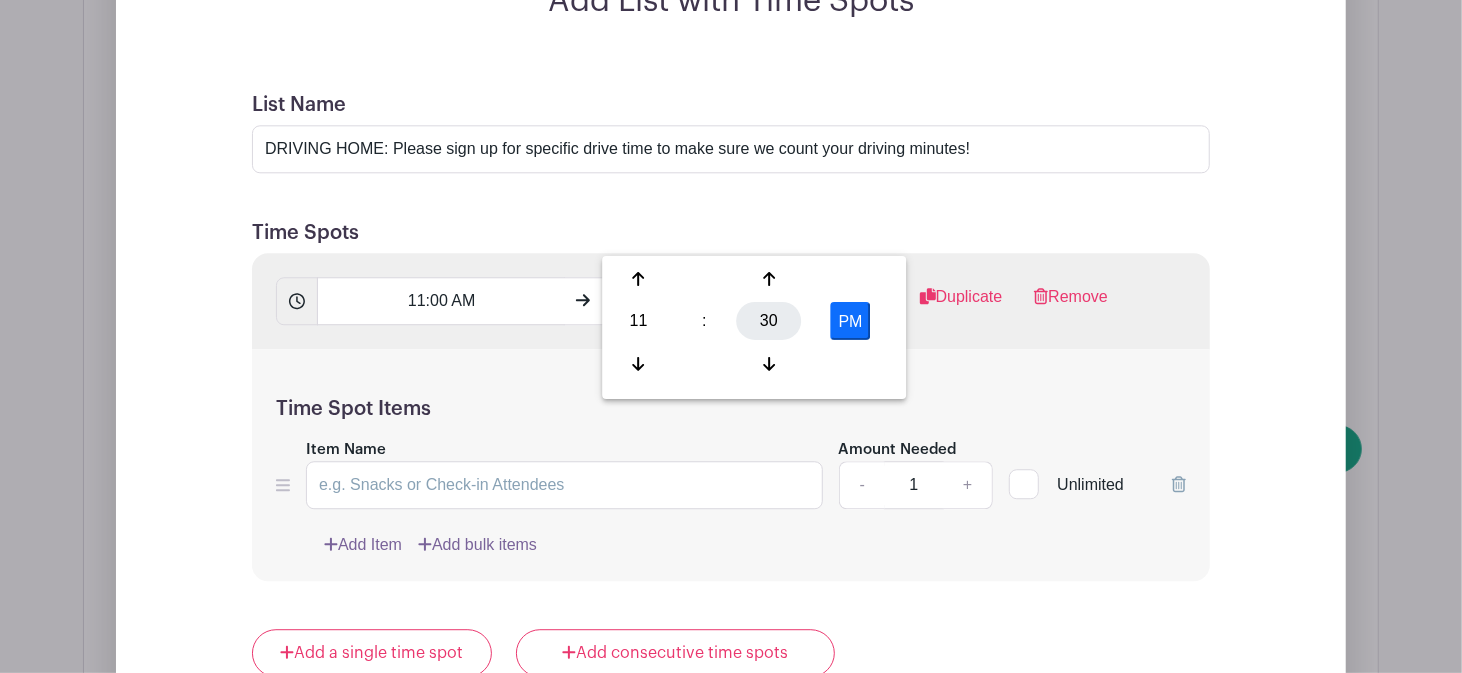 click on "30" at bounding box center (769, 321) 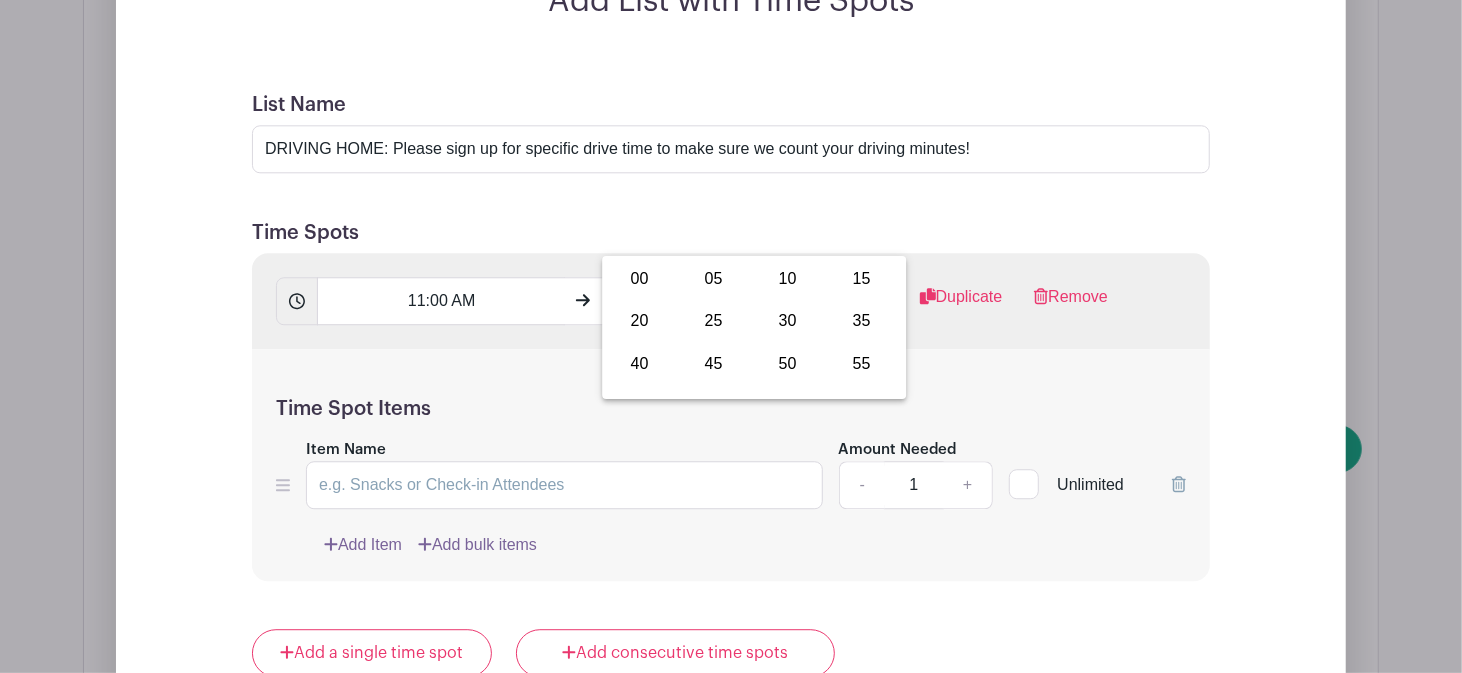 click on "45" at bounding box center (713, 363) 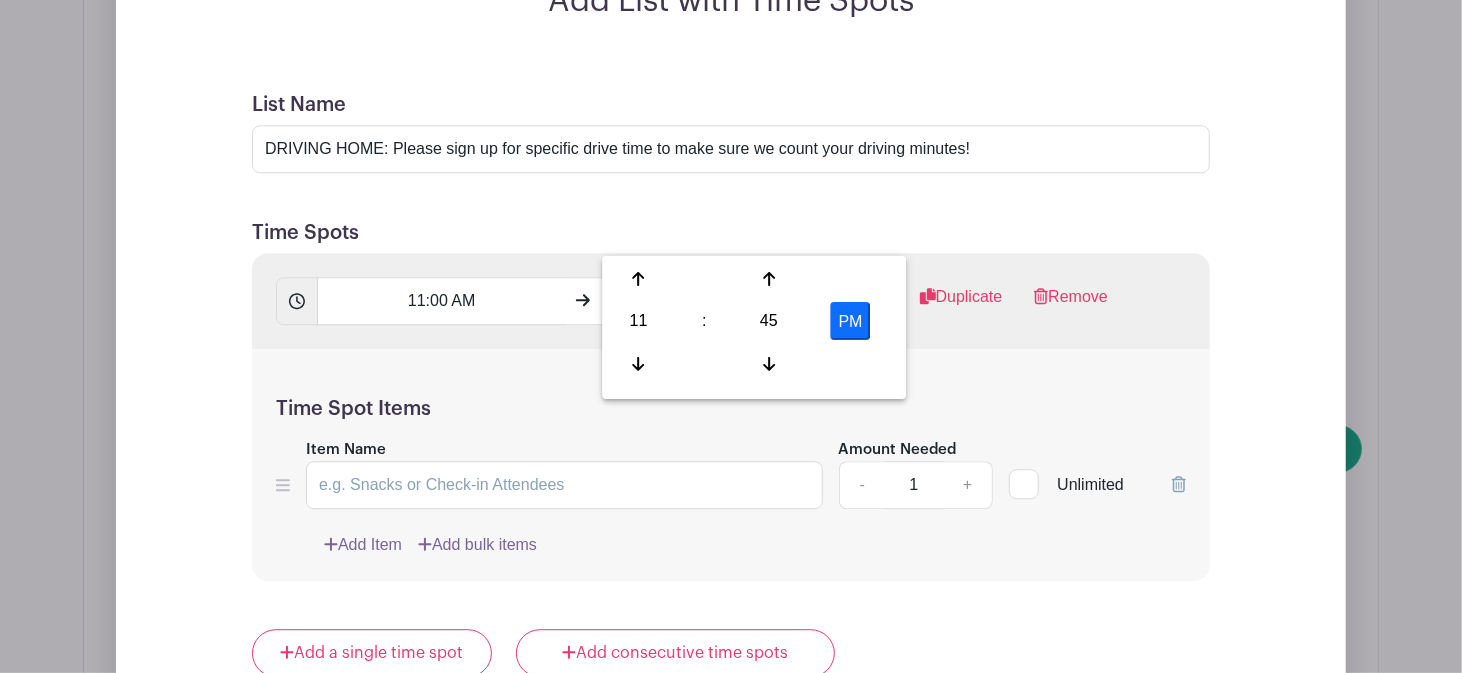 drag, startPoint x: 855, startPoint y: 319, endPoint x: 836, endPoint y: 319, distance: 19 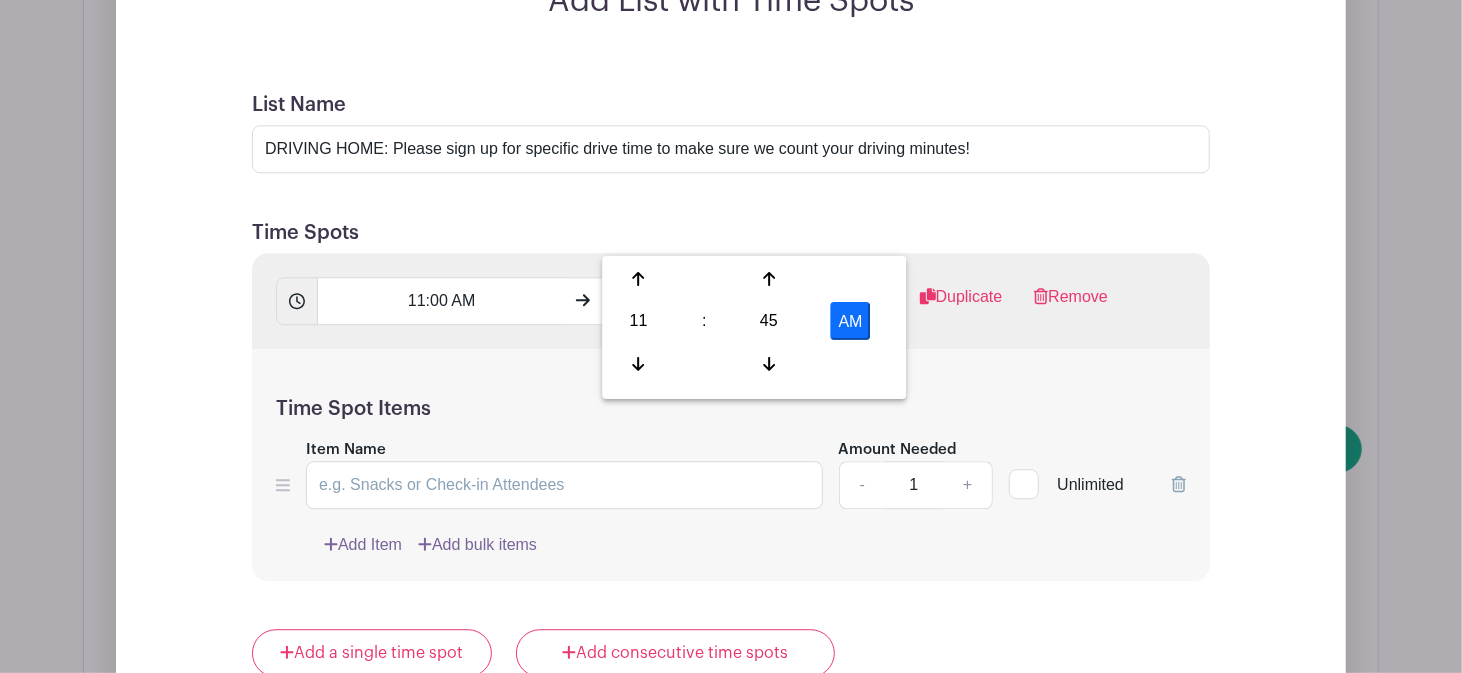 drag, startPoint x: 1025, startPoint y: 415, endPoint x: 998, endPoint y: 422, distance: 27.89265 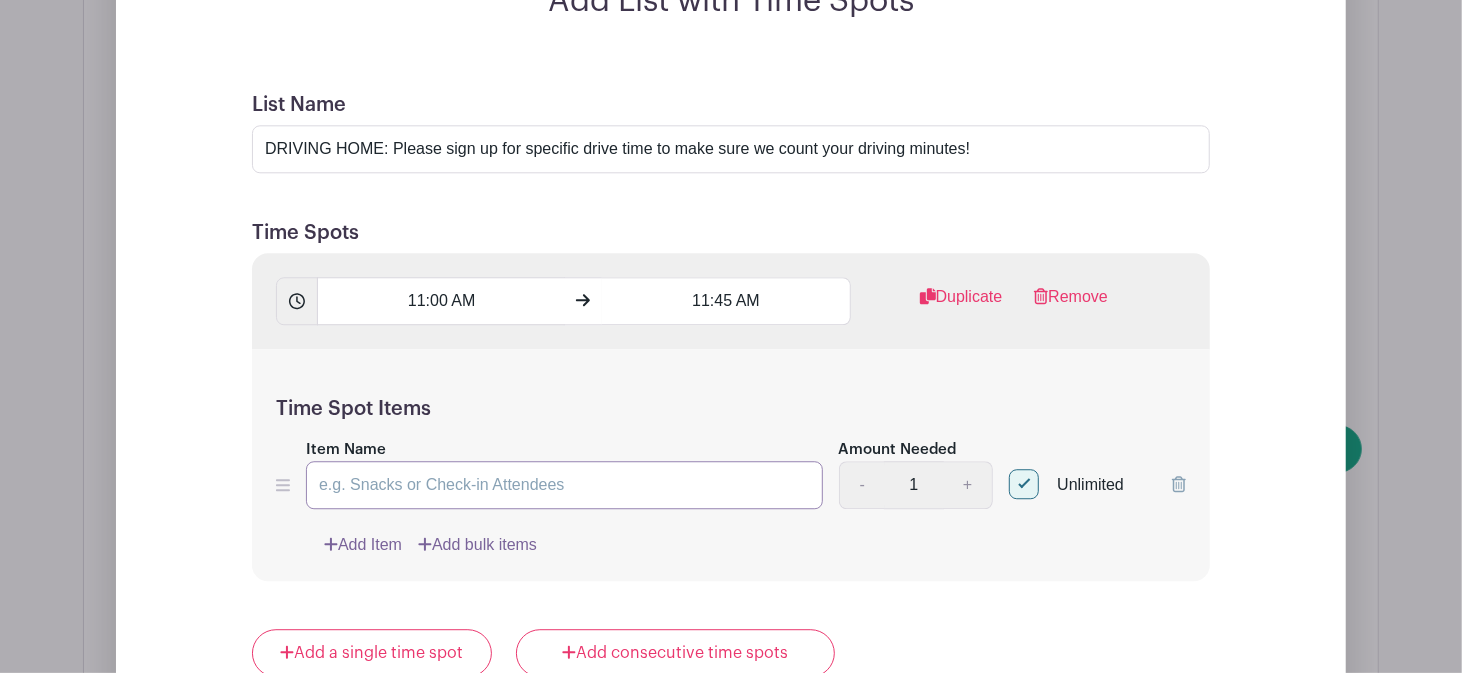 click on "Item Name" at bounding box center [564, 485] 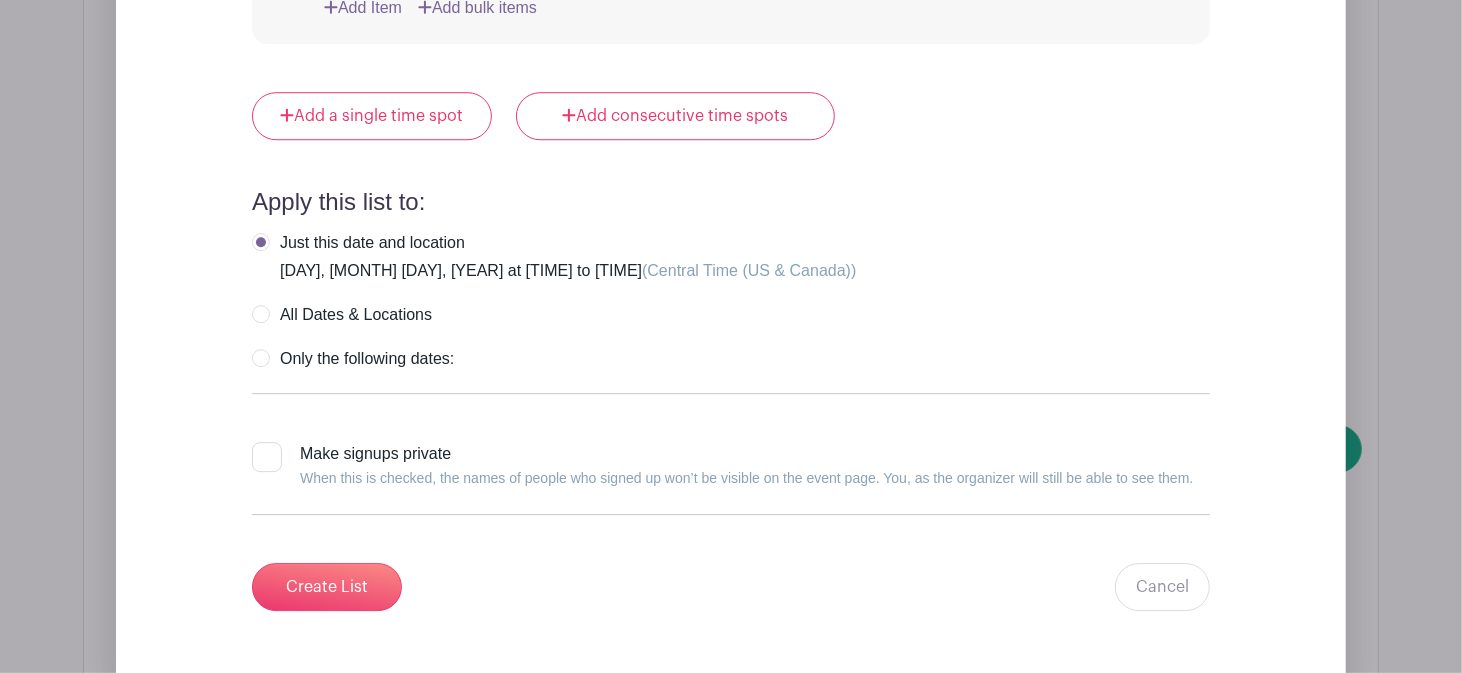scroll, scrollTop: 3640, scrollLeft: 0, axis: vertical 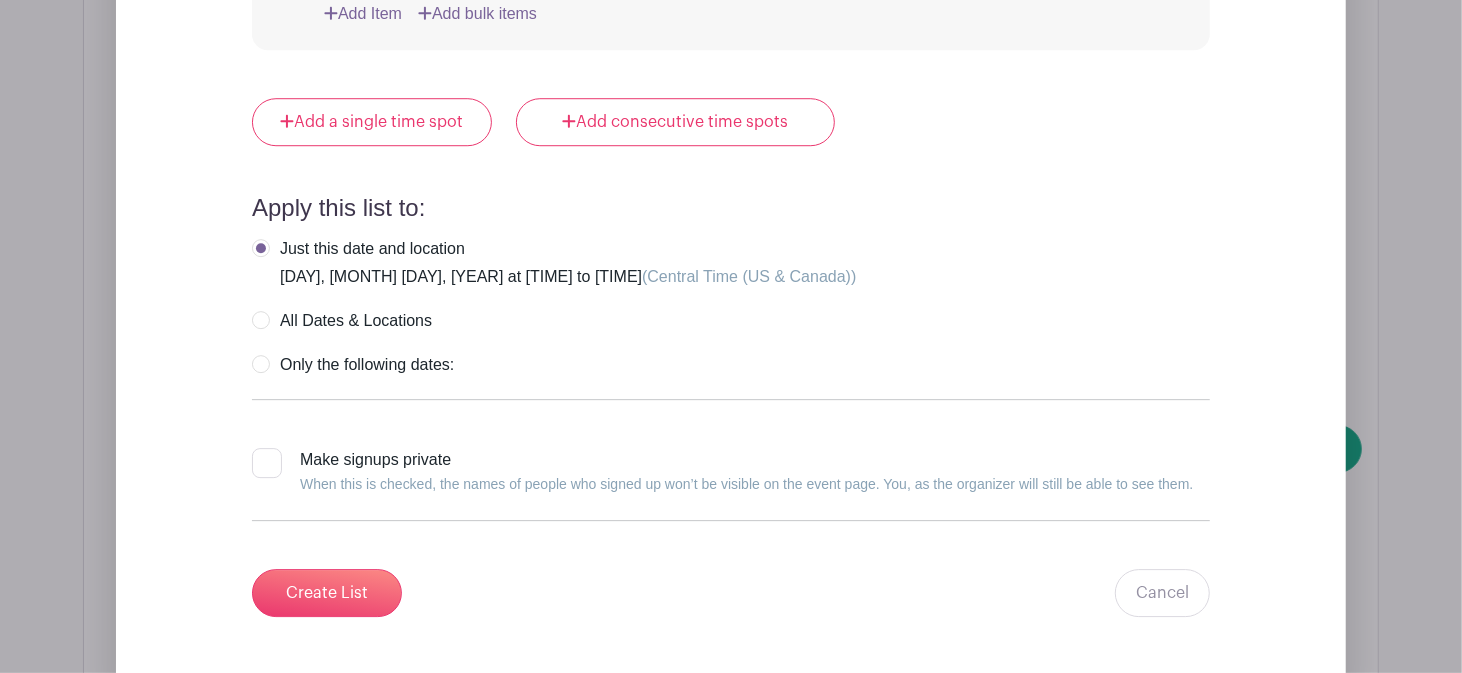 type on "I'll be driving!" 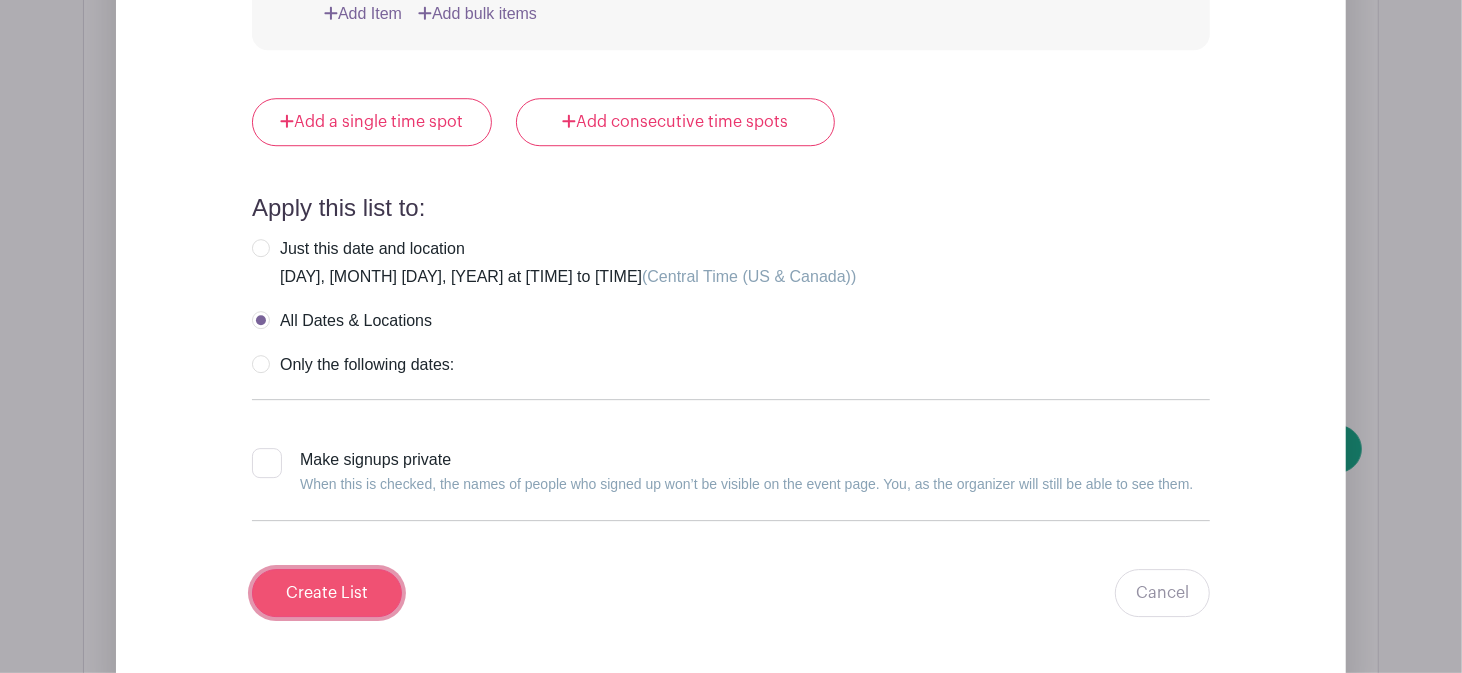click on "Create List" at bounding box center [327, 593] 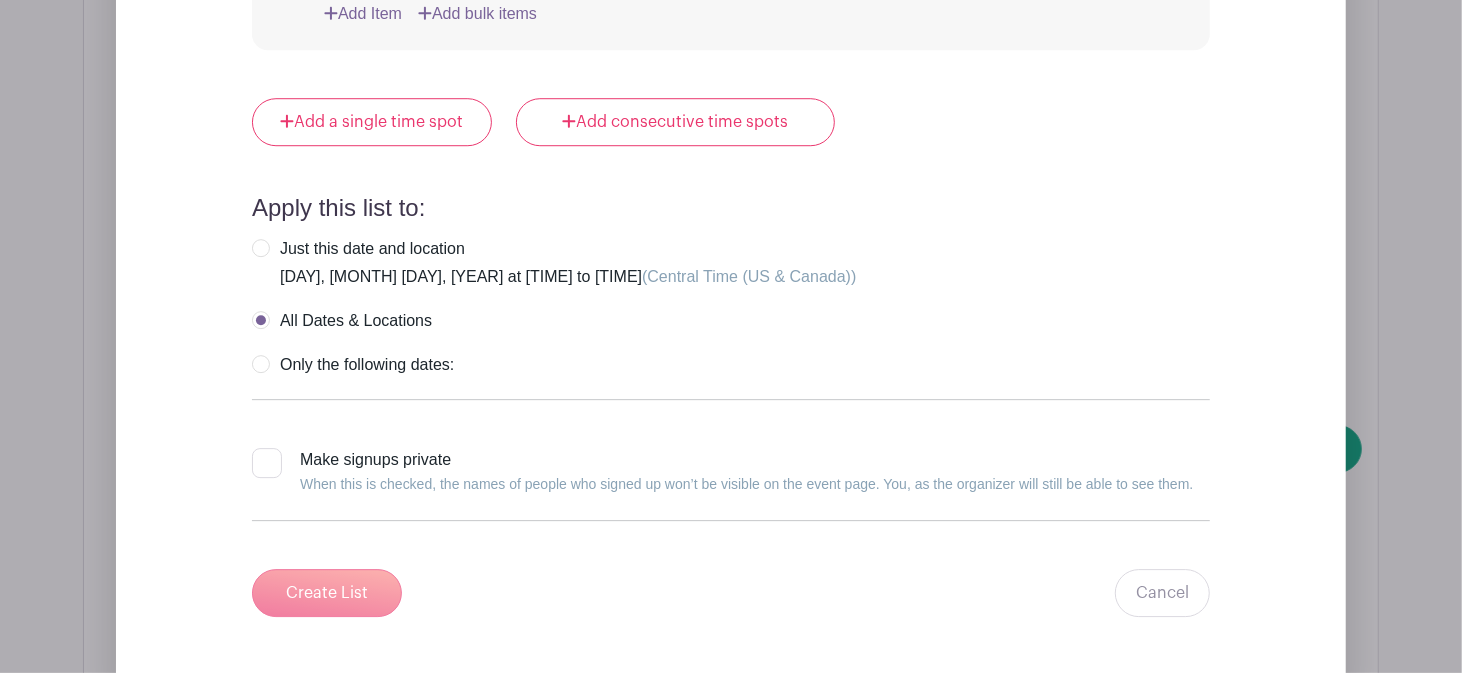 scroll, scrollTop: 2841, scrollLeft: 0, axis: vertical 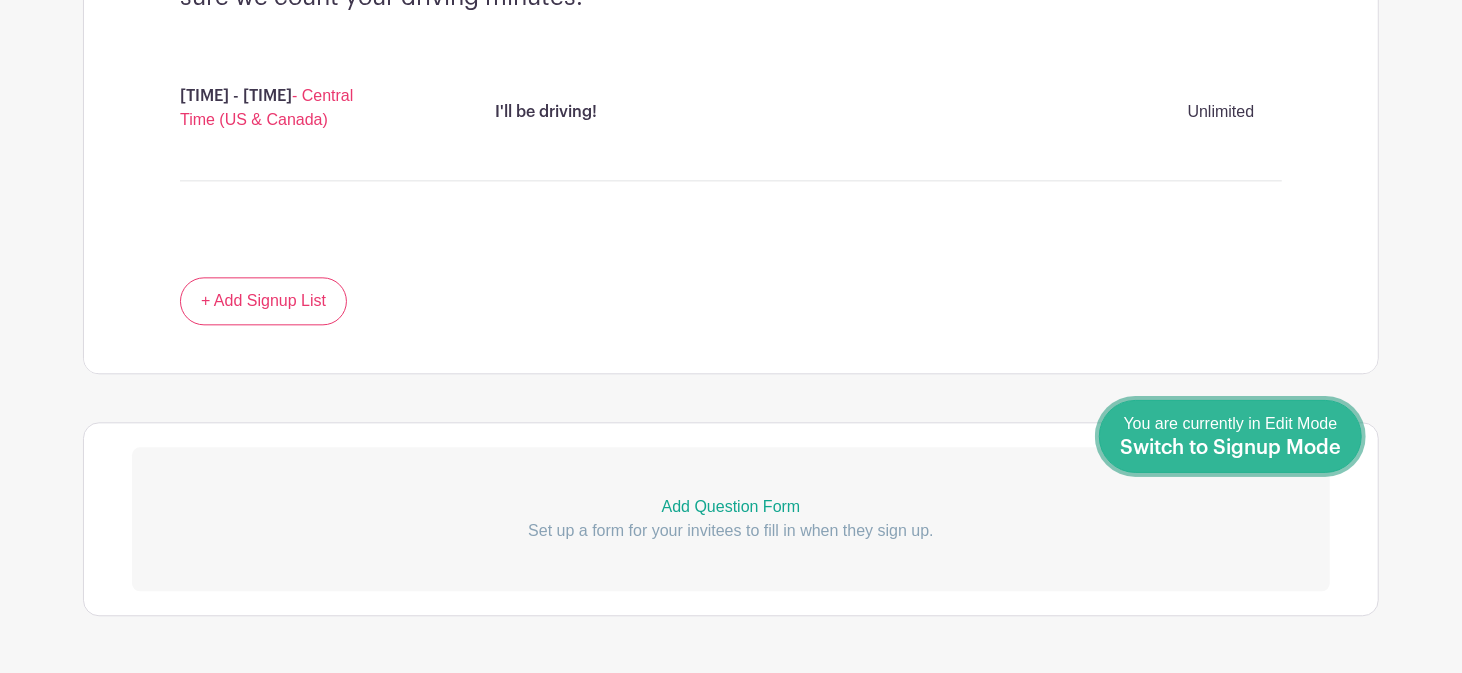 click on "Switch to Signup Mode" at bounding box center (1230, 448) 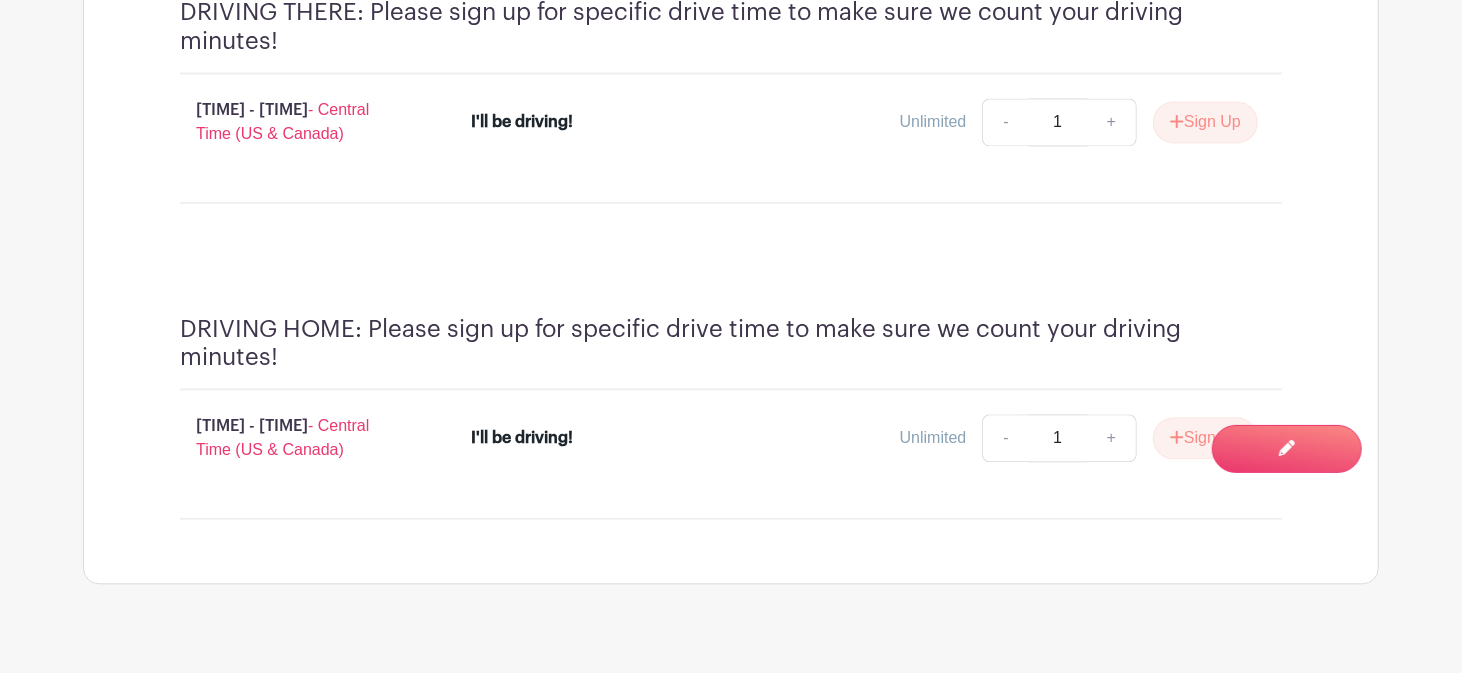 scroll, scrollTop: 2526, scrollLeft: 0, axis: vertical 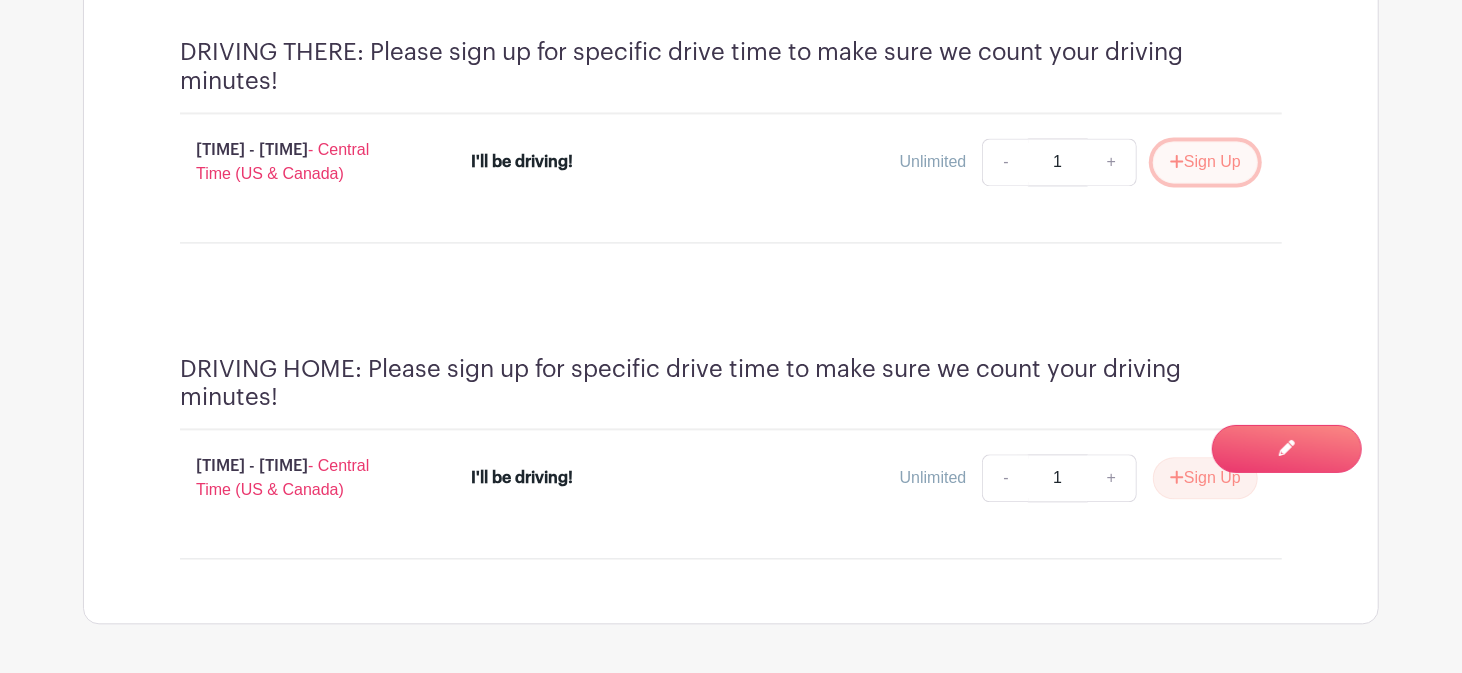 click on "Sign Up" at bounding box center (1205, 162) 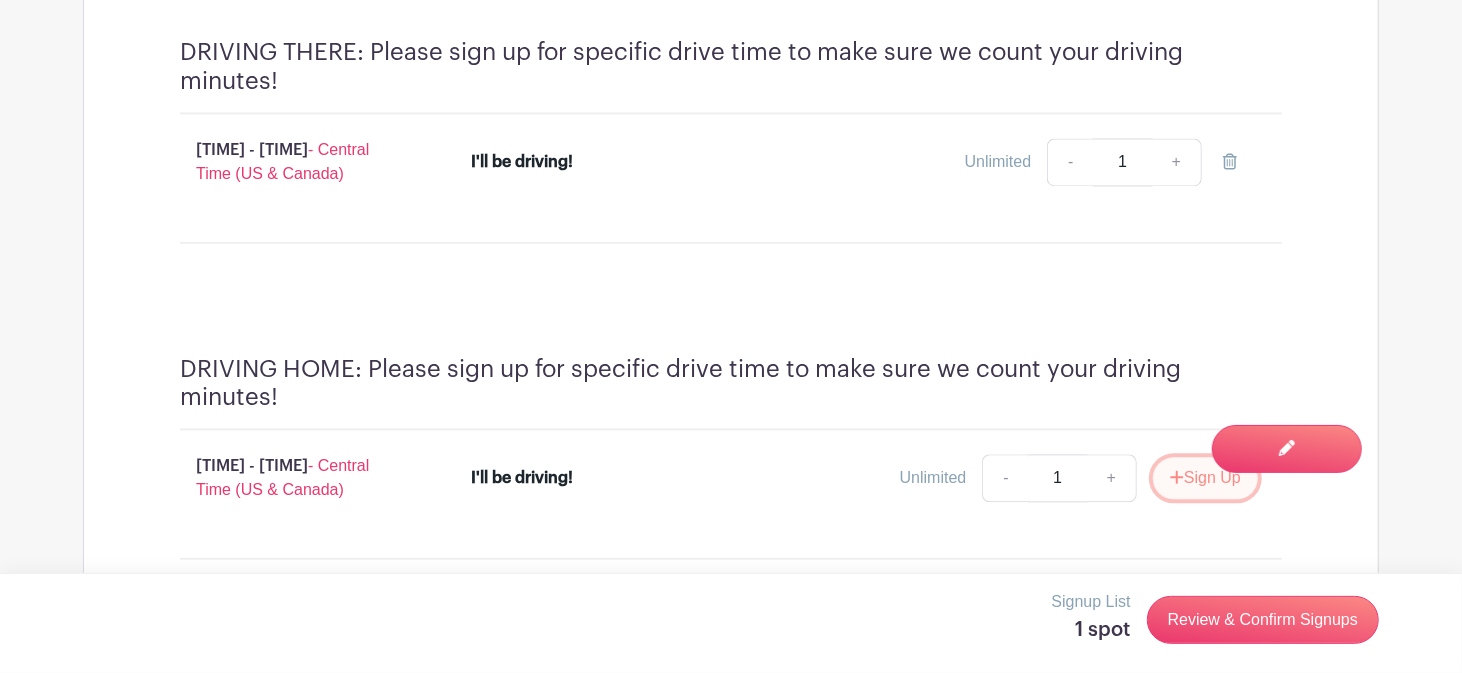 click on "Sign Up" at bounding box center [1205, 478] 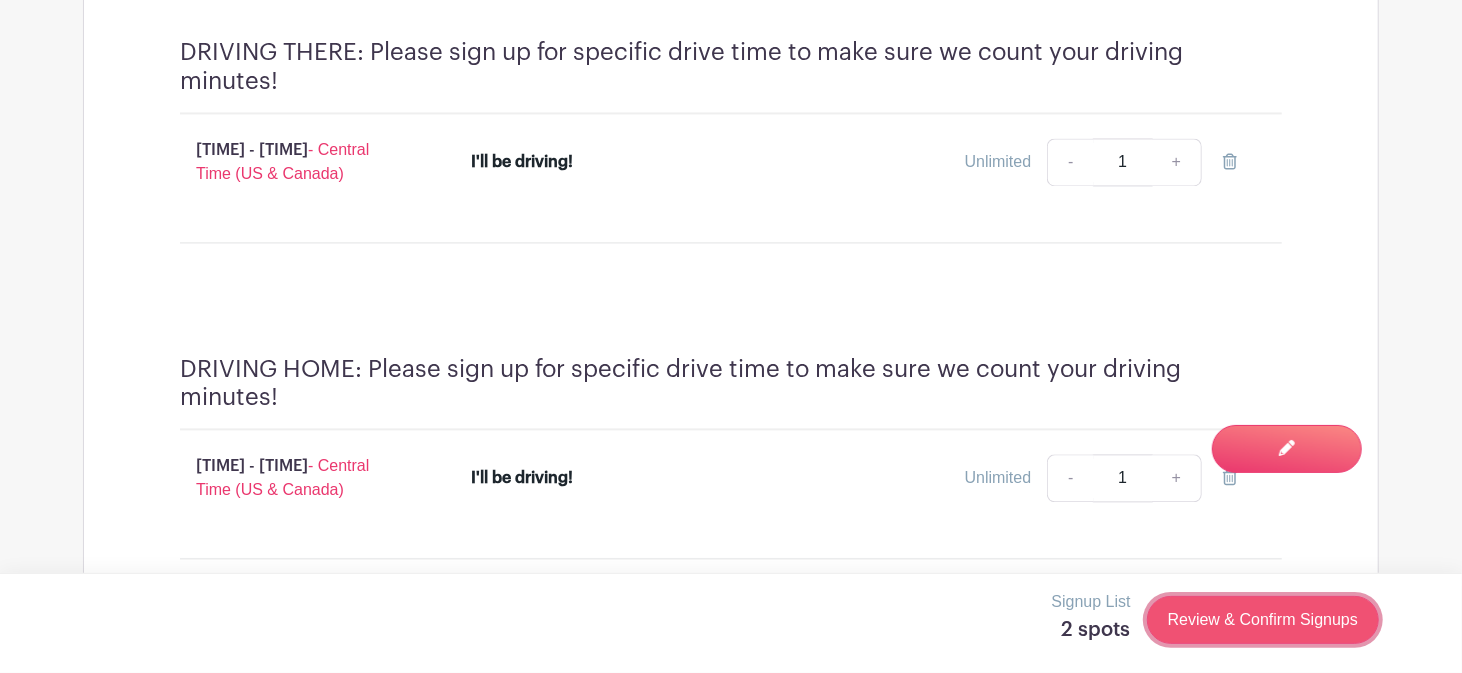 click on "Review & Confirm Signups" at bounding box center [1263, 620] 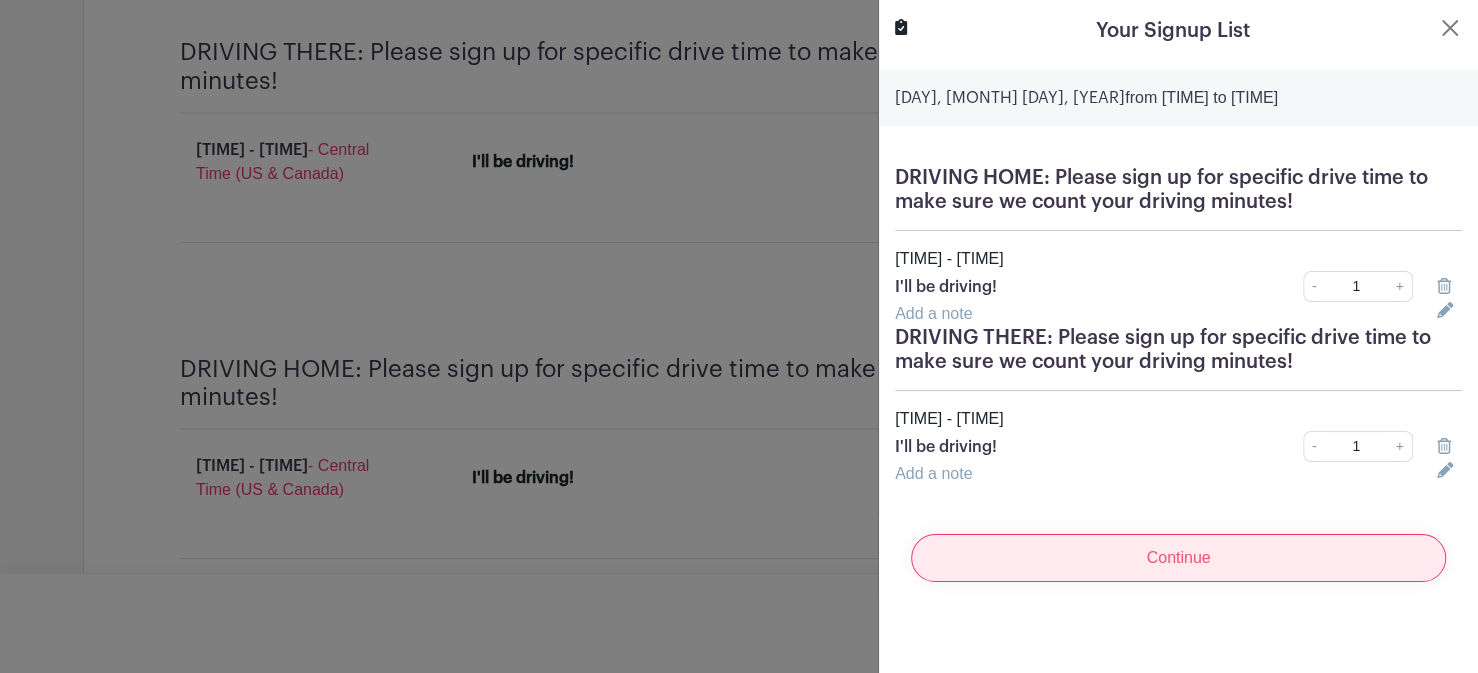 click on "Continue" at bounding box center [1178, 558] 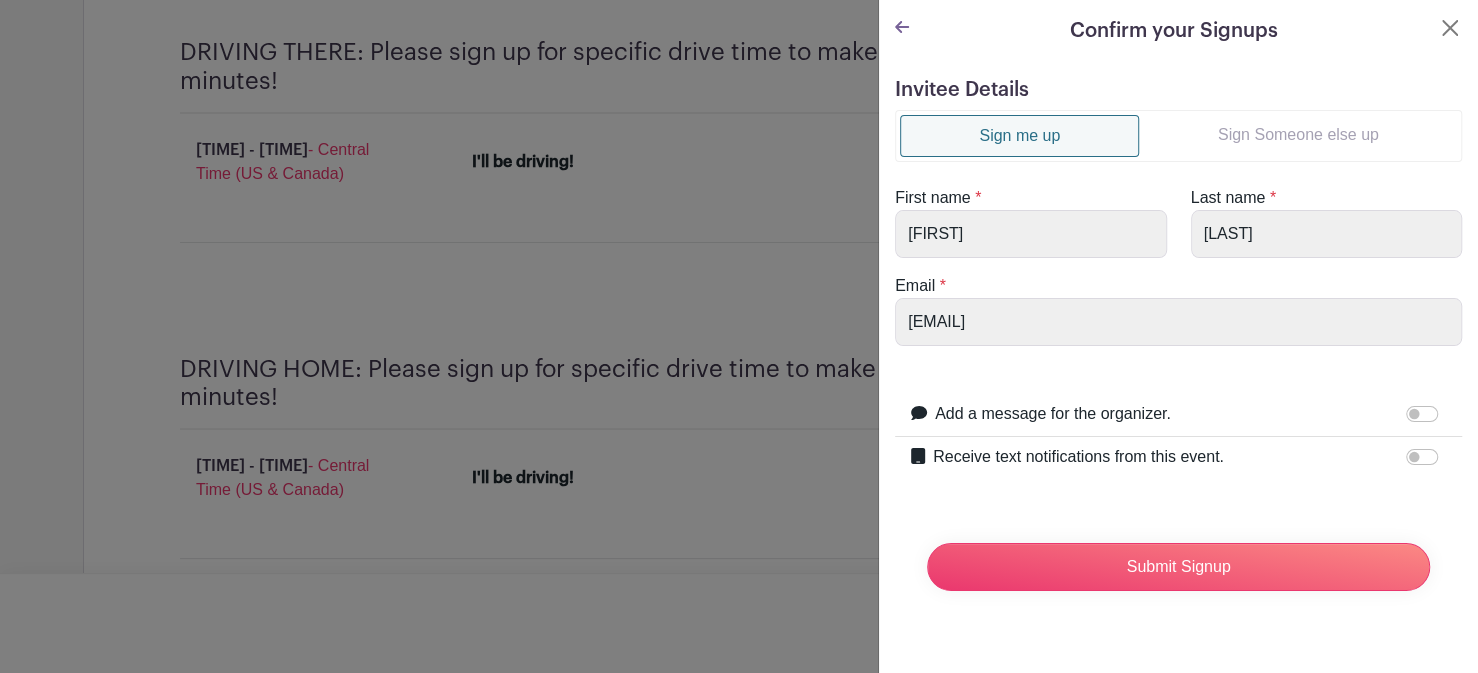 click on "Sign Someone else up" at bounding box center (1298, 135) 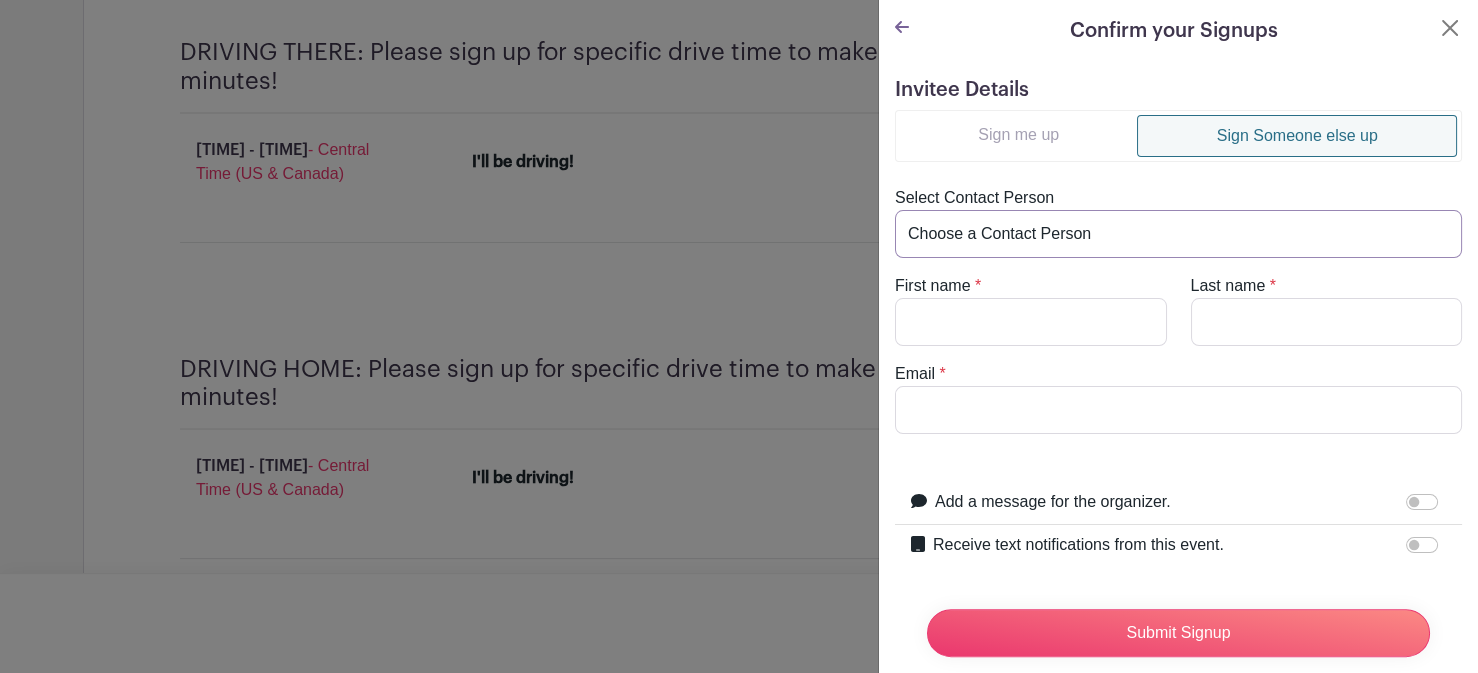 click on "Choose a Contact Person [FIRST] [LAST] ([EMAIL])
[FIRST] [LAST] ([EMAIL])
[FIRST] [LAST] ([EMAIL])
[FIRST] [LAST] ([EMAIL])
[FIRST] [LAST] ([EMAIL])
[FIRST] [LAST] ([EMAIL])
[FIRST] [LAST] ([EMAIL])
[FIRST] [LAST] ([EMAIL])
[FIRST] [LAST] ([EMAIL])
[FIRST] [LAST] ([EMAIL])
[FIRST] [LAST] ([EMAIL])
[FIRST] [LAST] ([EMAIL])
[FIRST] [LAST] ([EMAIL])
[FIRST] [LAST] ([EMAIL])
[FIRST] [LAST] ([EMAIL])
[FIRST] [LAST] ([EMAIL])
[FIRST] [LAST] ([EMAIL])
[FIRST] [LAST] ([EMAIL])
[FIRST] [LAST] ([EMAIL])
[FIRST] [LAST] ([EMAIL])
[FIRST] [LAST] ([EMAIL])
[FIRST] [LAST] ([EMAIL])
[FIRST] [LAST] ([EMAIL])" at bounding box center [1178, 234] 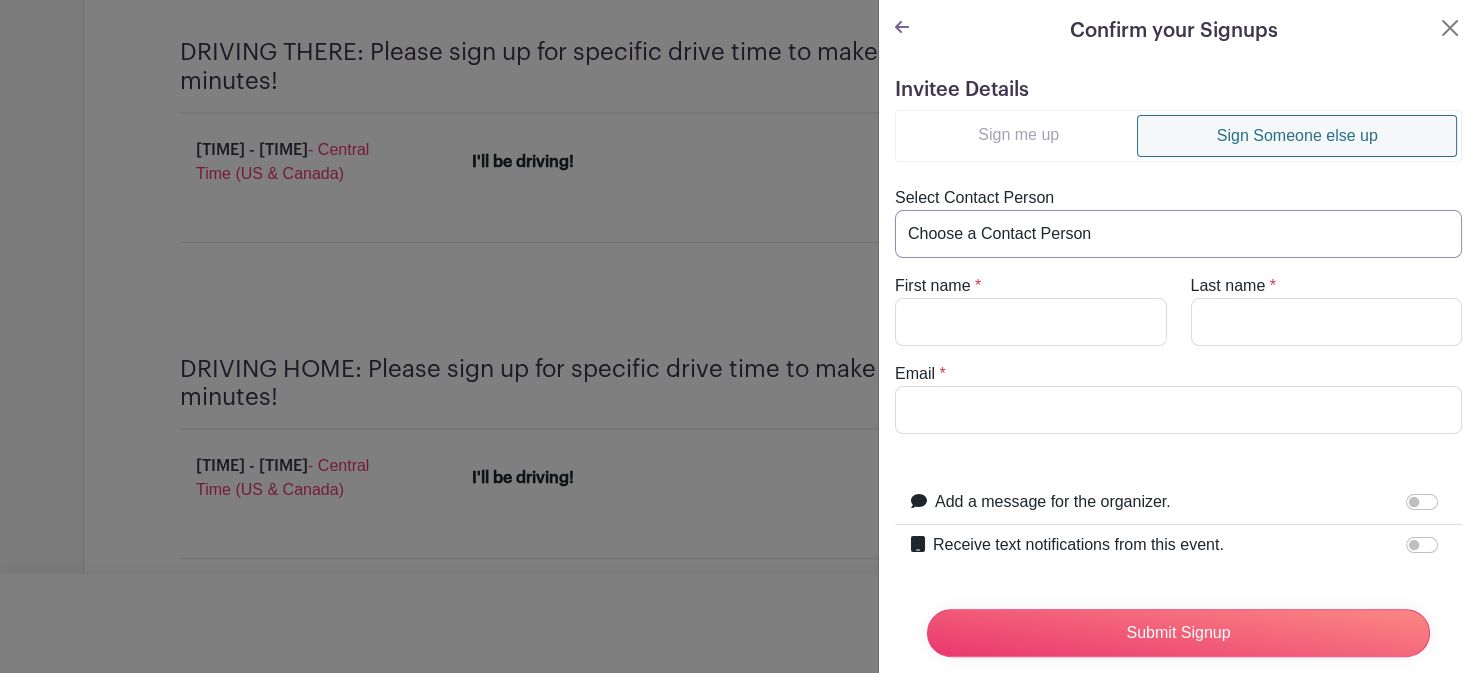 select on "[EMAIL]" 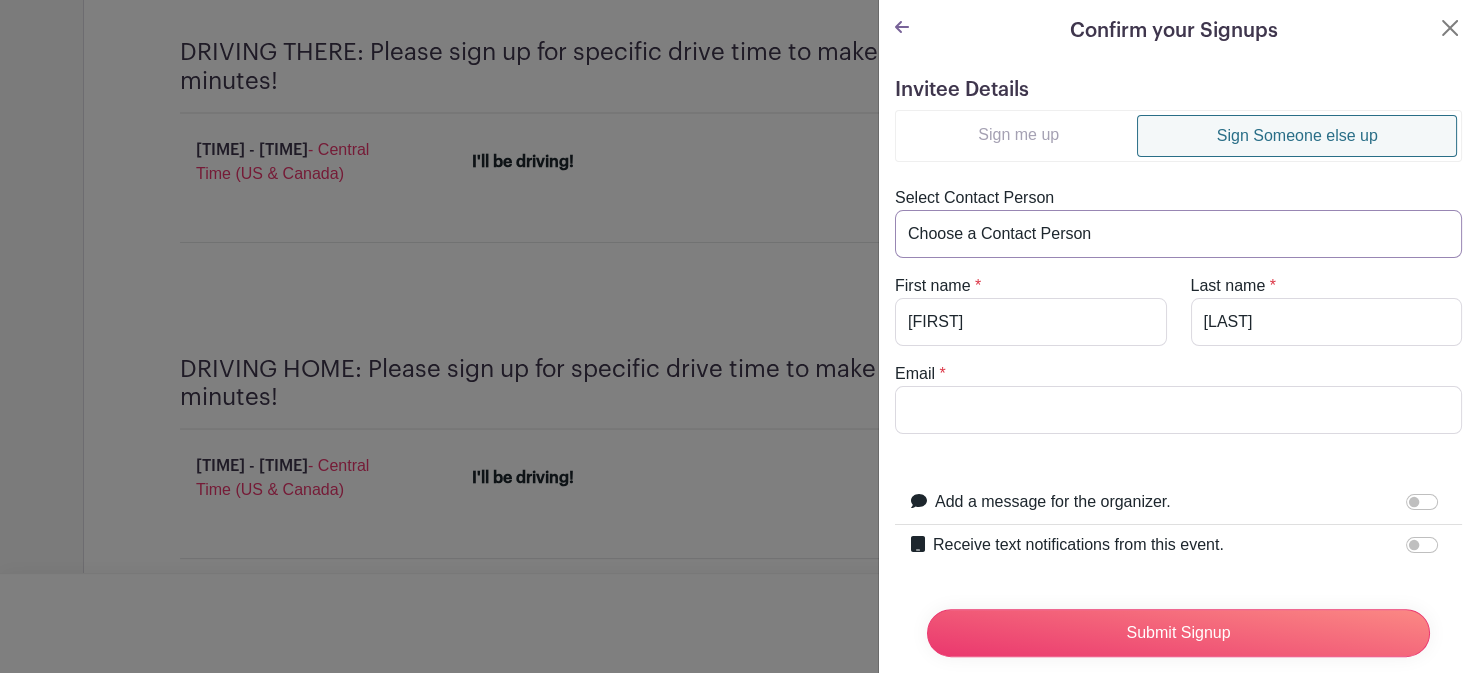 type on "[EMAIL]" 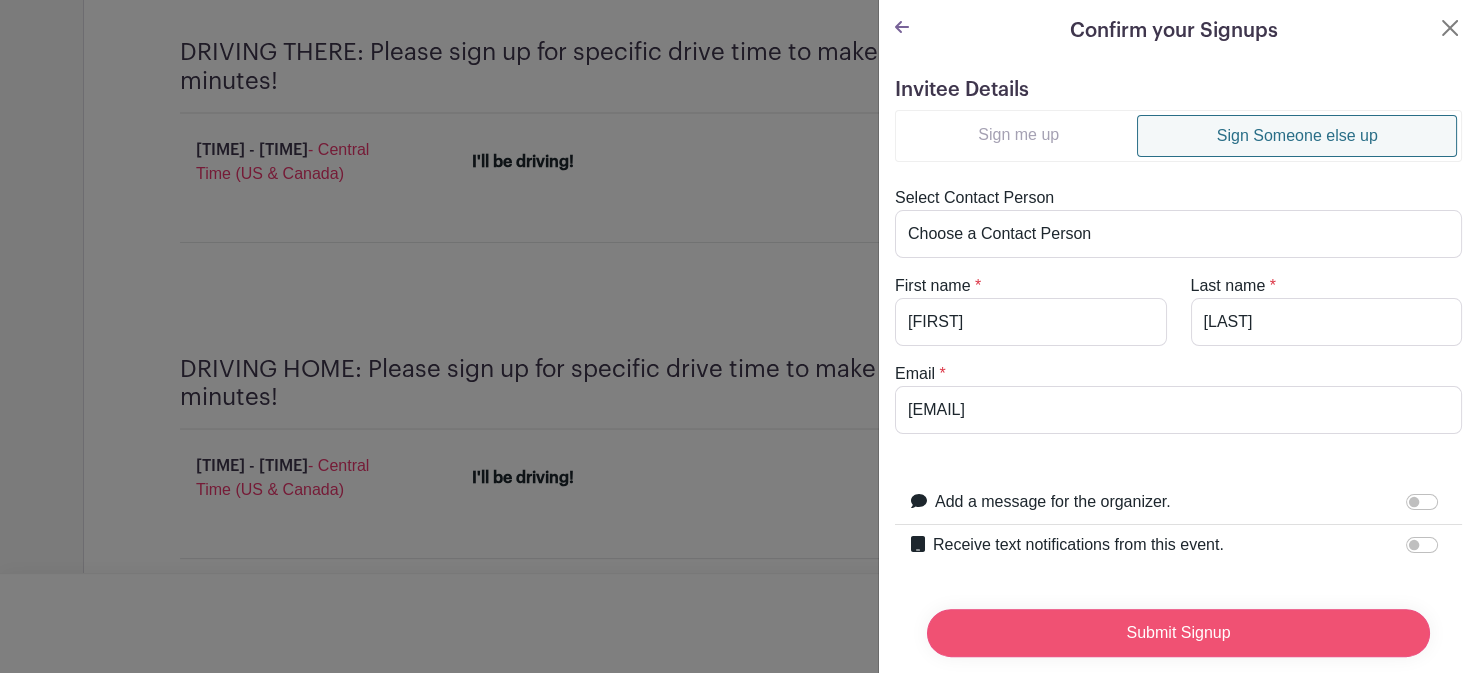 click on "Submit Signup" at bounding box center (1178, 633) 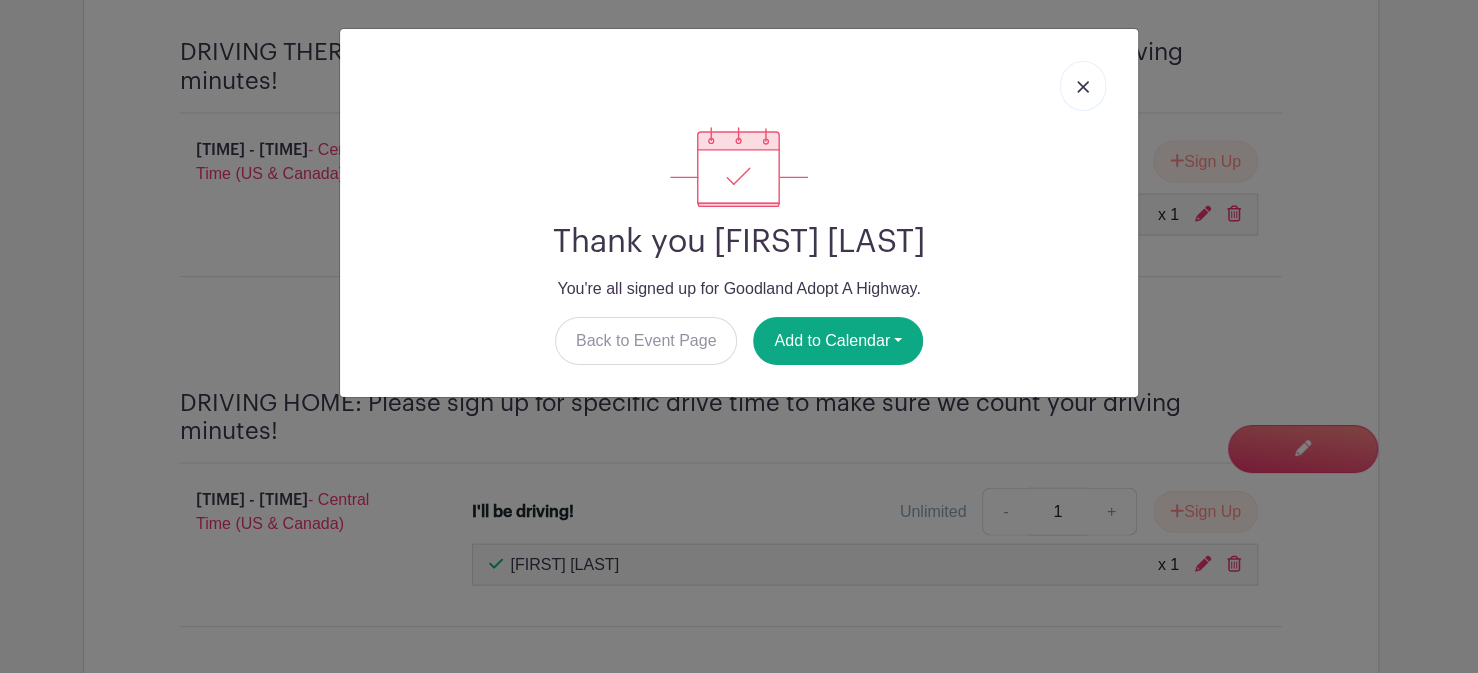 click at bounding box center [1083, 87] 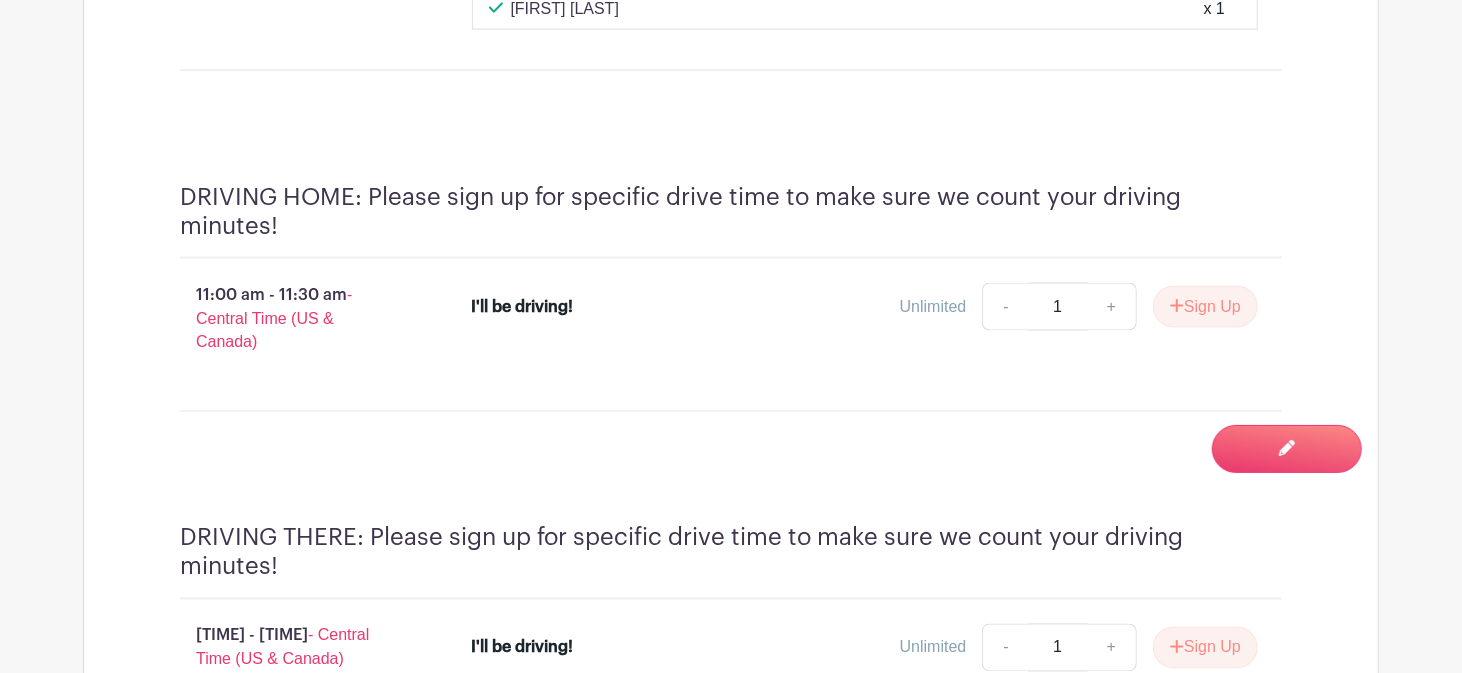 scroll, scrollTop: 2036, scrollLeft: 0, axis: vertical 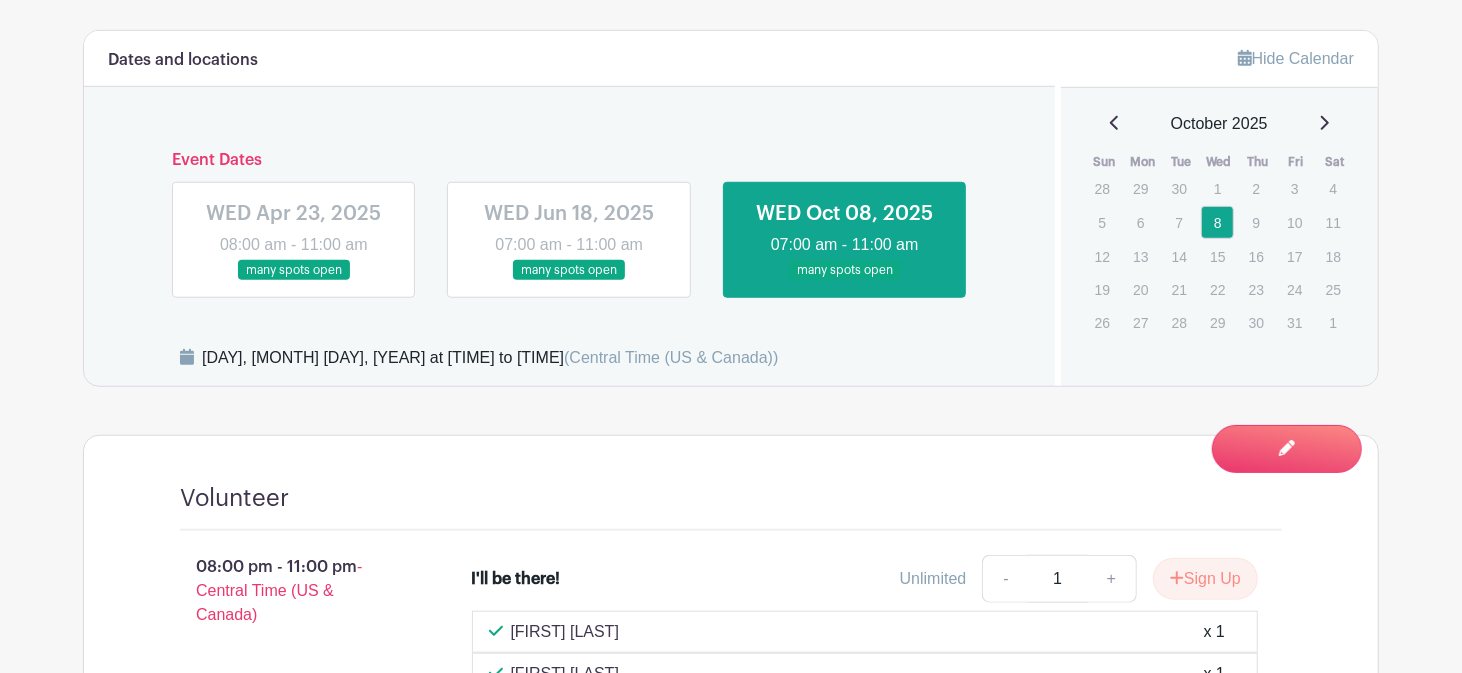 click at bounding box center [294, 281] 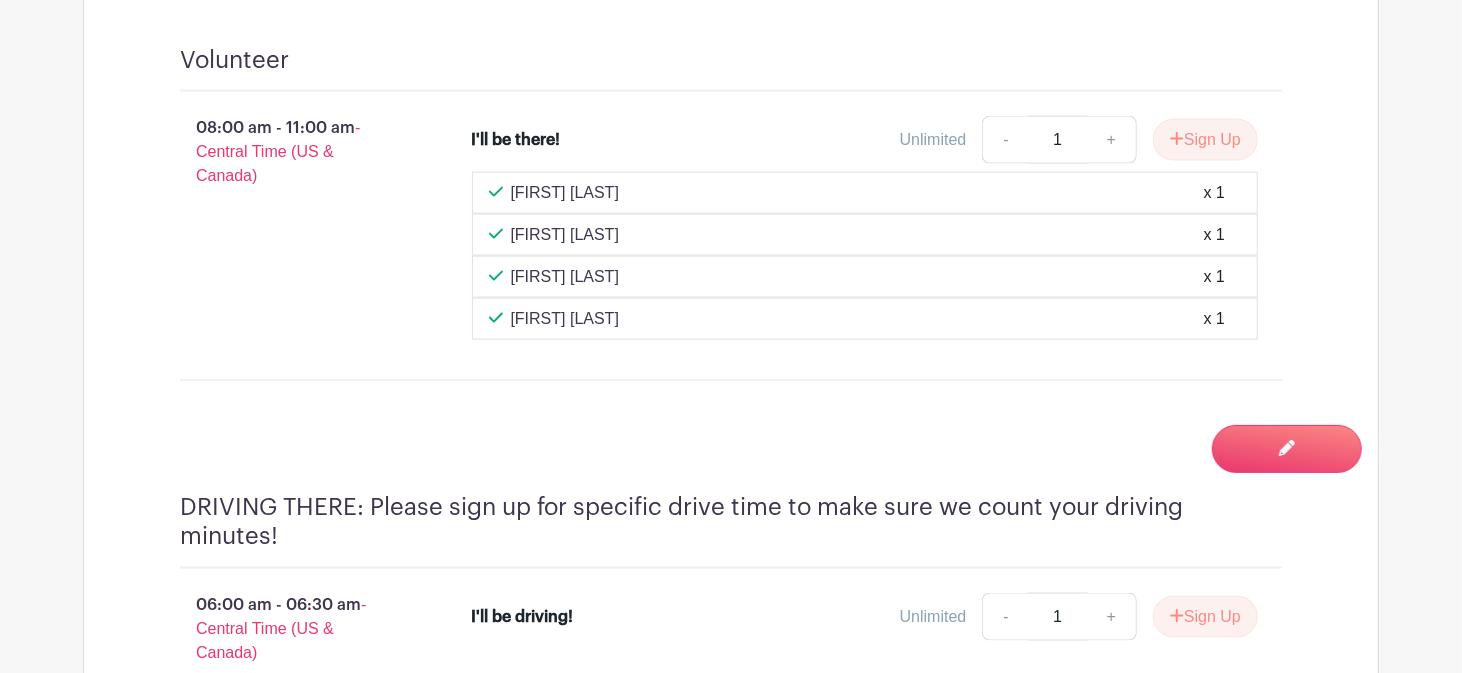 scroll, scrollTop: 1654, scrollLeft: 0, axis: vertical 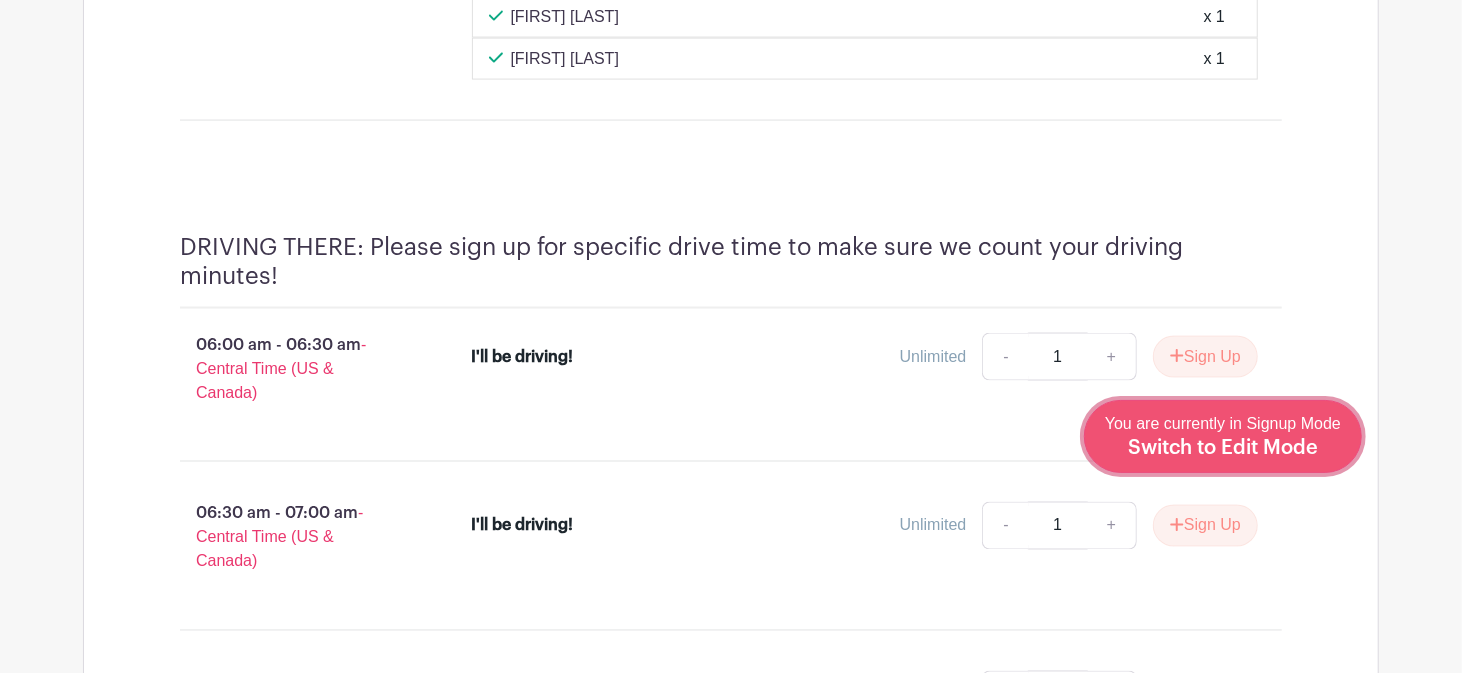 click on "Switch to Edit Mode" at bounding box center (1223, 448) 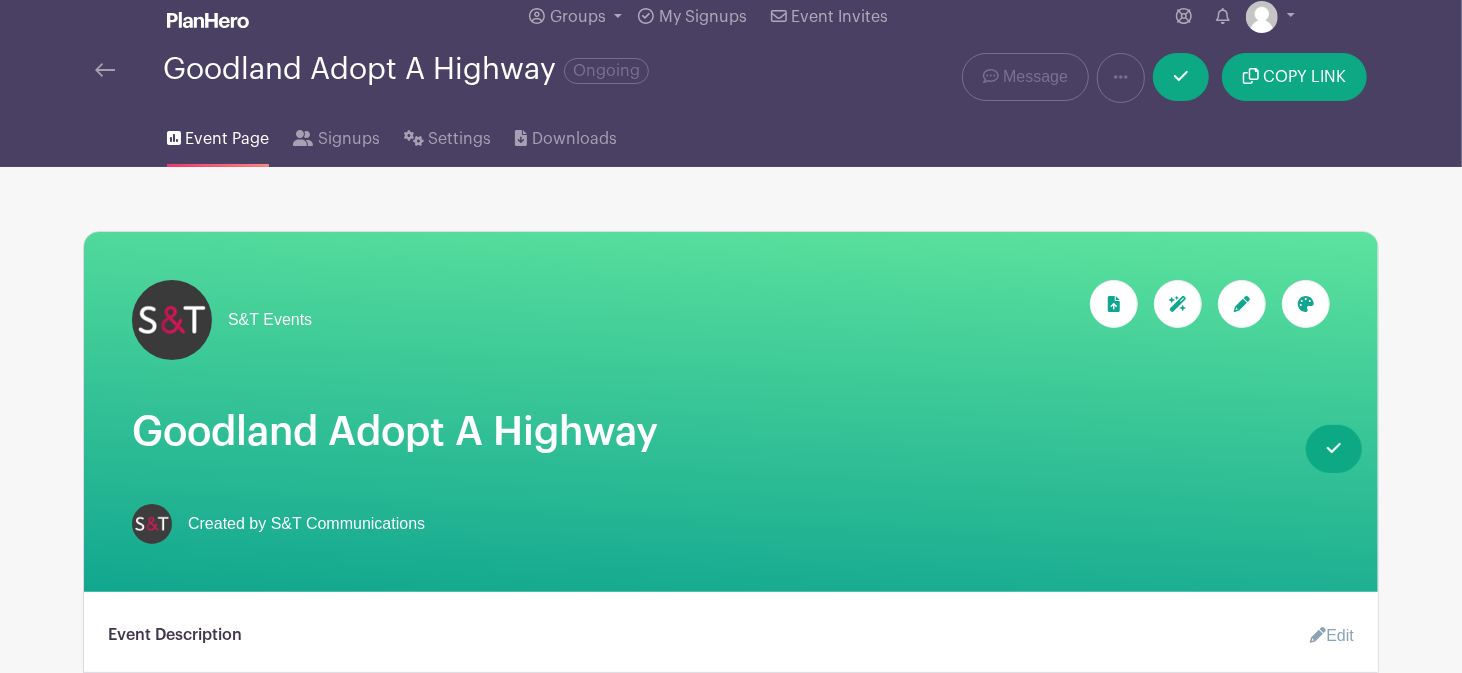 scroll, scrollTop: 0, scrollLeft: 0, axis: both 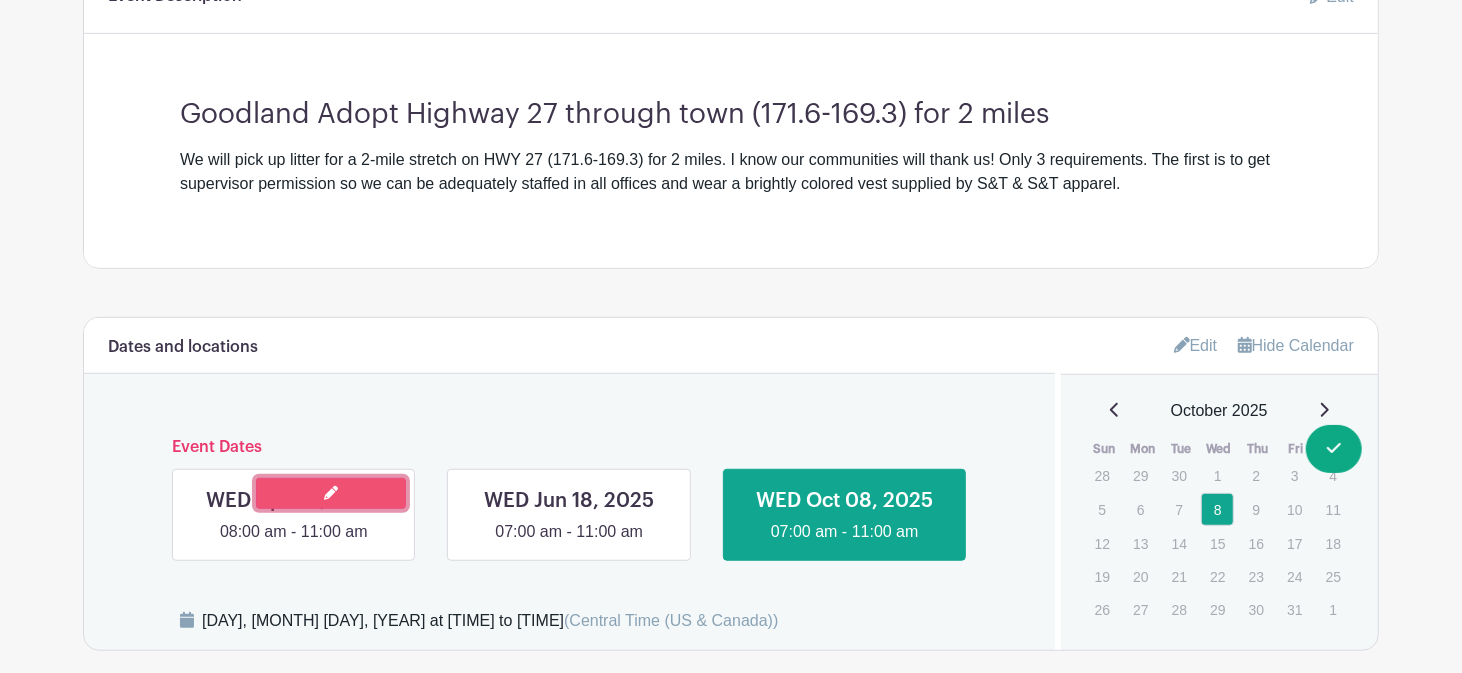 click at bounding box center [331, 493] 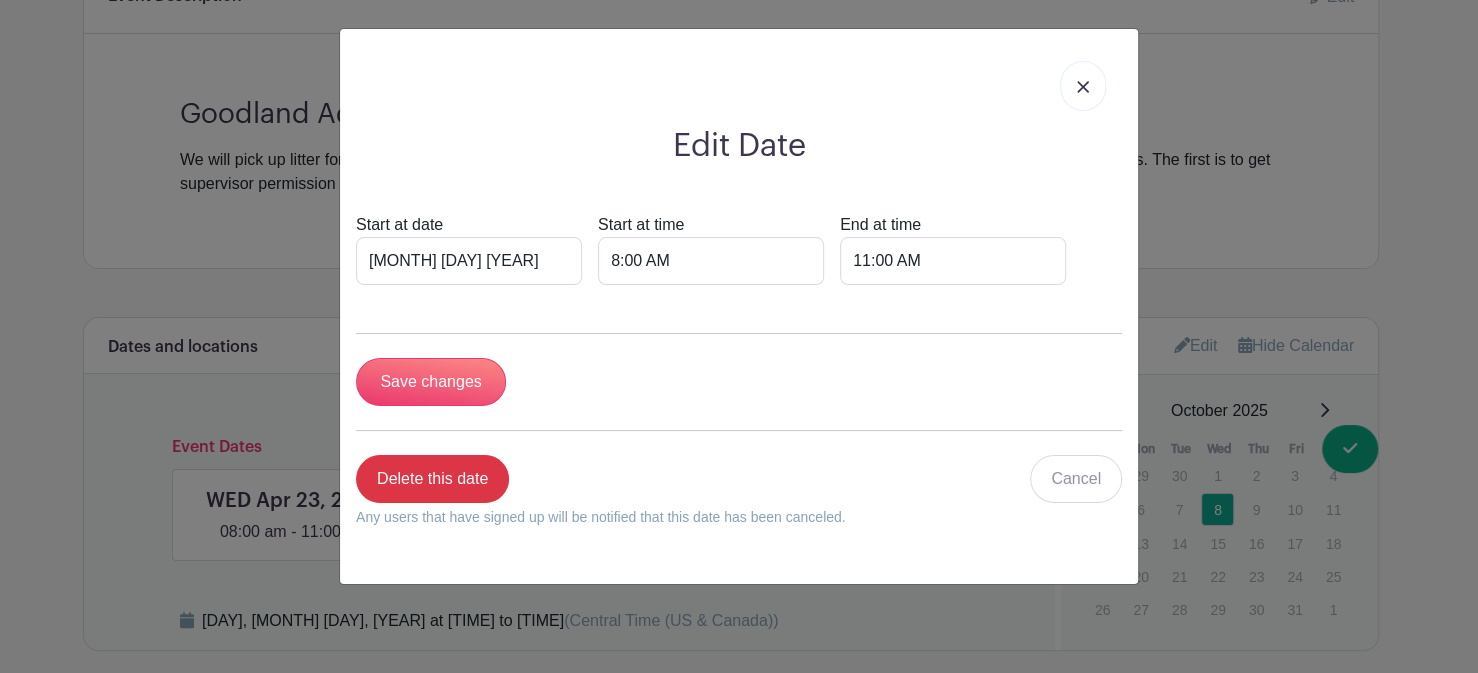 drag, startPoint x: 1083, startPoint y: 88, endPoint x: 1067, endPoint y: 94, distance: 17.088007 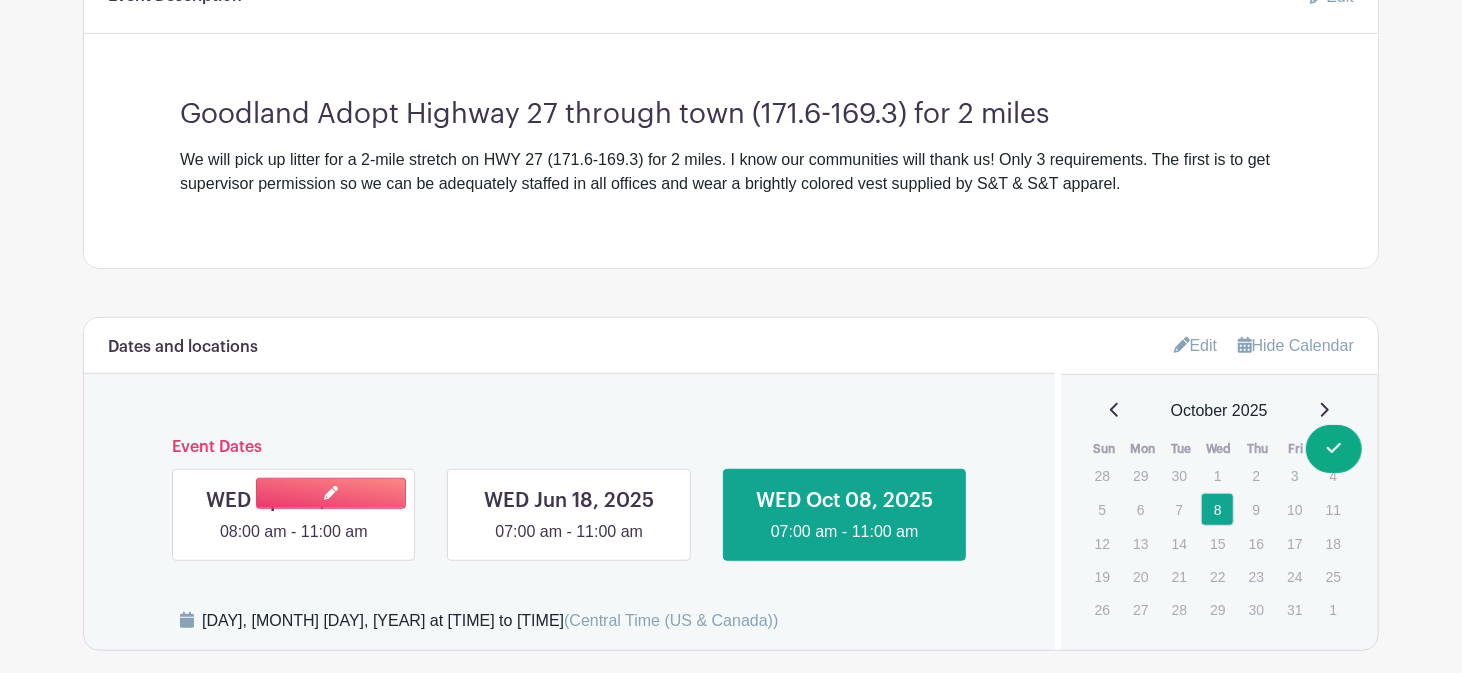 click at bounding box center (294, 544) 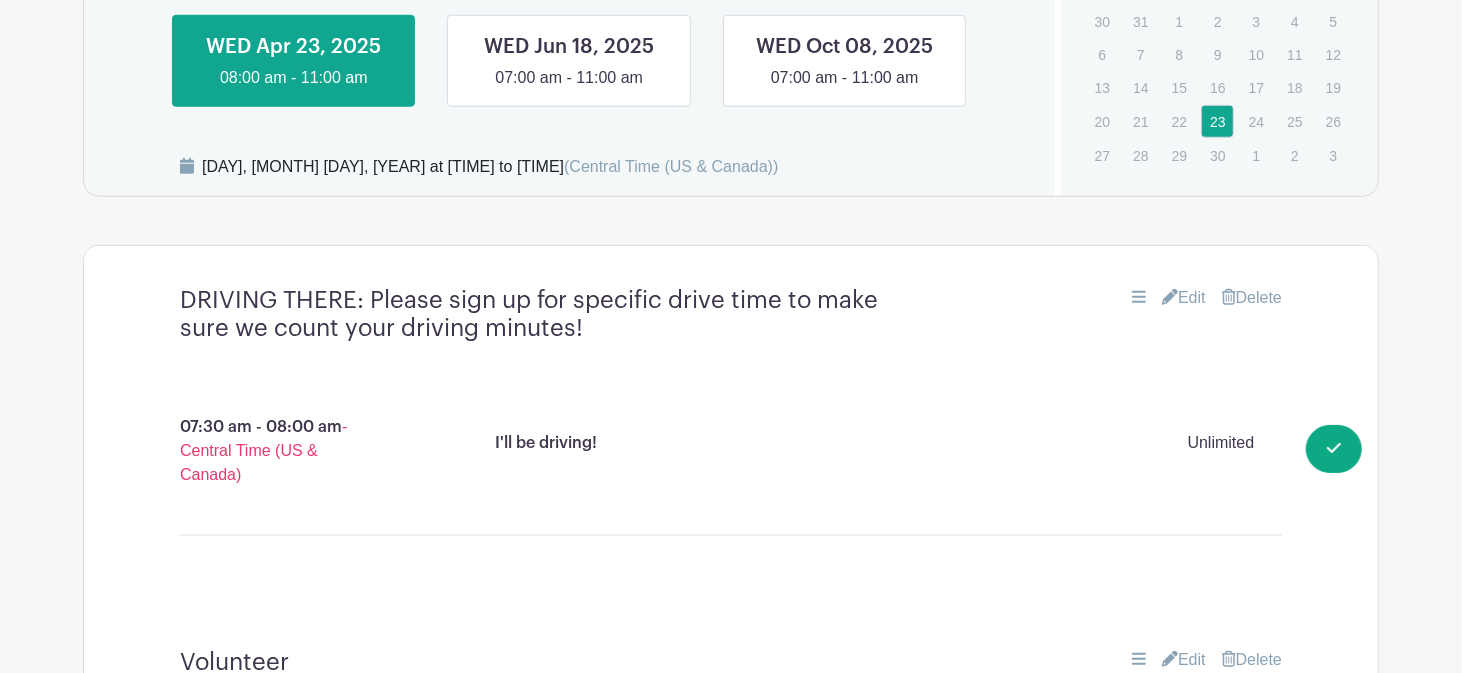 scroll, scrollTop: 1123, scrollLeft: 0, axis: vertical 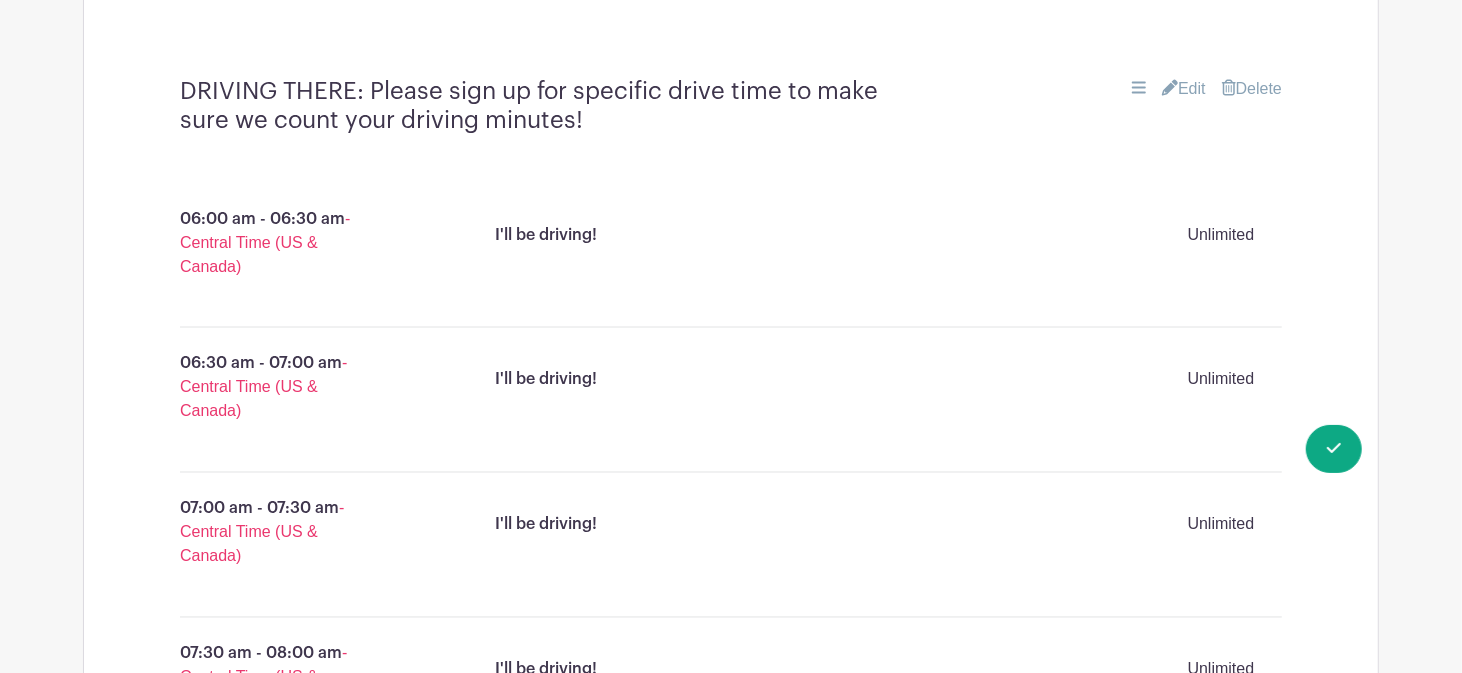 click on "Delete" at bounding box center [1252, 89] 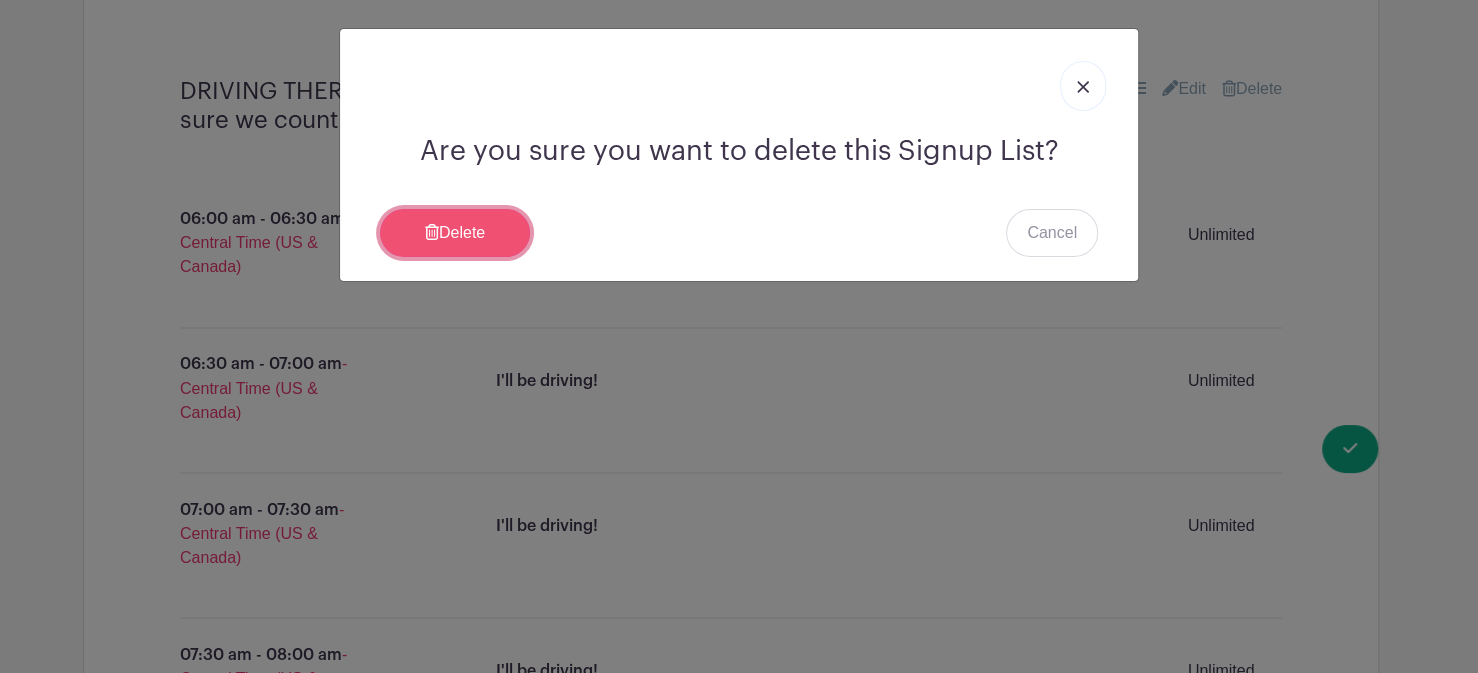 click on "Delete" at bounding box center (455, 233) 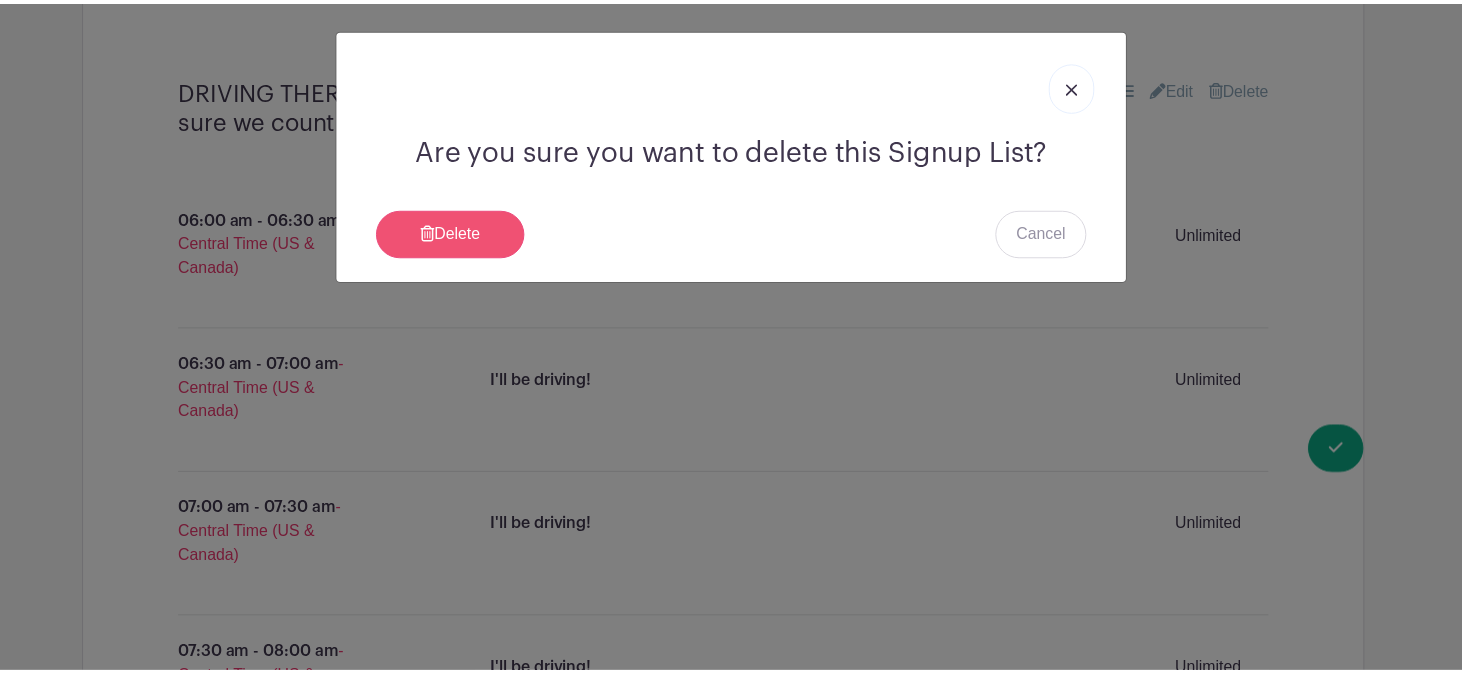 scroll, scrollTop: 2017, scrollLeft: 0, axis: vertical 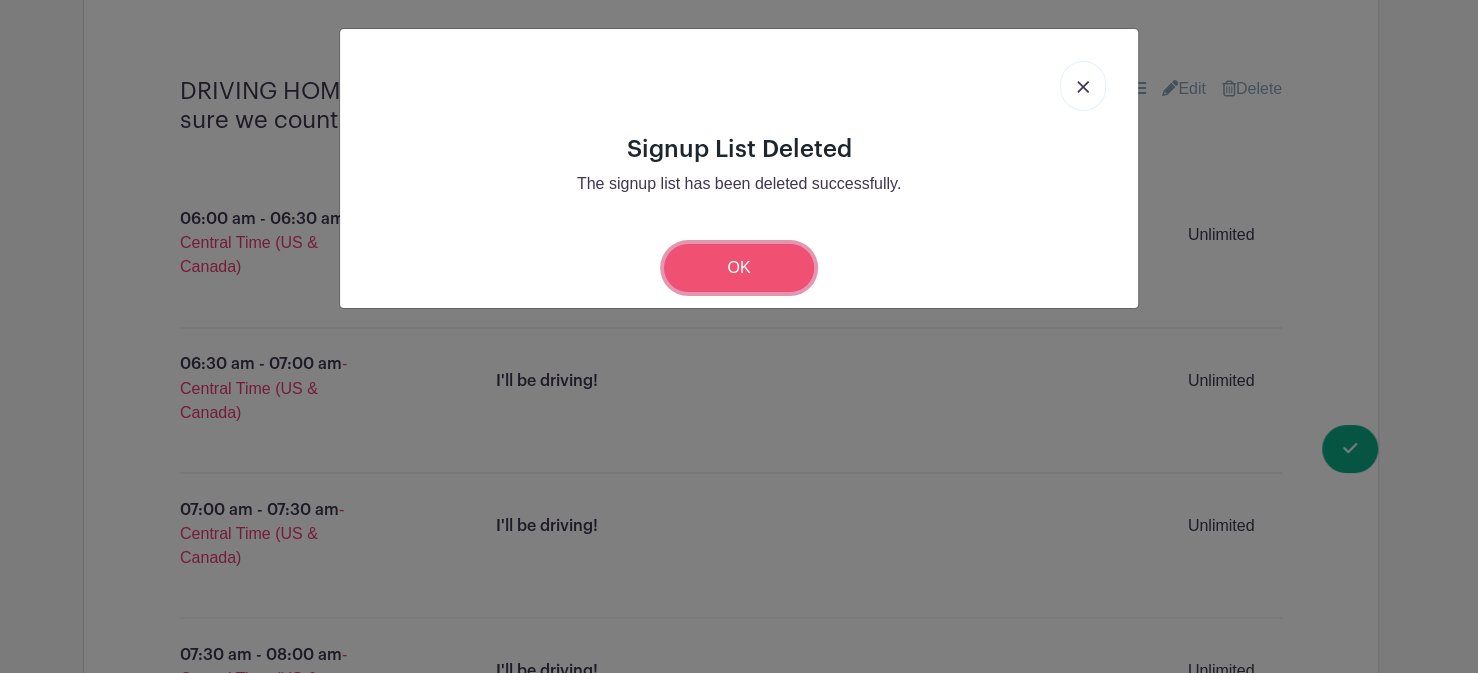 click on "OK" at bounding box center [739, 268] 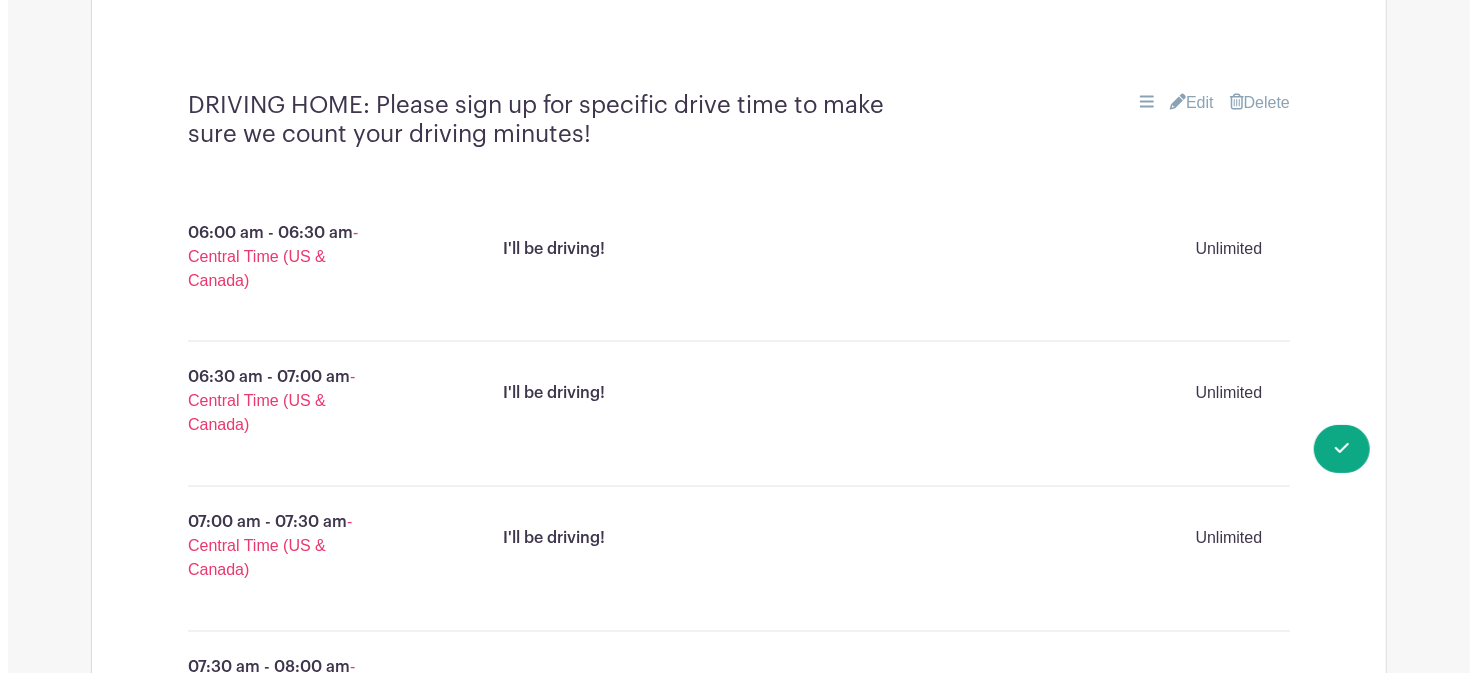 scroll, scrollTop: 1978, scrollLeft: 0, axis: vertical 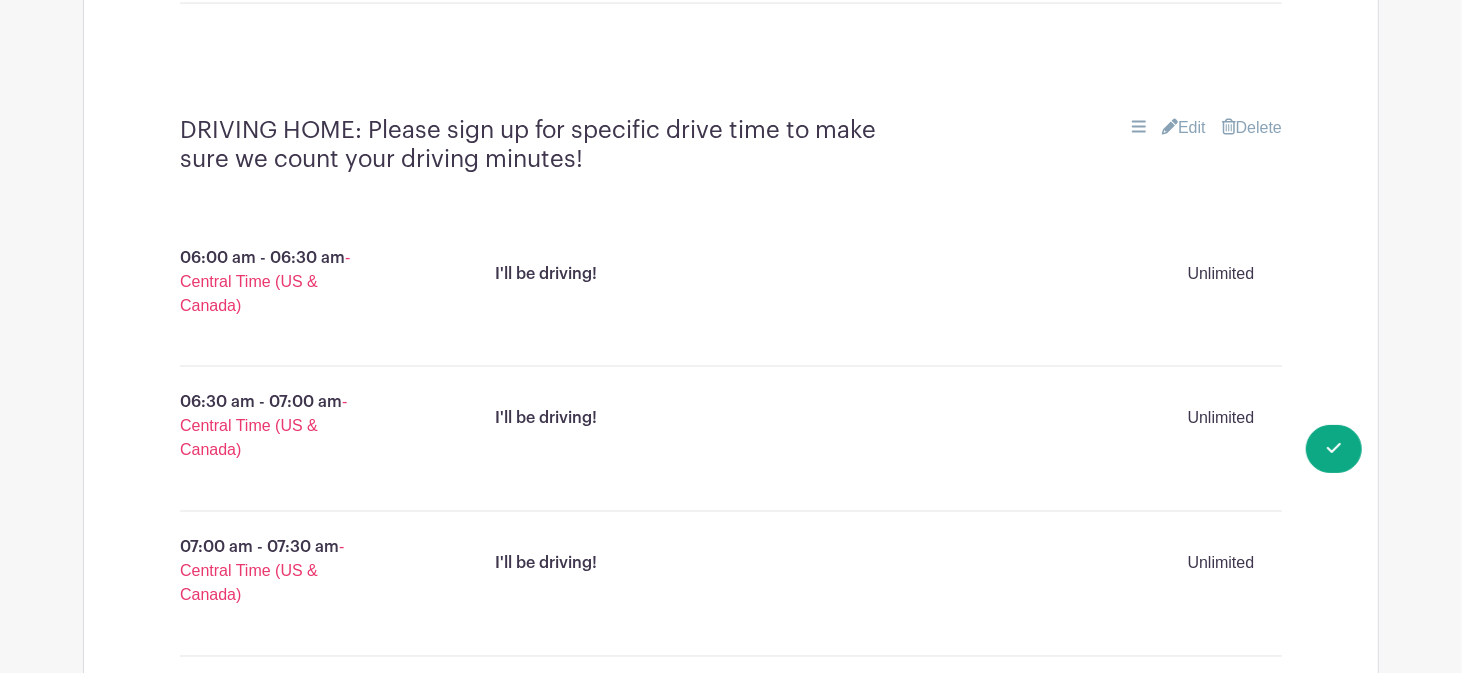 click on "Delete" at bounding box center [1252, 128] 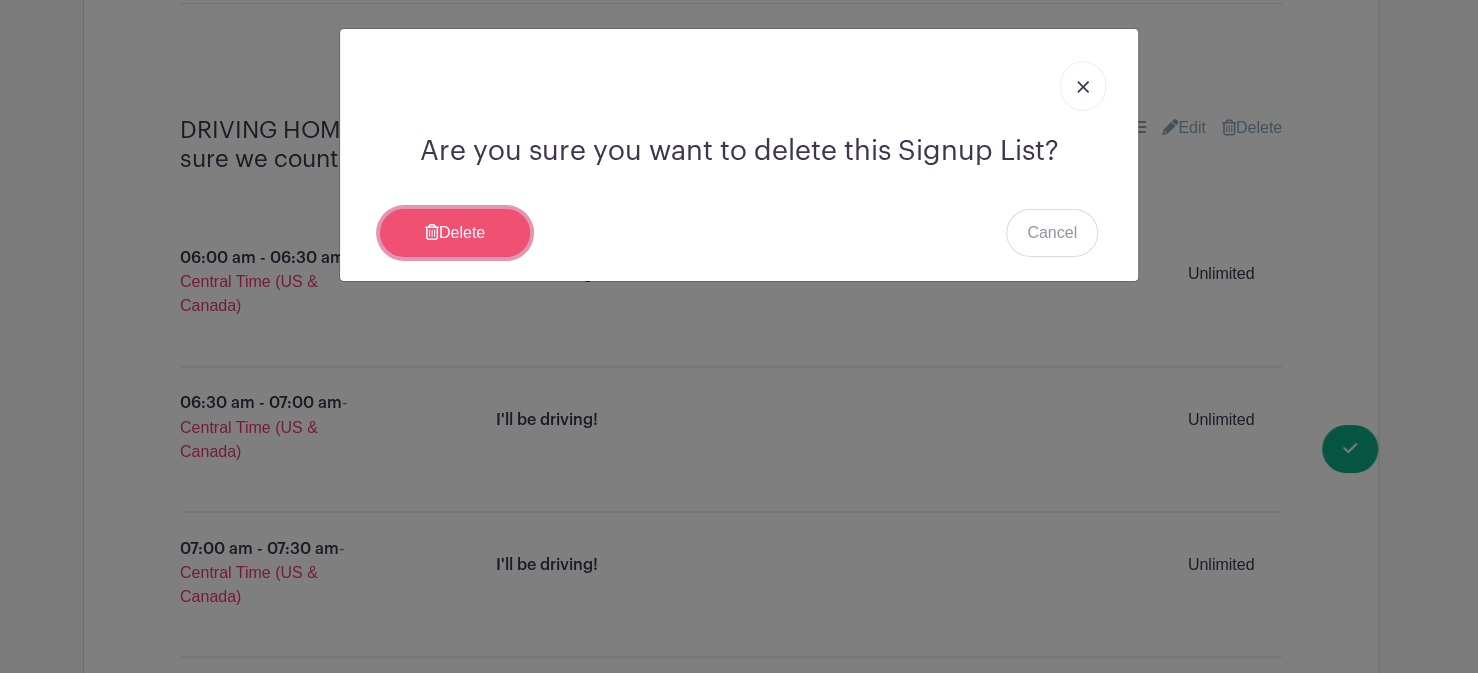 click on "Delete" at bounding box center (455, 233) 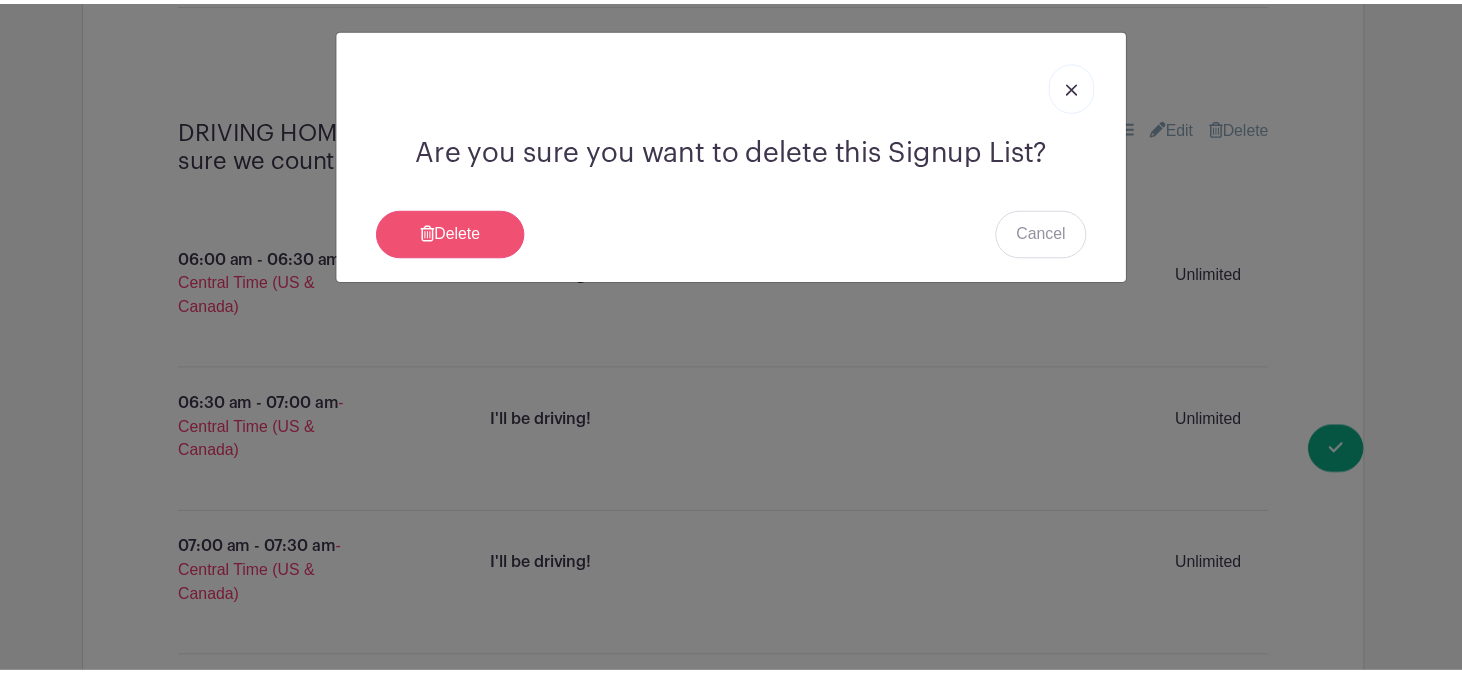 scroll, scrollTop: 1978, scrollLeft: 0, axis: vertical 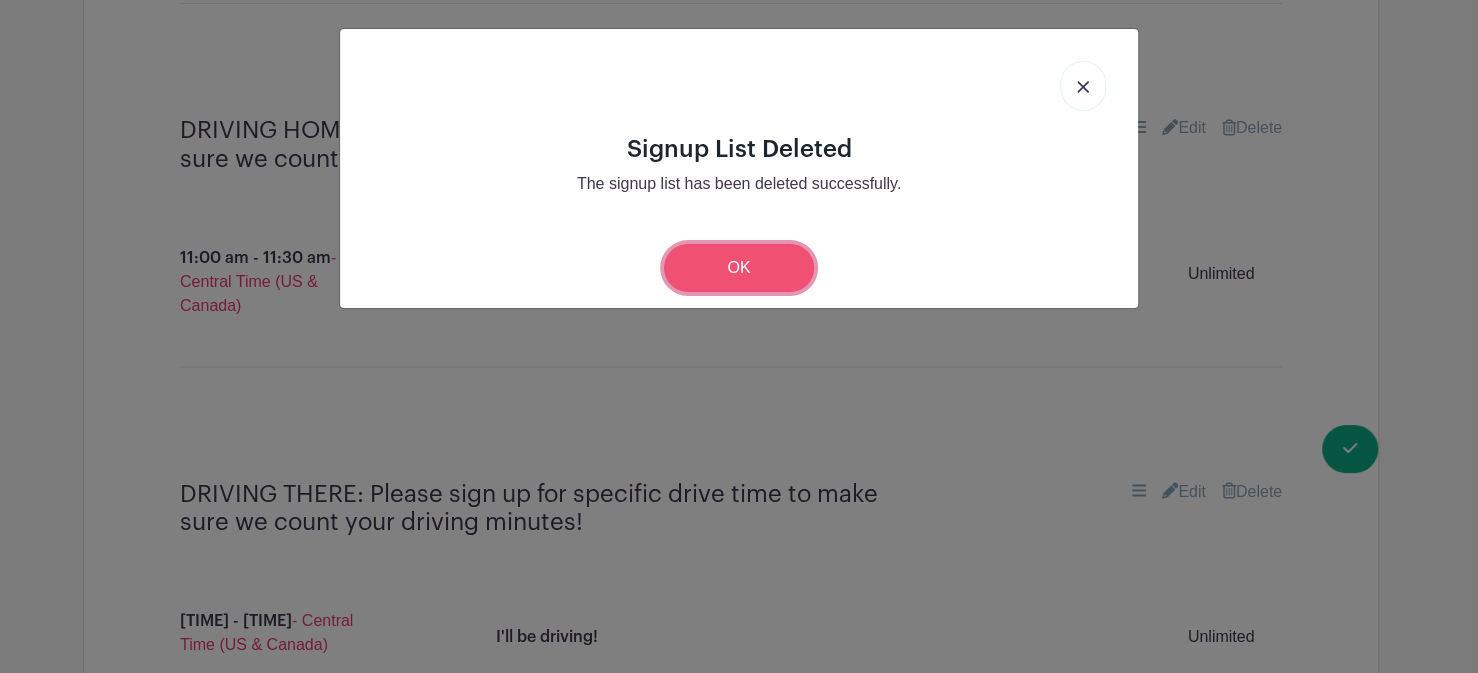 click on "OK" at bounding box center [739, 268] 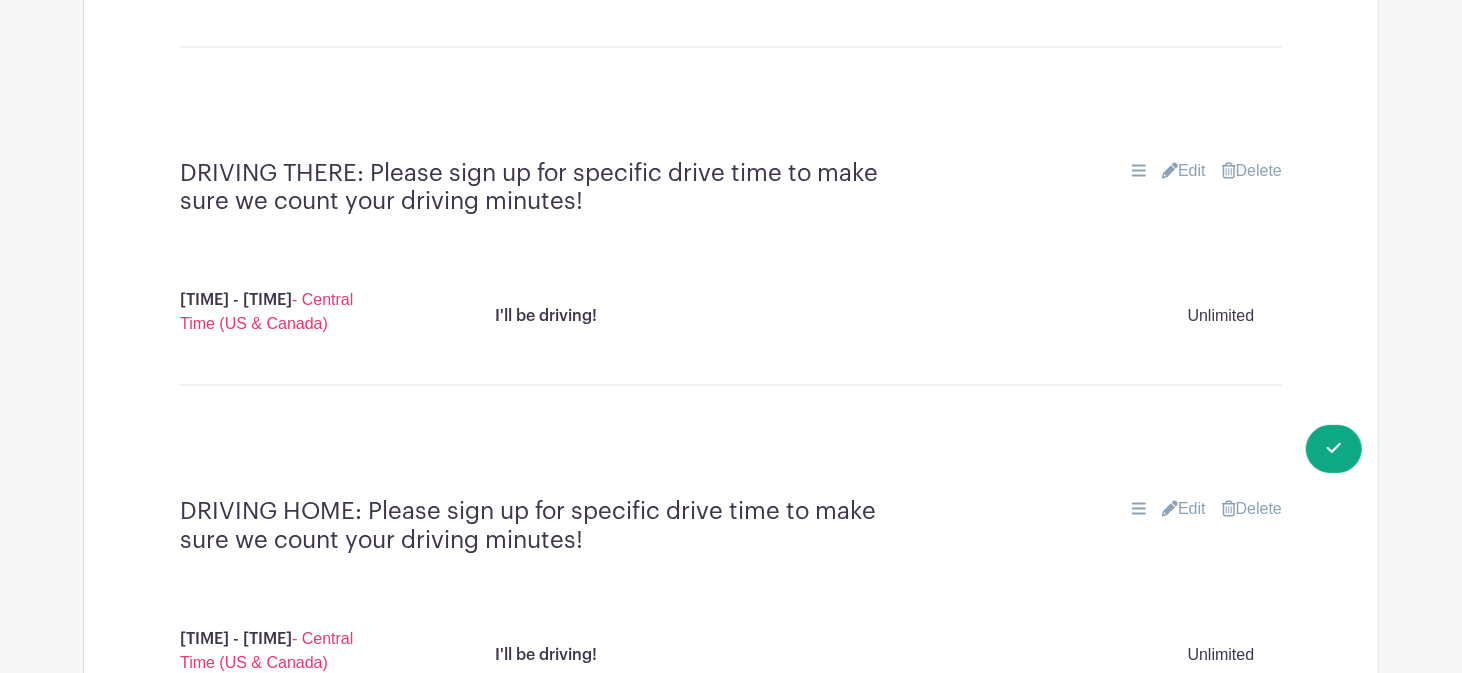 scroll, scrollTop: 2340, scrollLeft: 0, axis: vertical 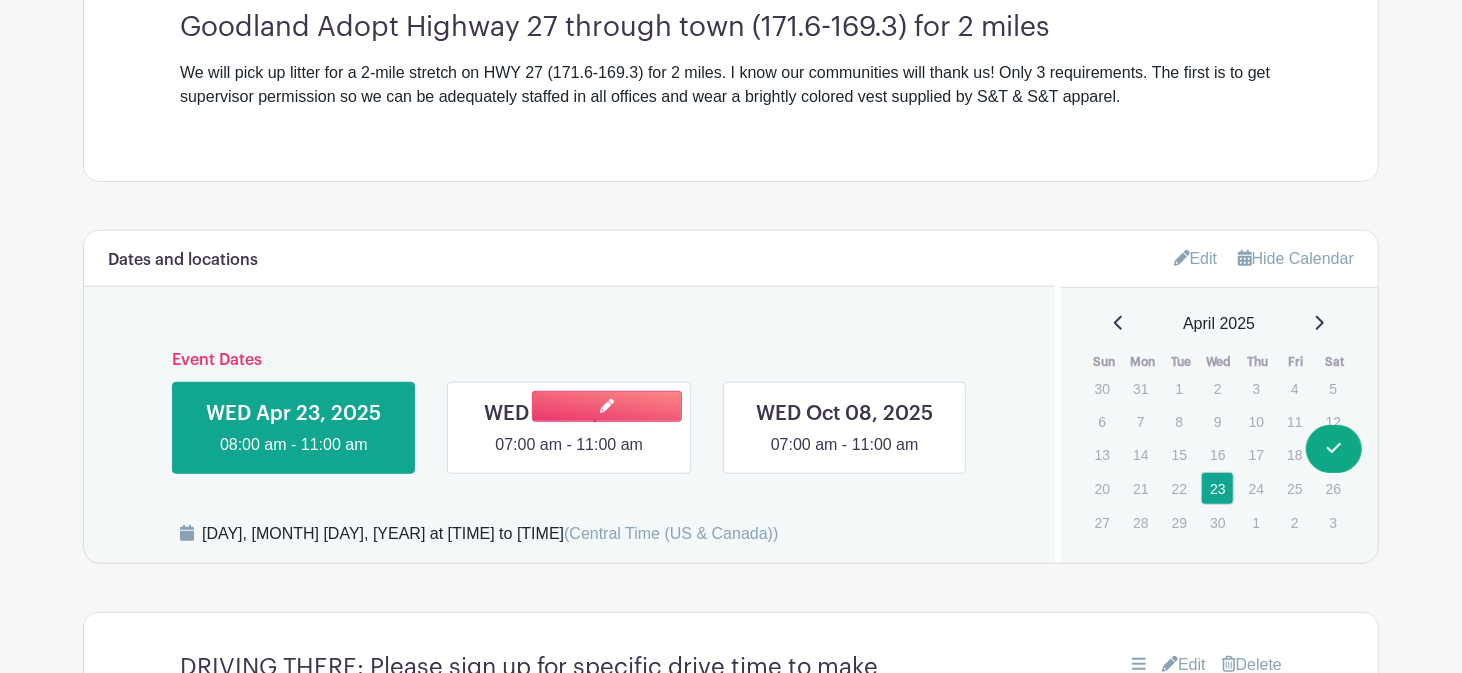 click at bounding box center (569, 457) 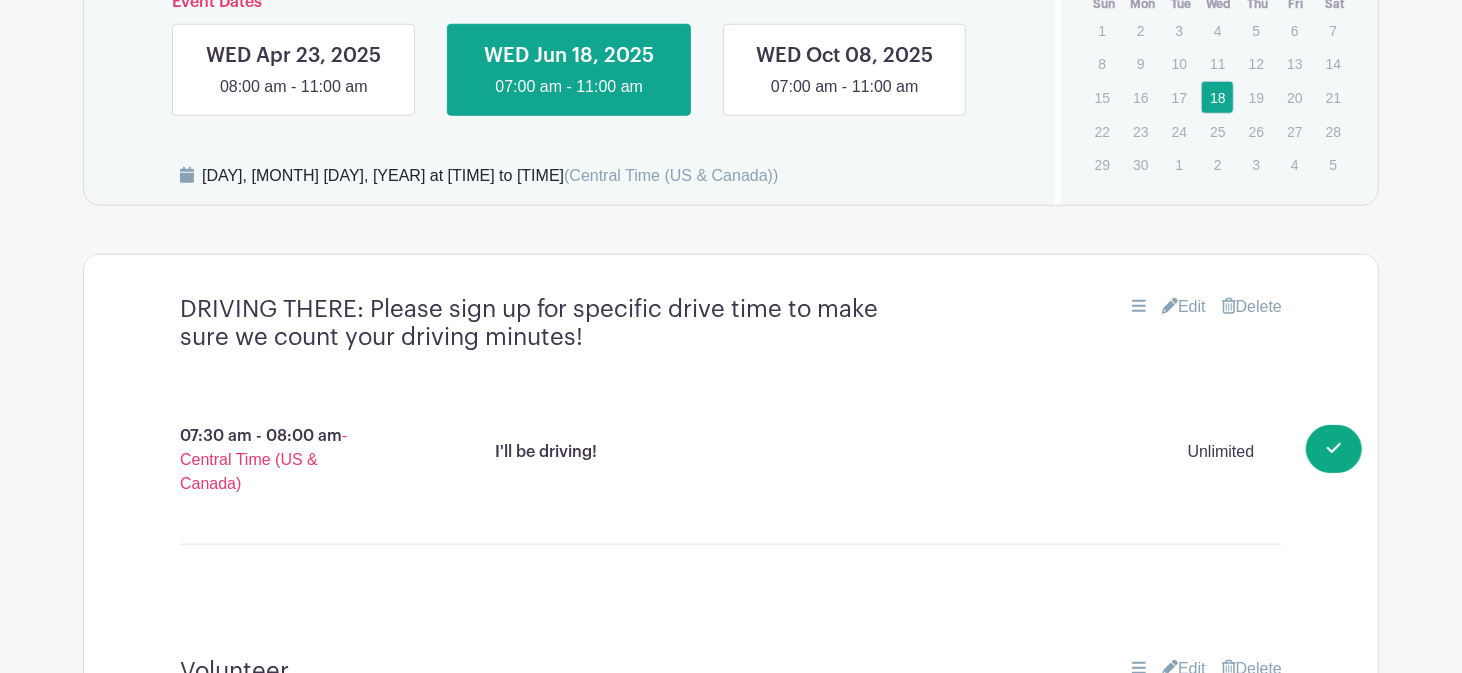 scroll, scrollTop: 1110, scrollLeft: 0, axis: vertical 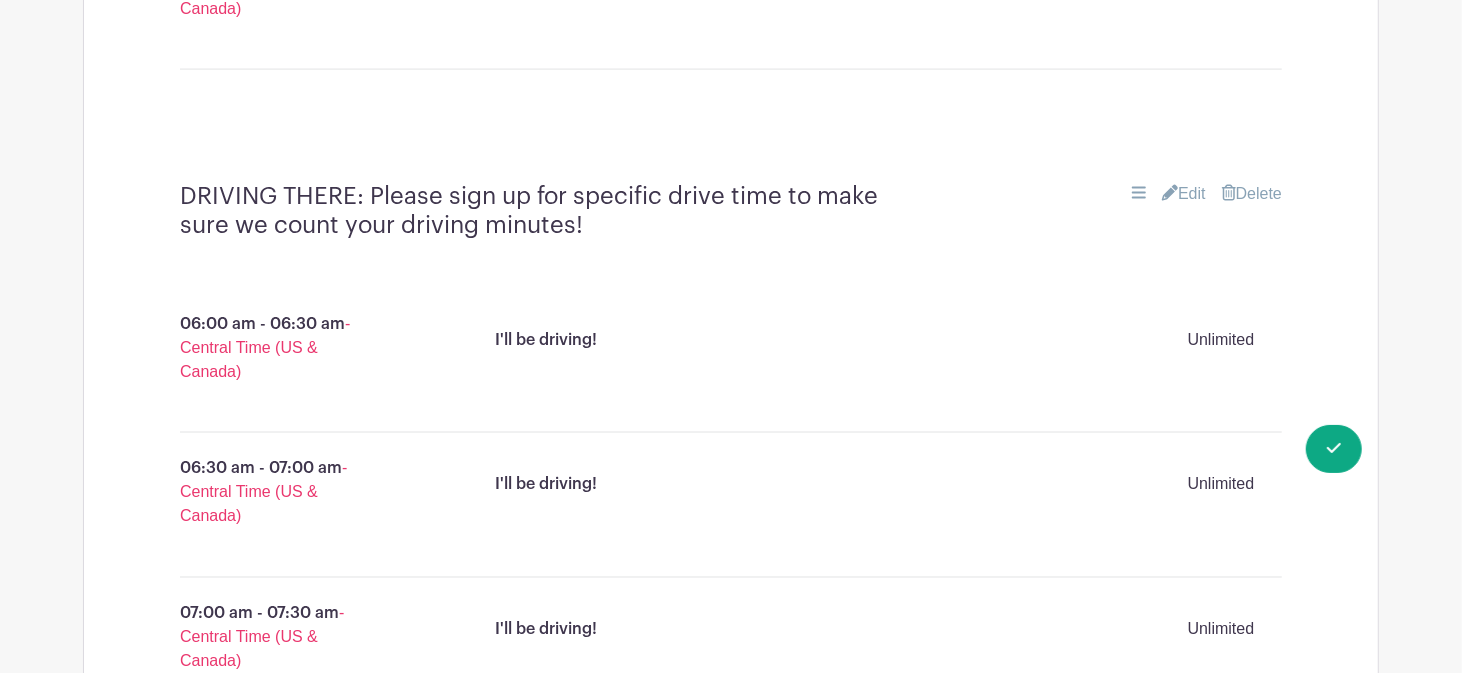 click on "Delete" at bounding box center [1252, 194] 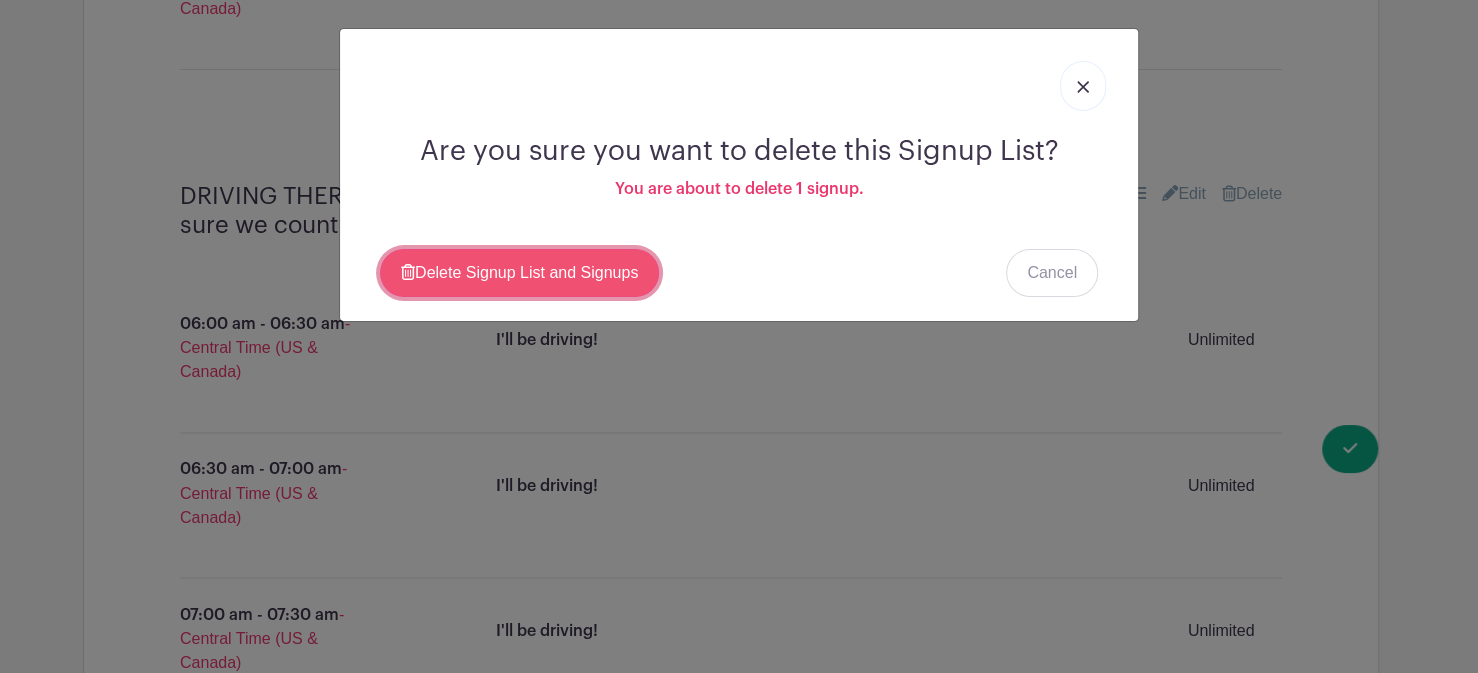 click on "Delete Signup List and Signups" at bounding box center (519, 273) 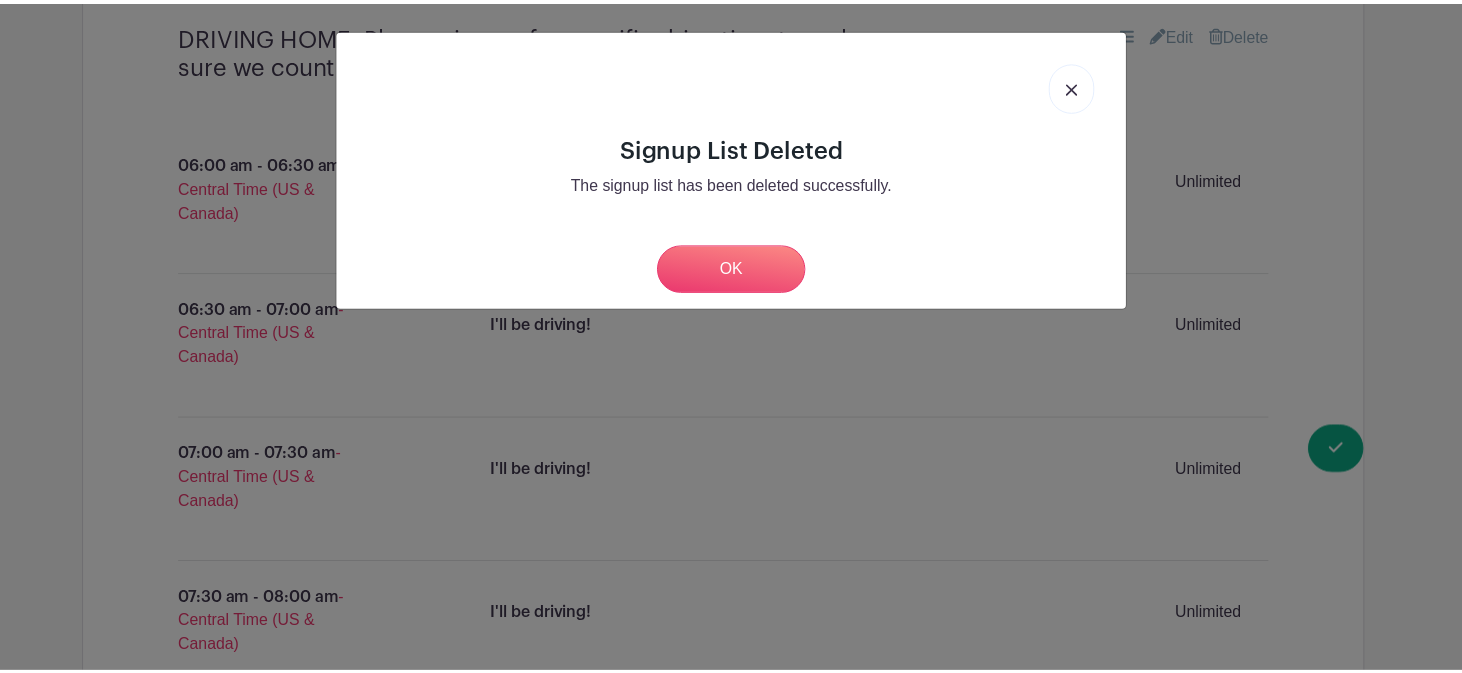 scroll, scrollTop: 1912, scrollLeft: 0, axis: vertical 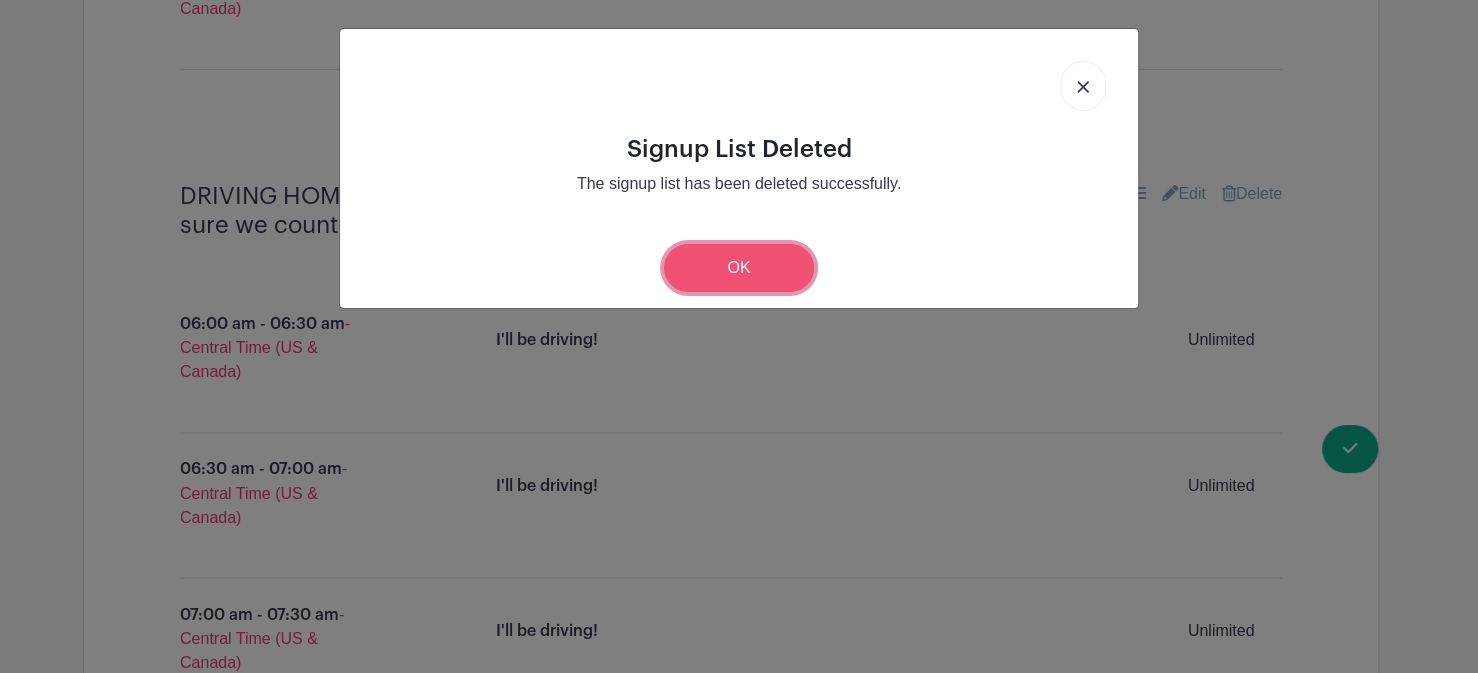 click on "OK" at bounding box center [739, 268] 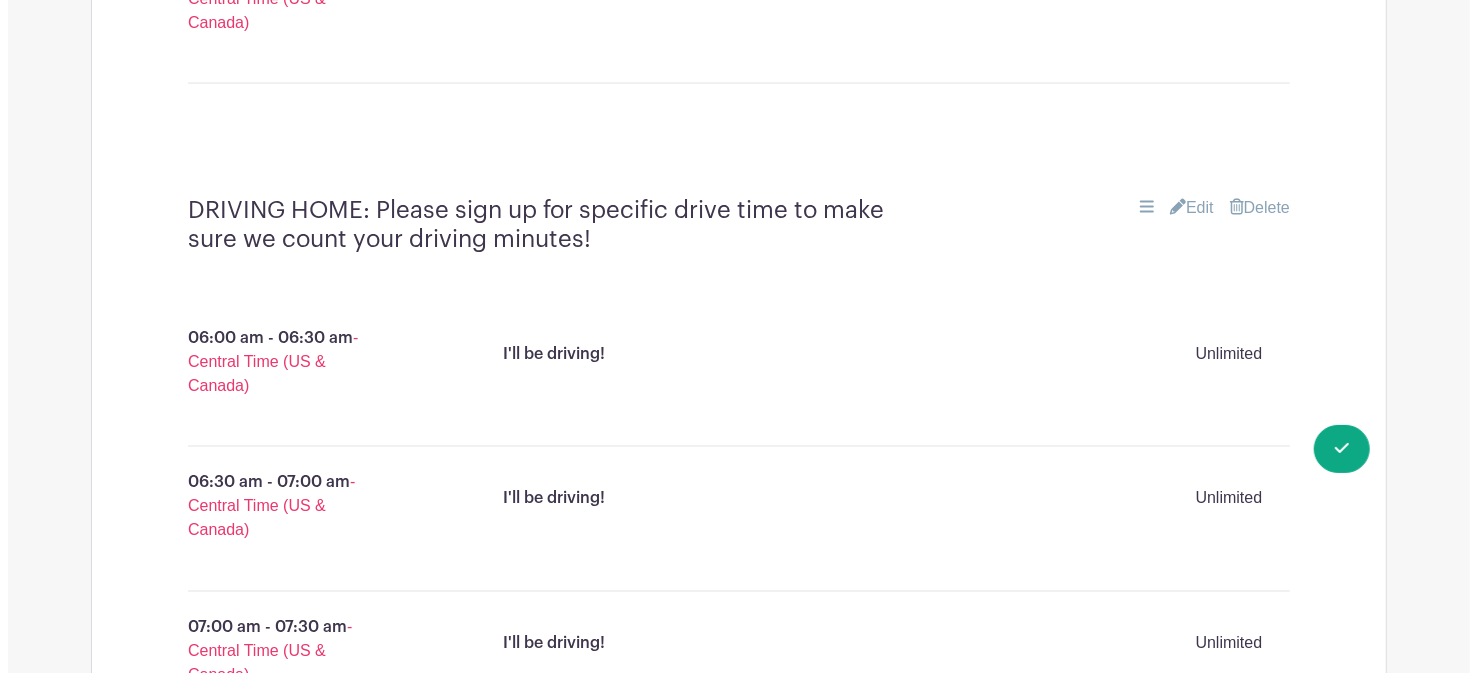 scroll, scrollTop: 1867, scrollLeft: 0, axis: vertical 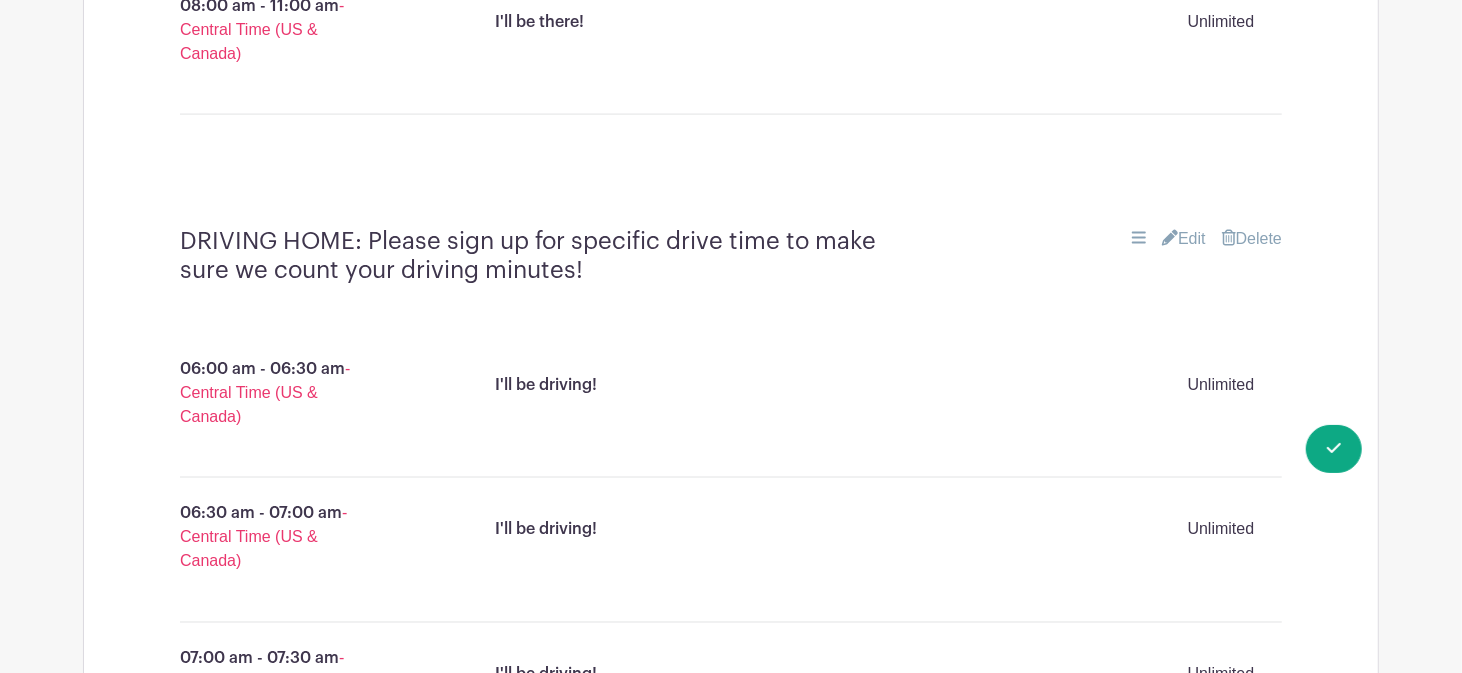 click on "Delete" at bounding box center (1252, 239) 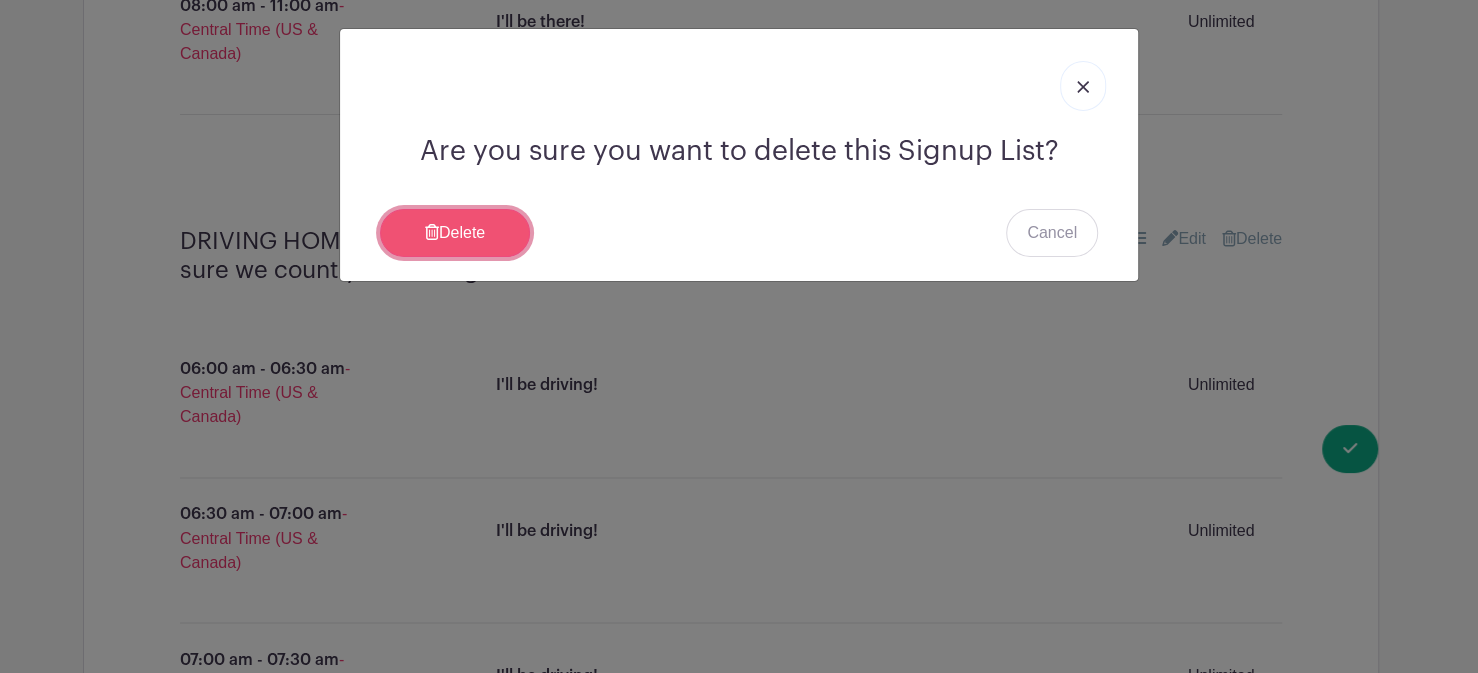 click on "Delete" at bounding box center (455, 233) 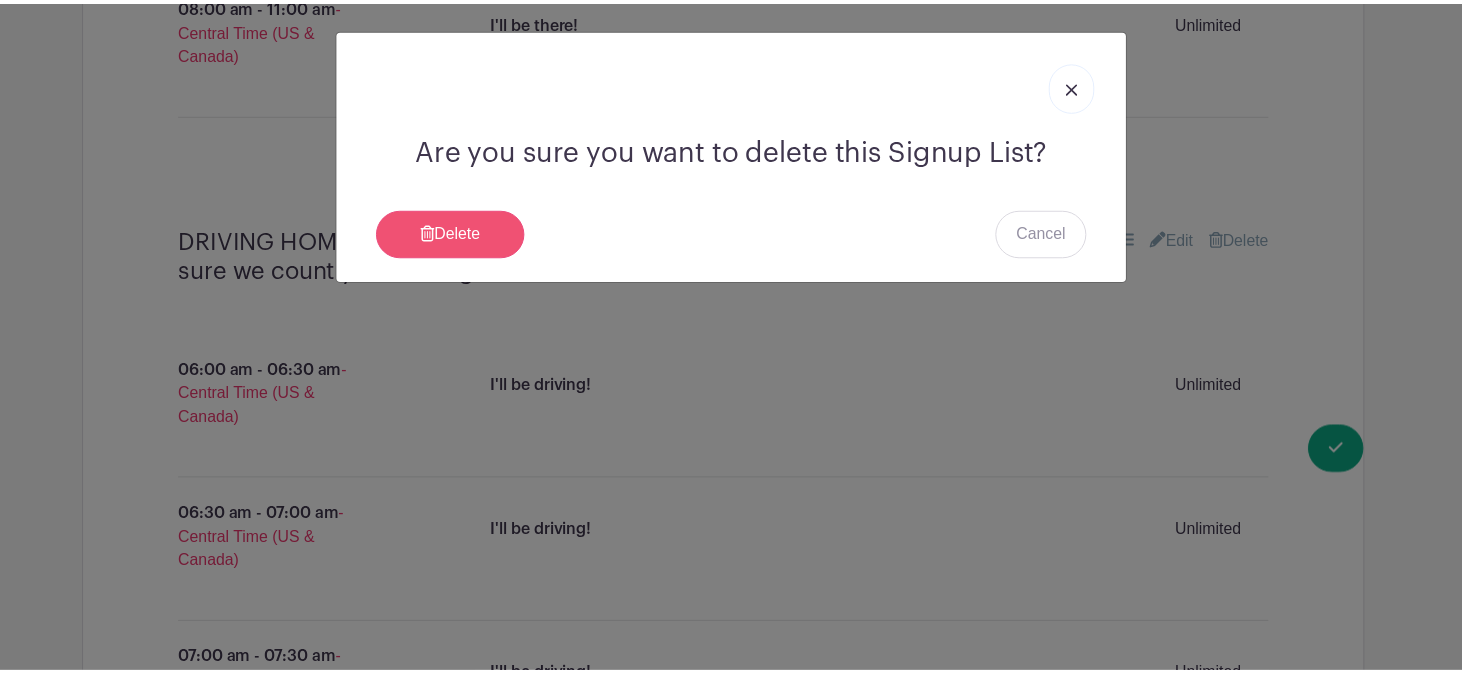 scroll, scrollTop: 1867, scrollLeft: 0, axis: vertical 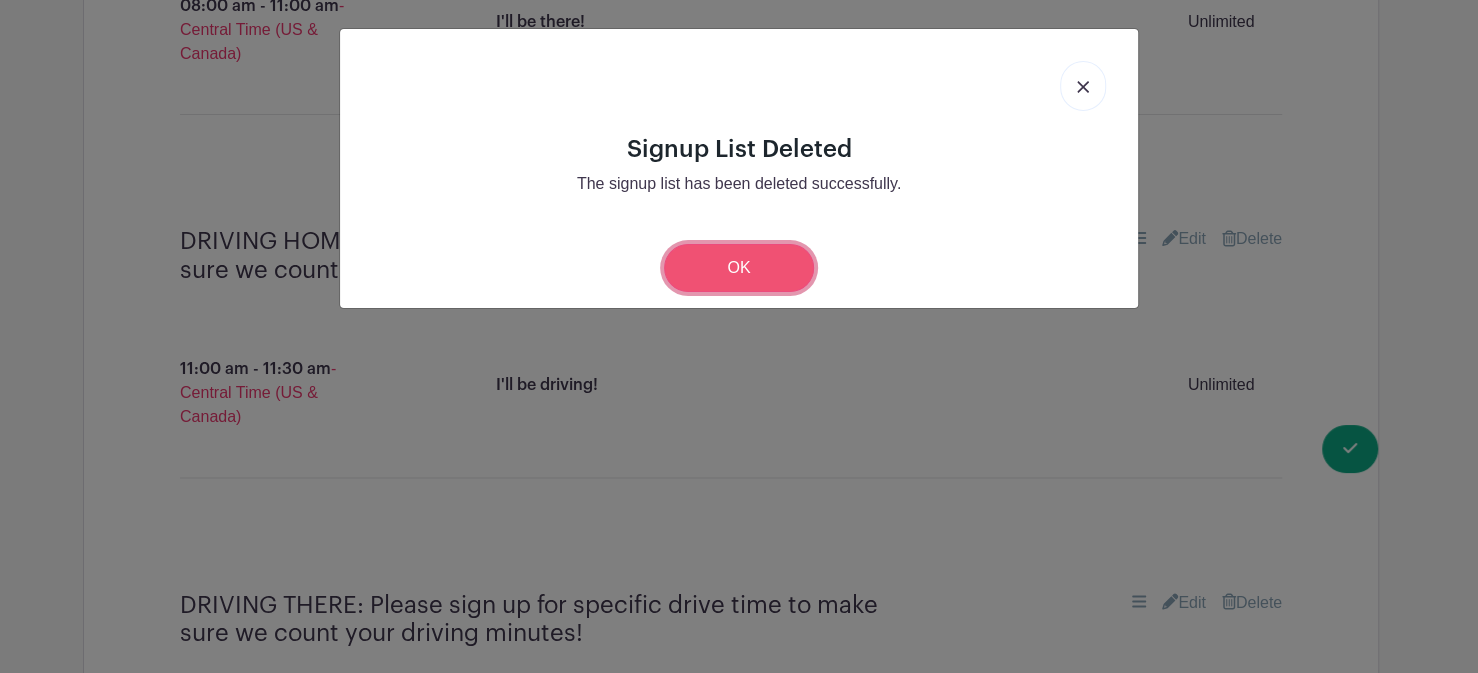 click on "OK" at bounding box center [739, 268] 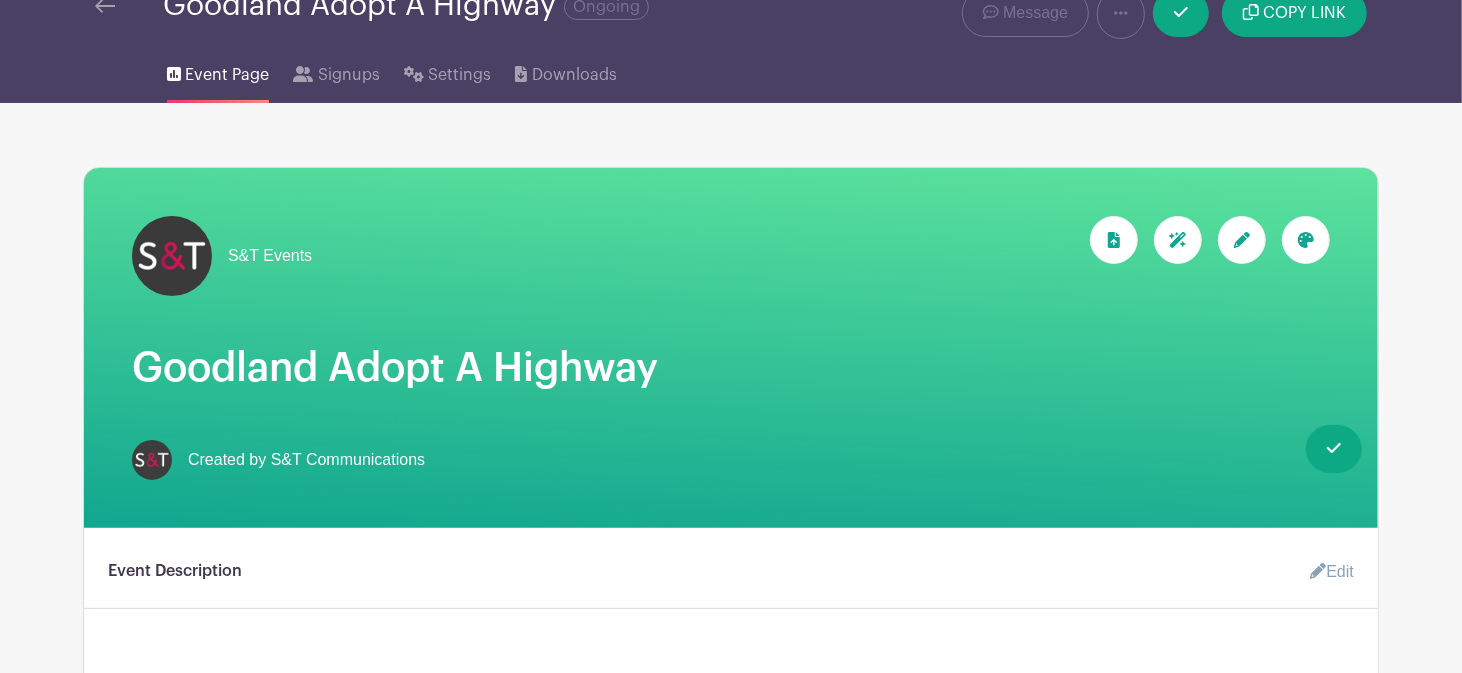 scroll, scrollTop: 0, scrollLeft: 0, axis: both 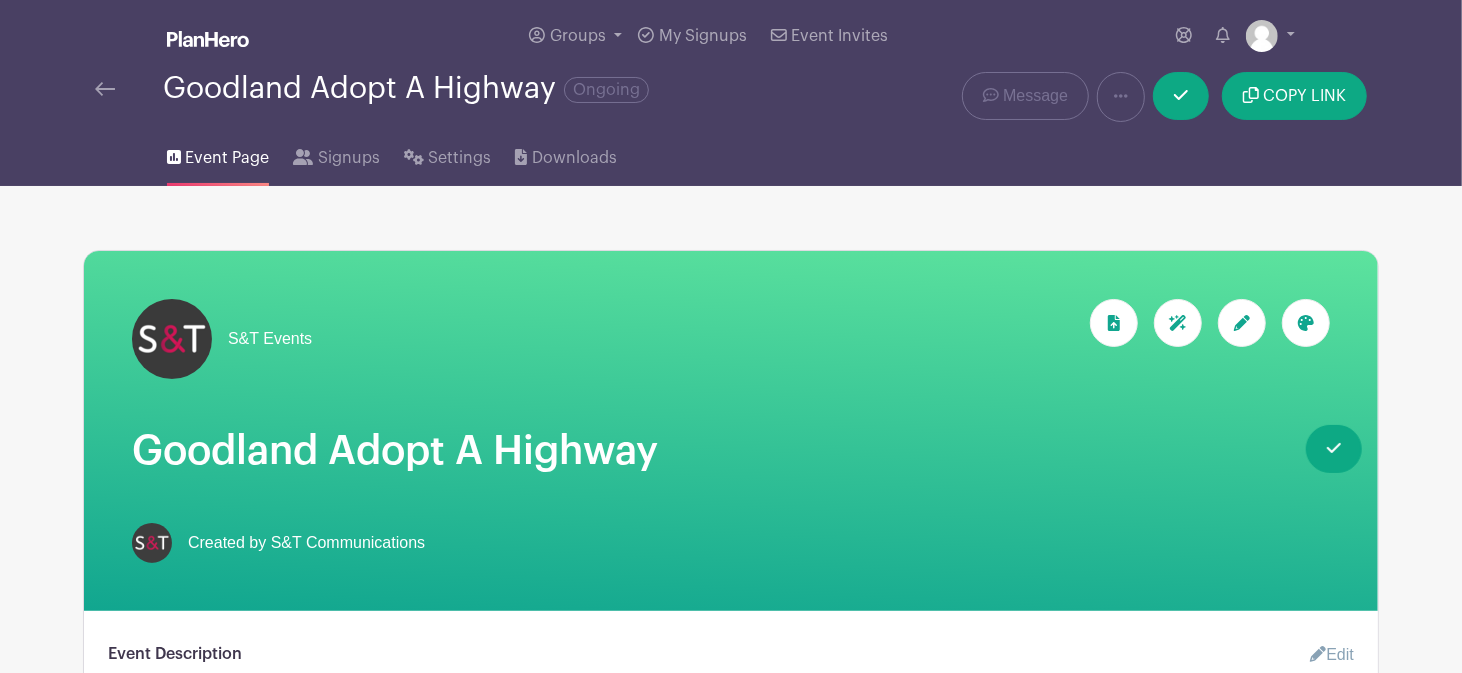 click at bounding box center [105, 89] 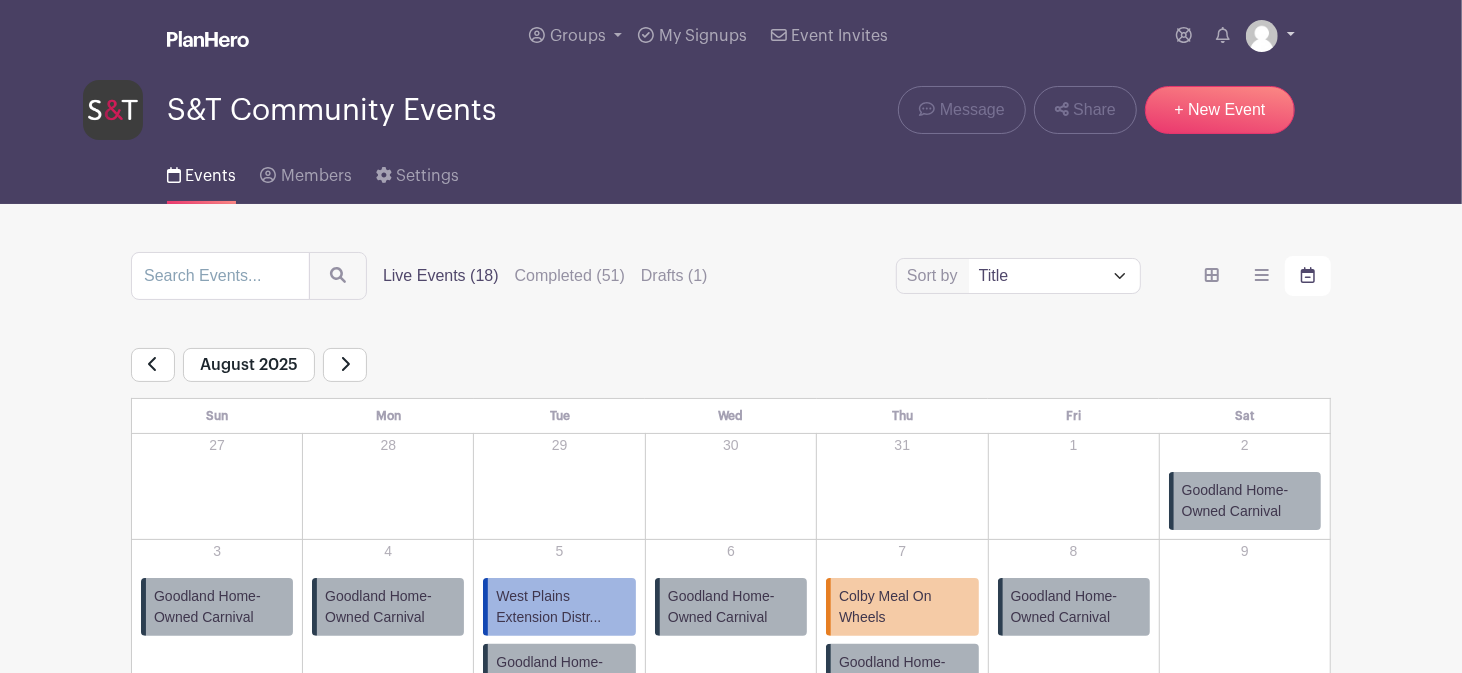 click at bounding box center [1270, 36] 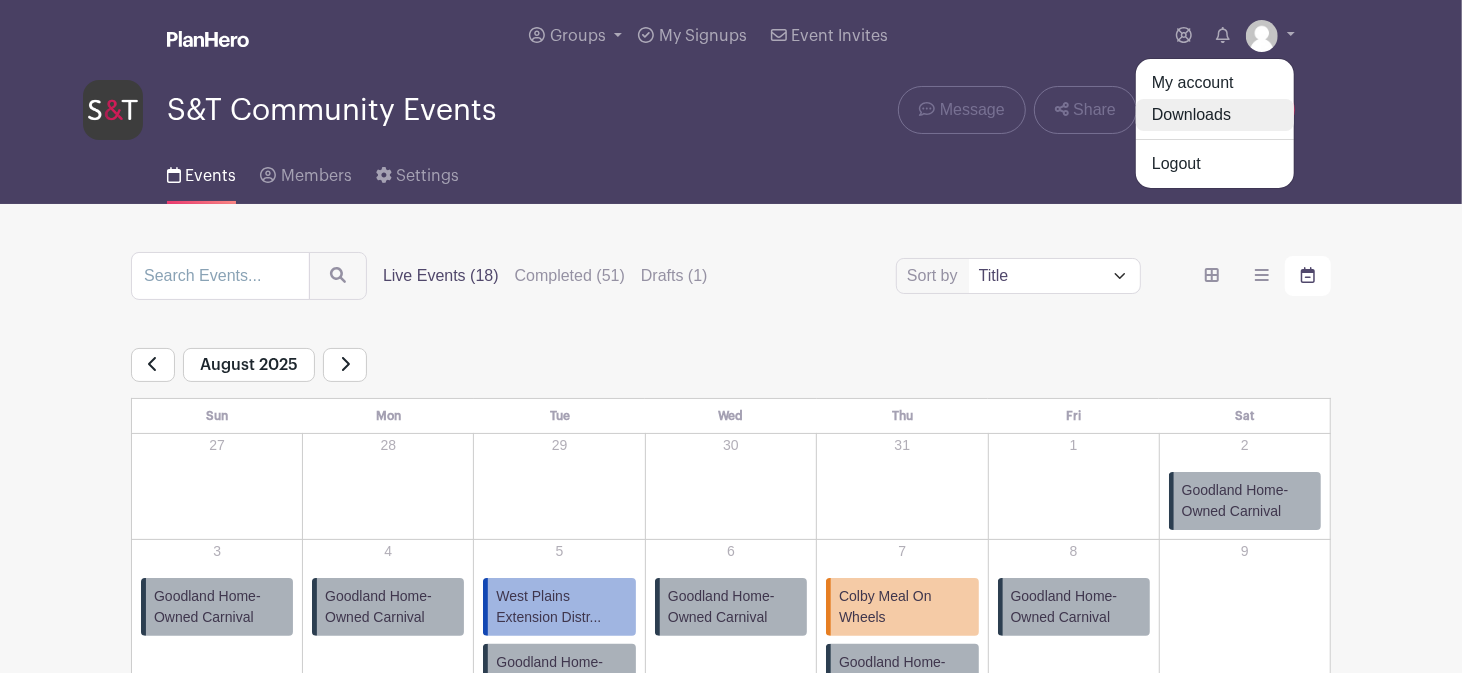 click on "Downloads" at bounding box center (1215, 115) 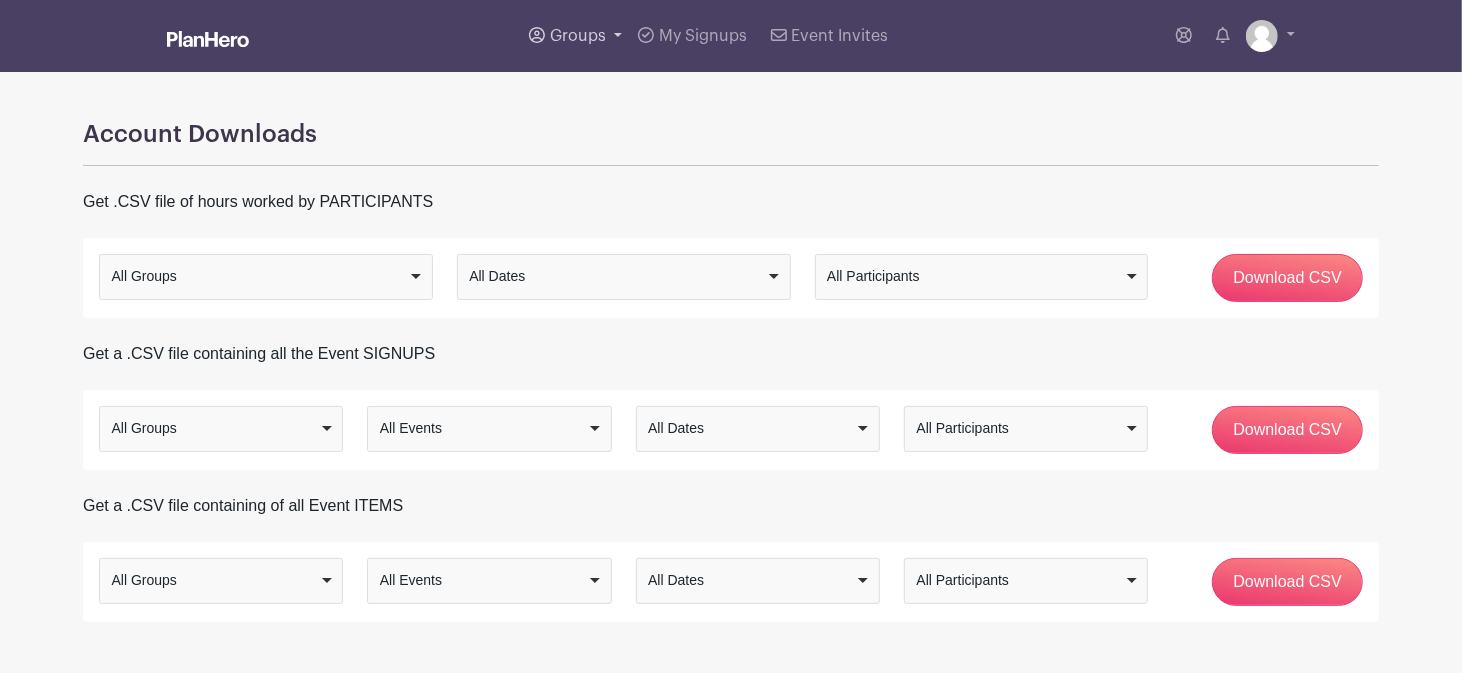click on "Groups" at bounding box center [578, 36] 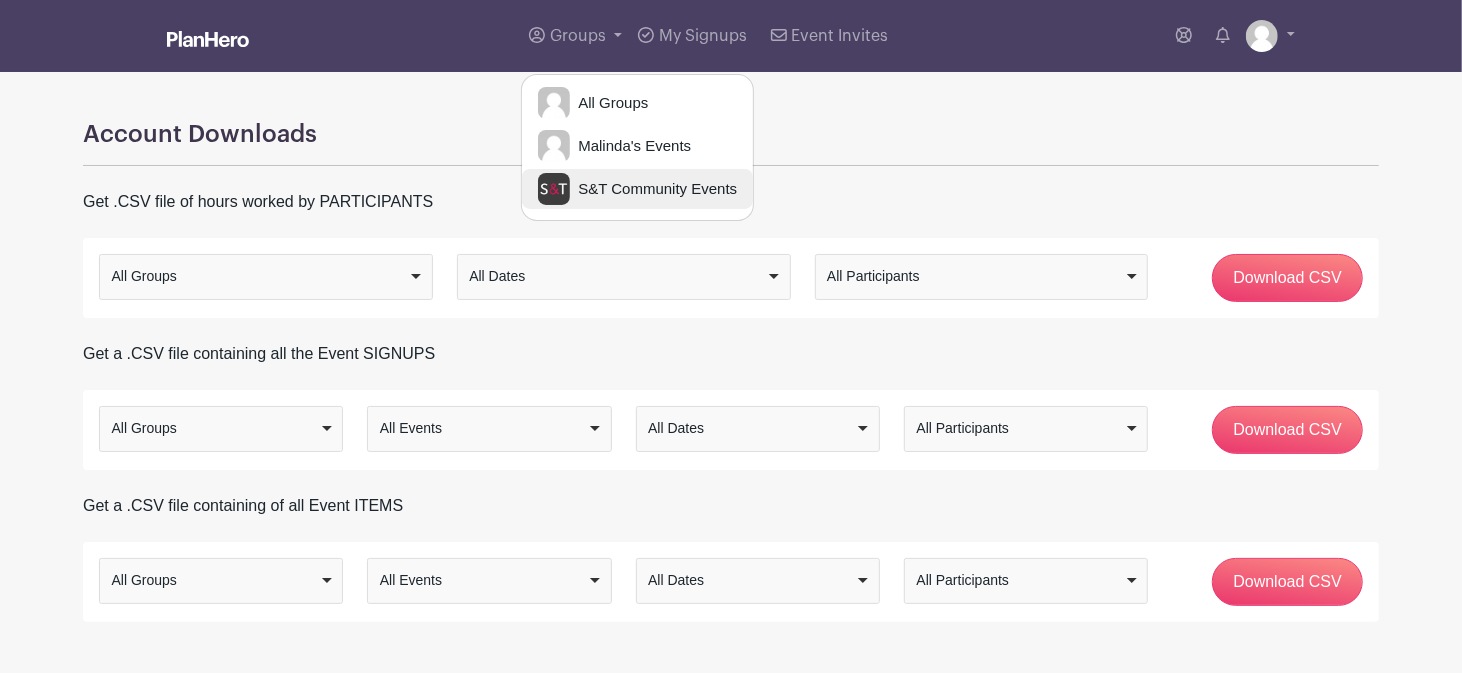 click on "S&T Community Events" at bounding box center (653, 189) 